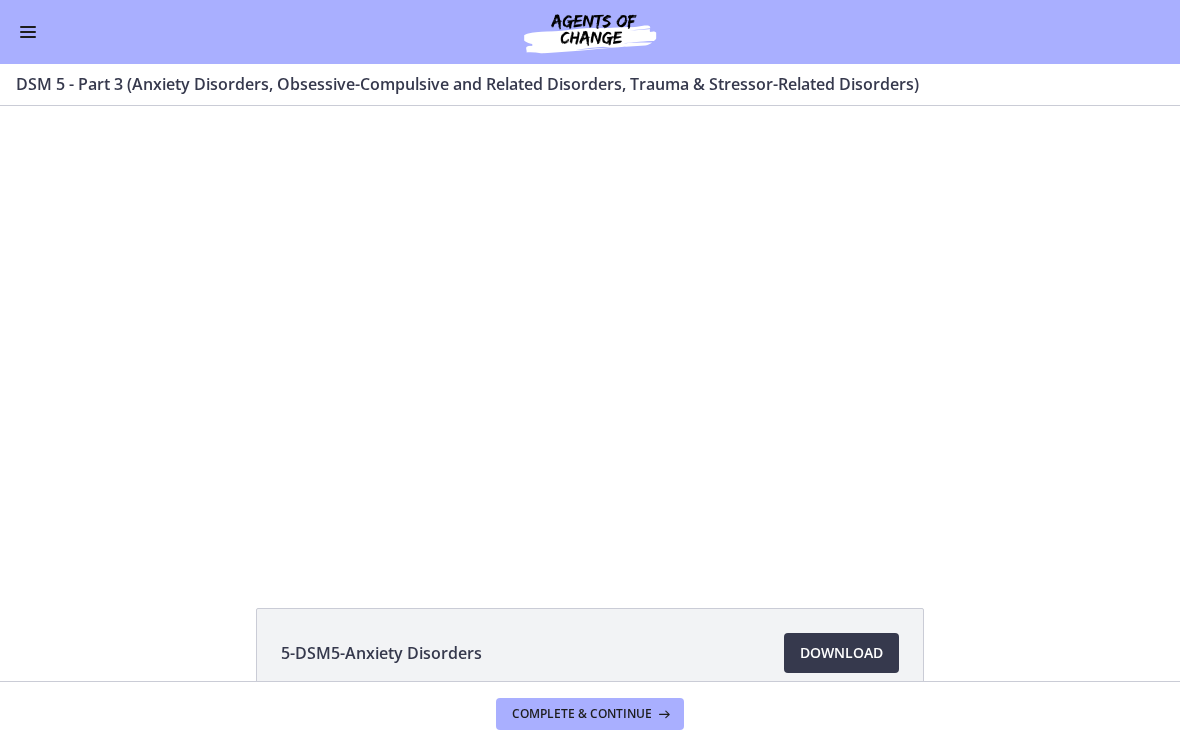 scroll, scrollTop: 0, scrollLeft: 0, axis: both 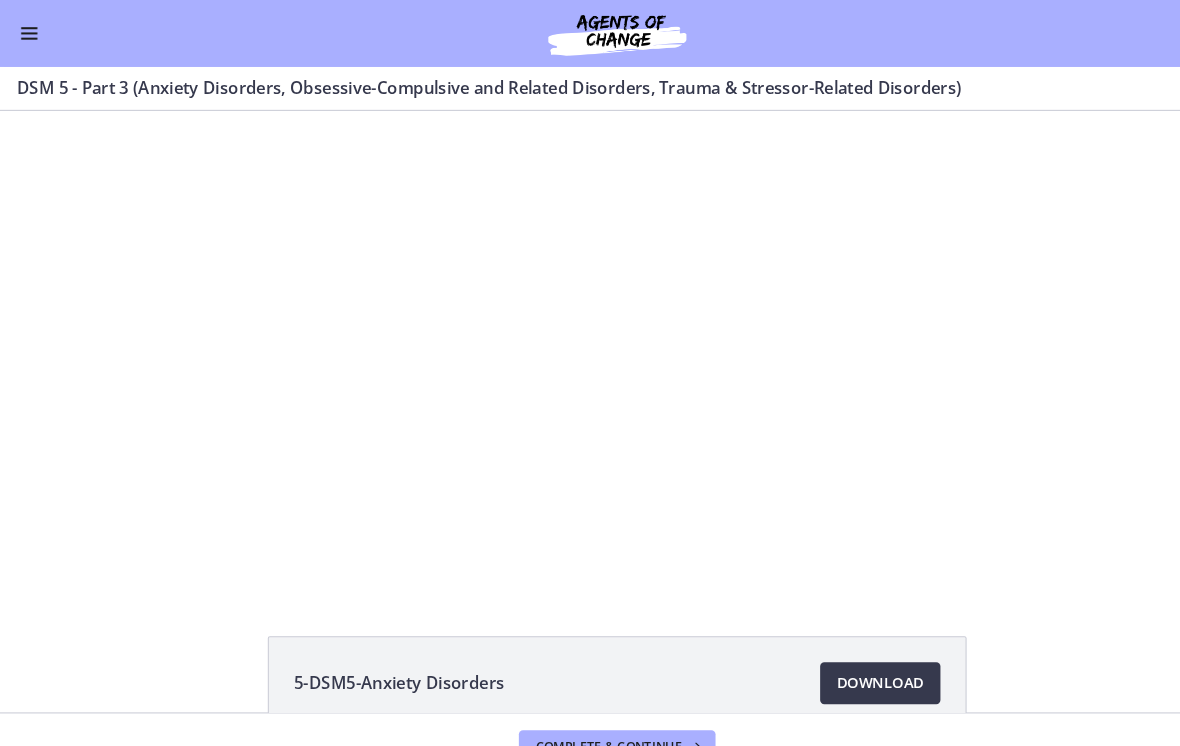 click at bounding box center [590, 338] 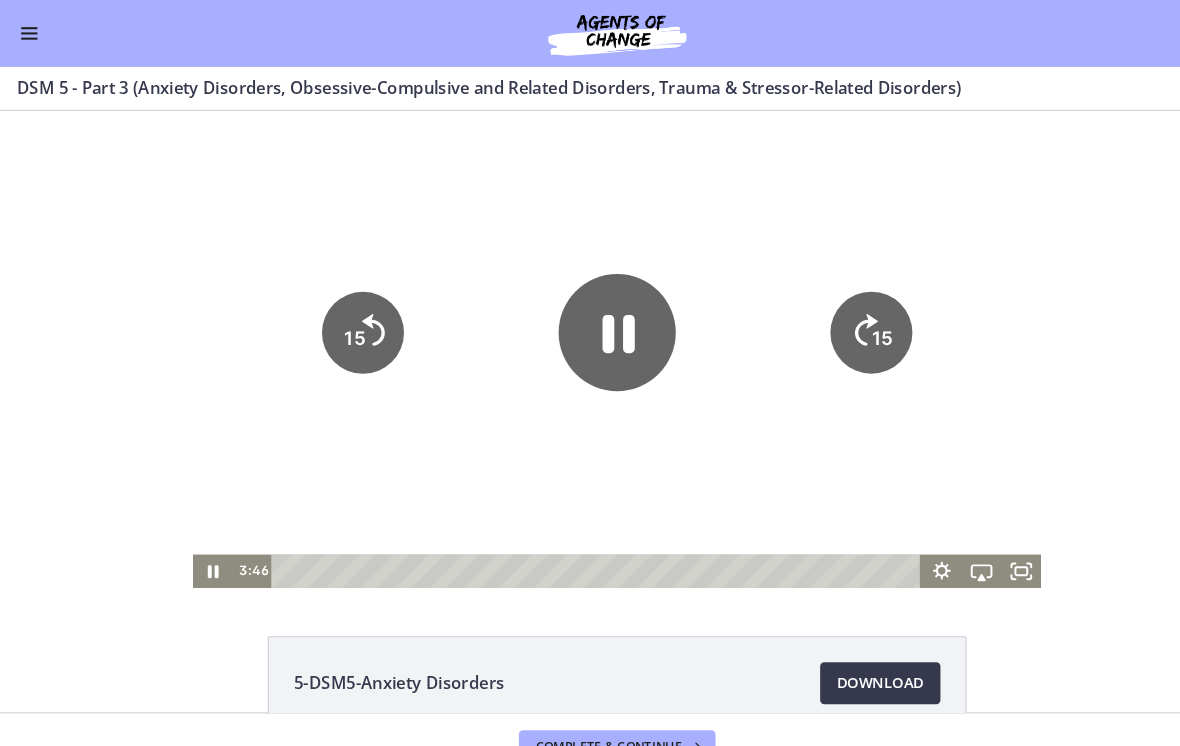 click 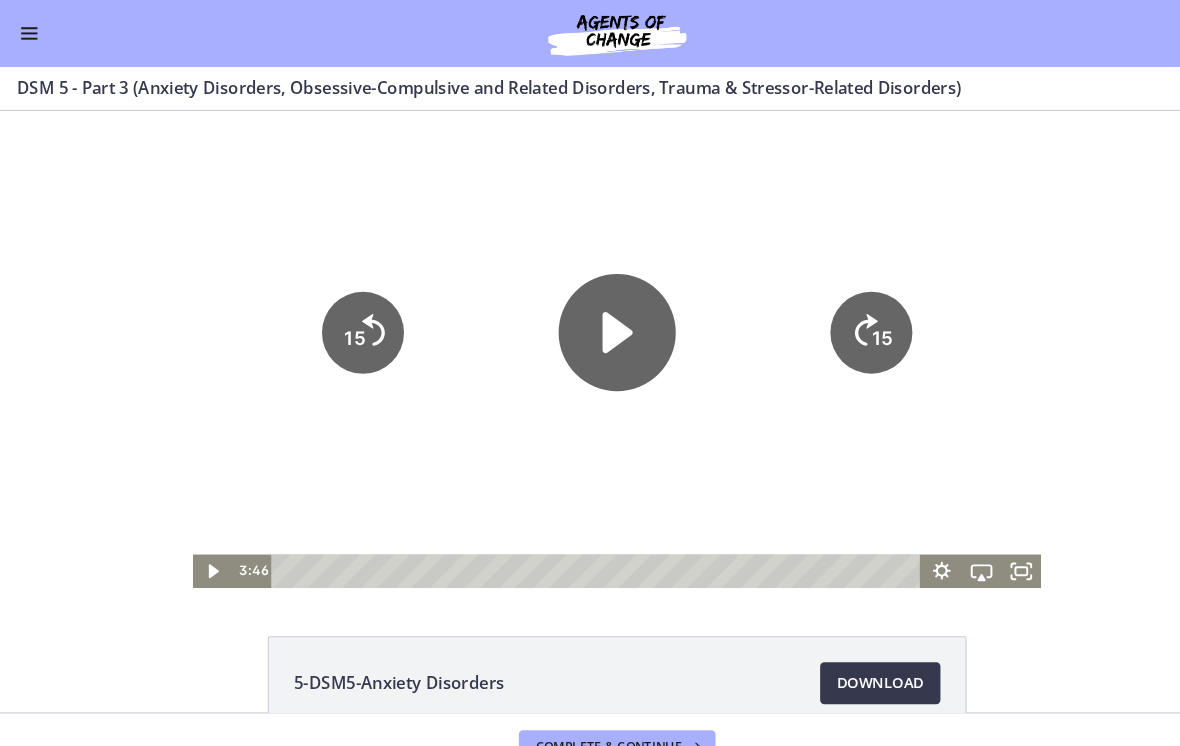 click on "Complete & continue" at bounding box center [590, 713] 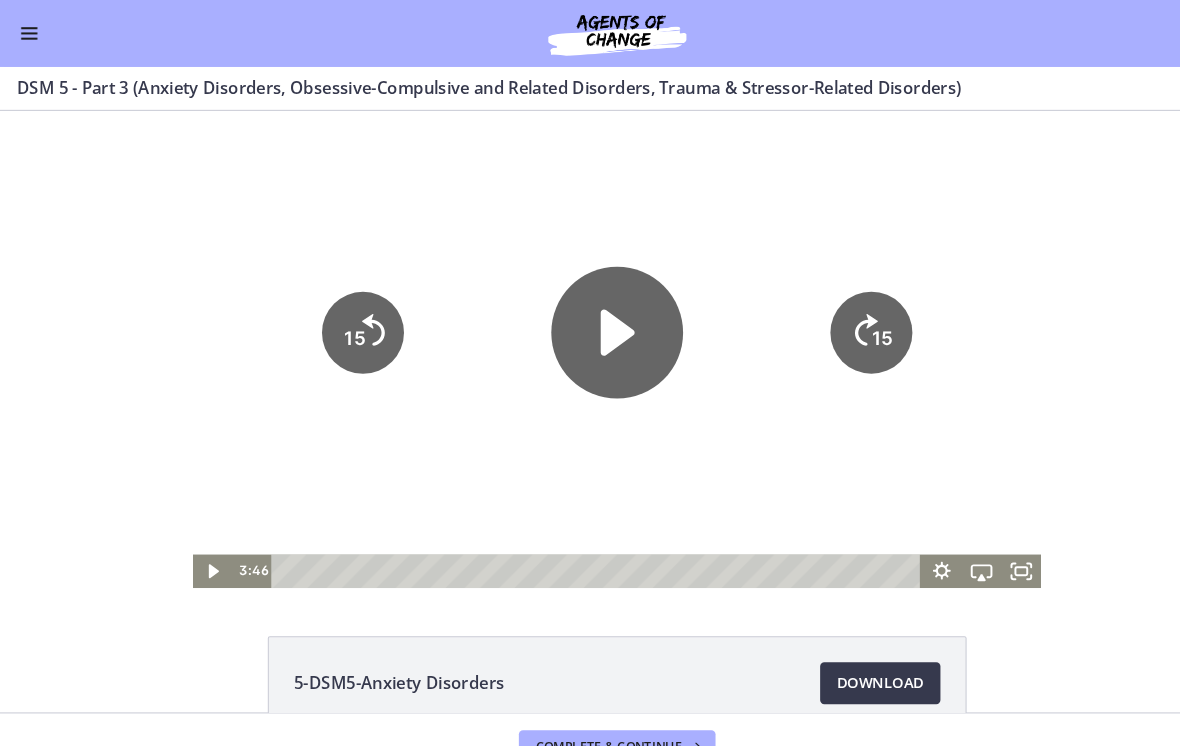 click 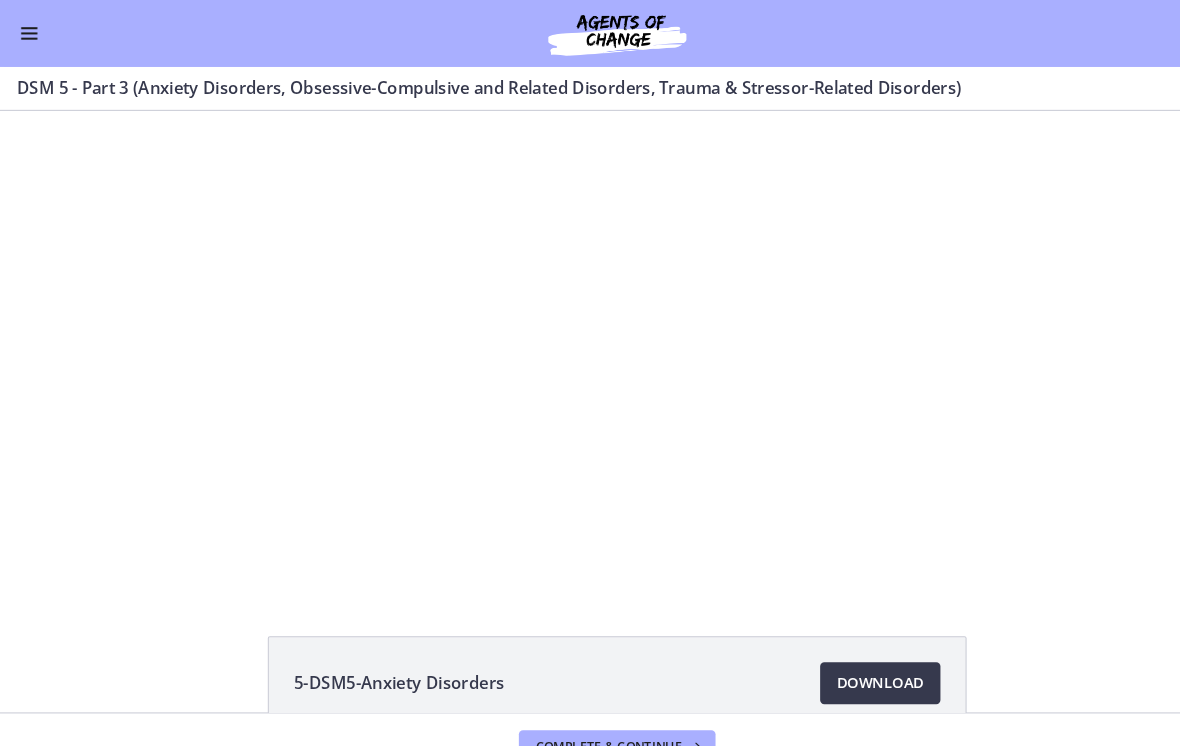 click on "5-DSM5-Anxiety Disorders
Download
Opens in a new window
6-DSM5-Obsessive-Compulsive and Related Disorders
Download
Opens in a new window
7-DSM5-Trauma _ Stressor-Related Disorders
Download" at bounding box center (590, 799) 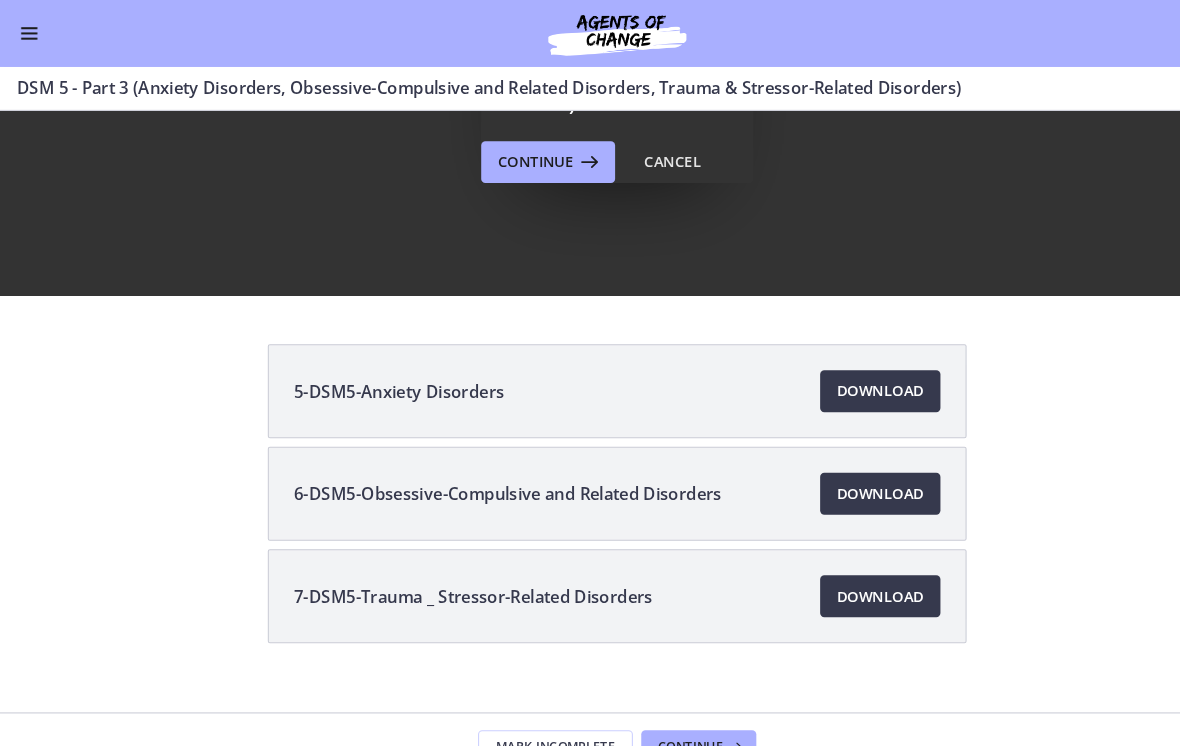 scroll, scrollTop: 236, scrollLeft: 0, axis: vertical 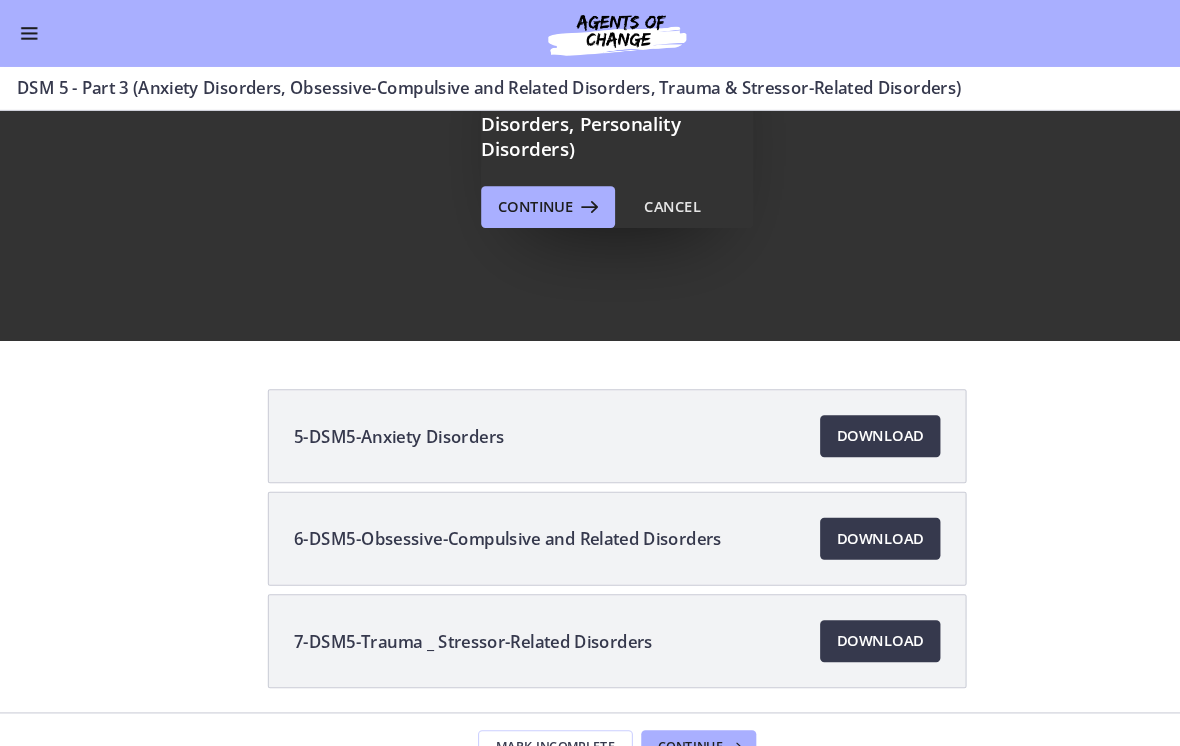click on "Continue" at bounding box center [512, 198] 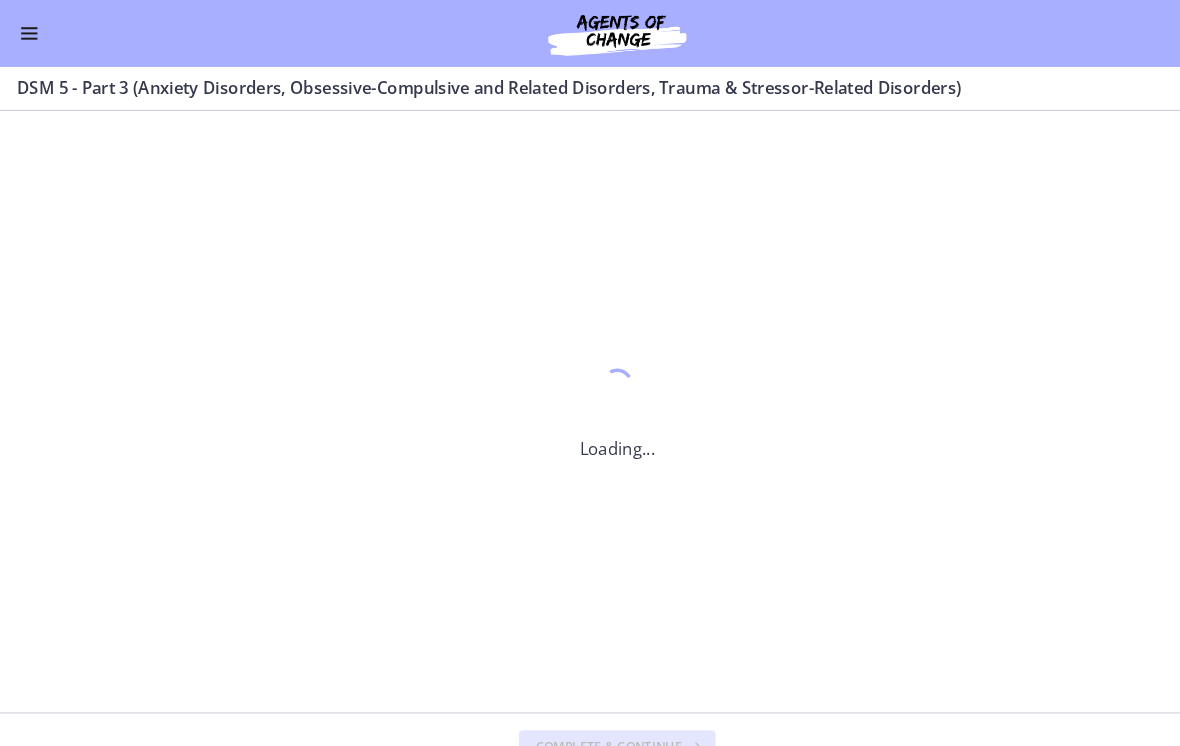 scroll, scrollTop: 0, scrollLeft: 0, axis: both 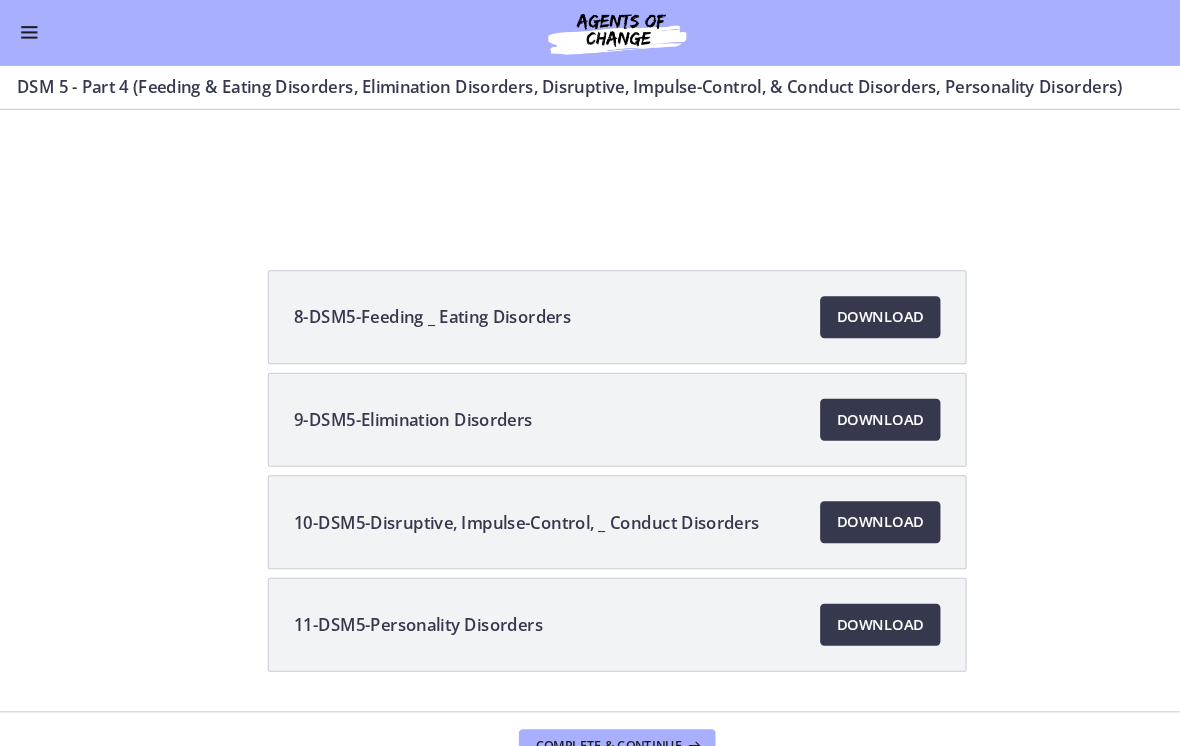 click on "Download
Opens in a new window" at bounding box center [841, 304] 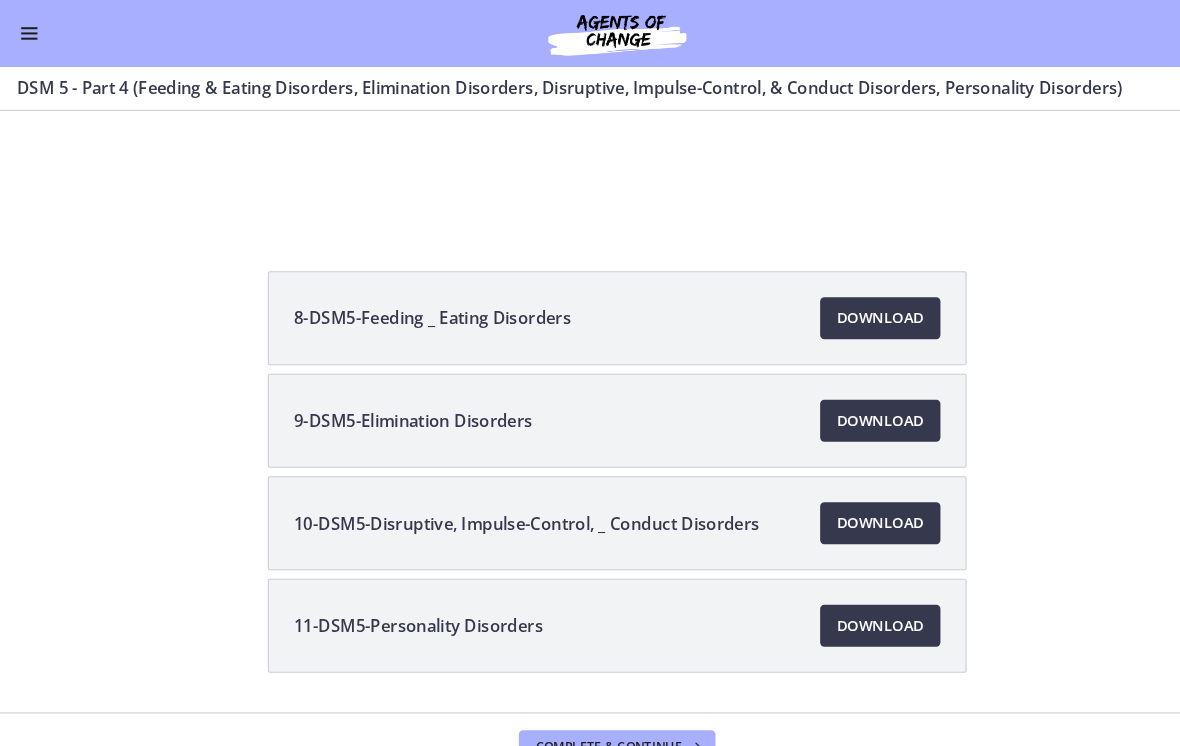 click on "Download
Opens in a new window" at bounding box center (841, 402) 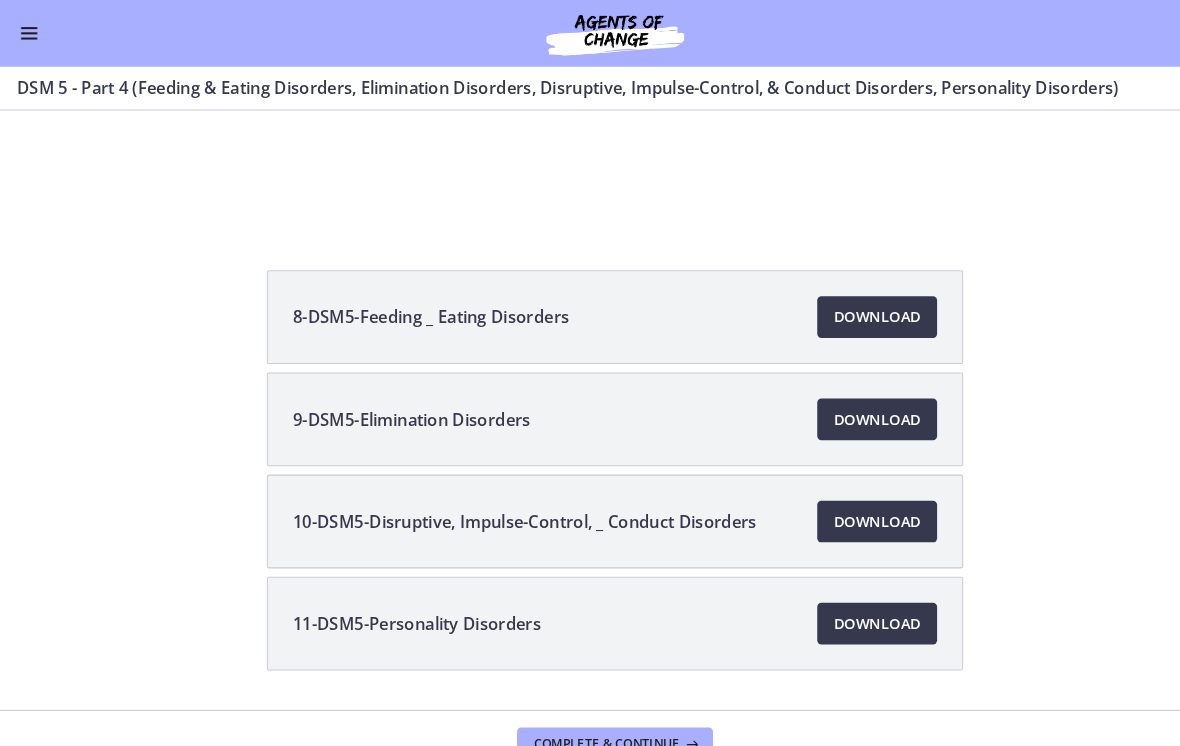 click at bounding box center [28, 27] 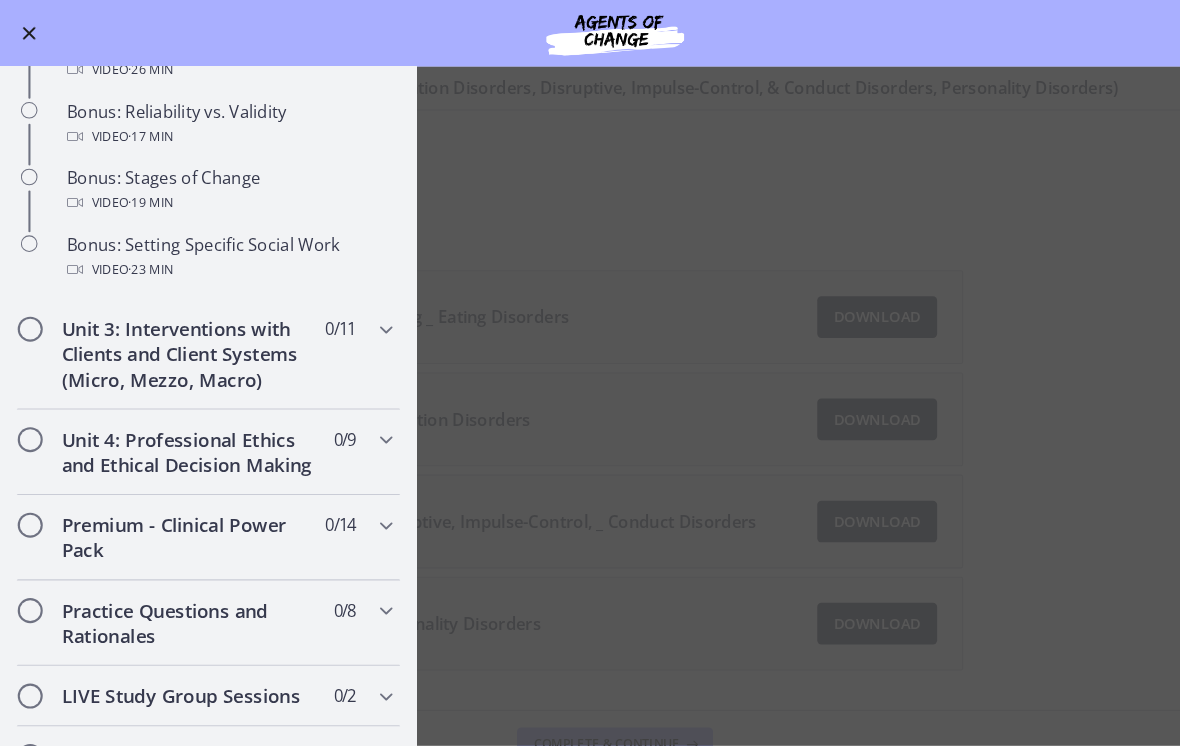 scroll, scrollTop: 1688, scrollLeft: 0, axis: vertical 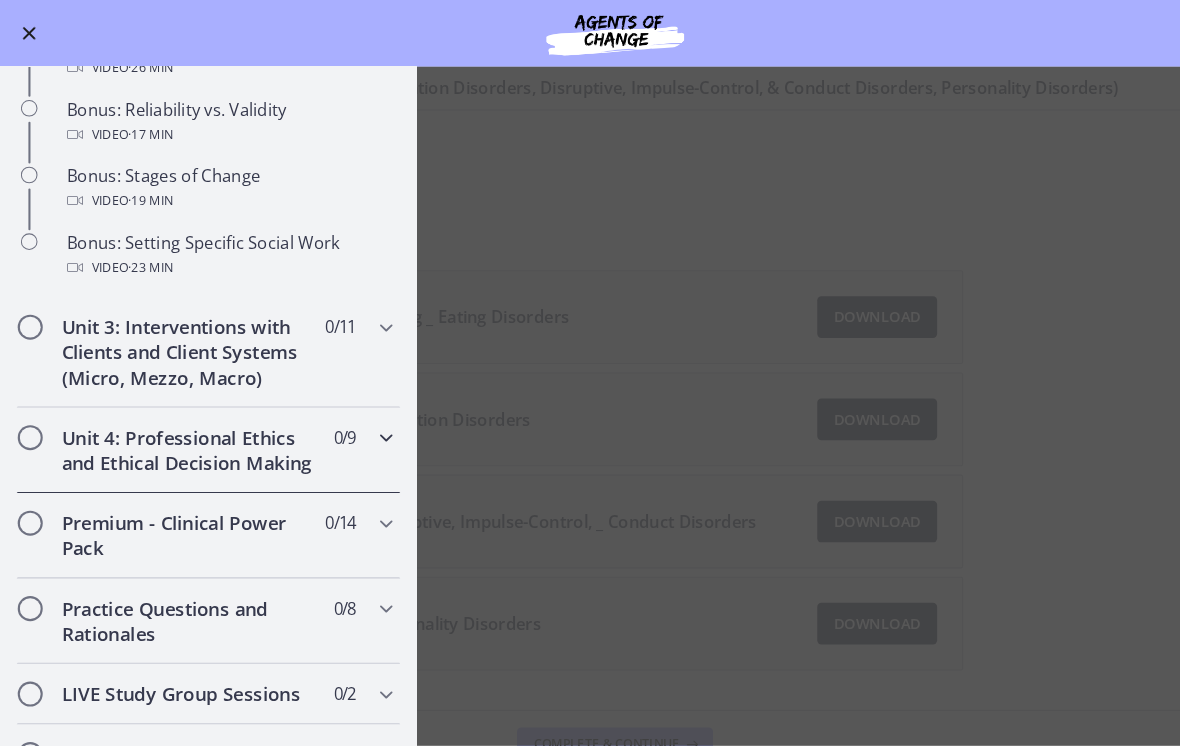 click on "Unit 4: Professional Ethics and Ethical Decision Making
0  /  9
Completed" at bounding box center (200, 432) 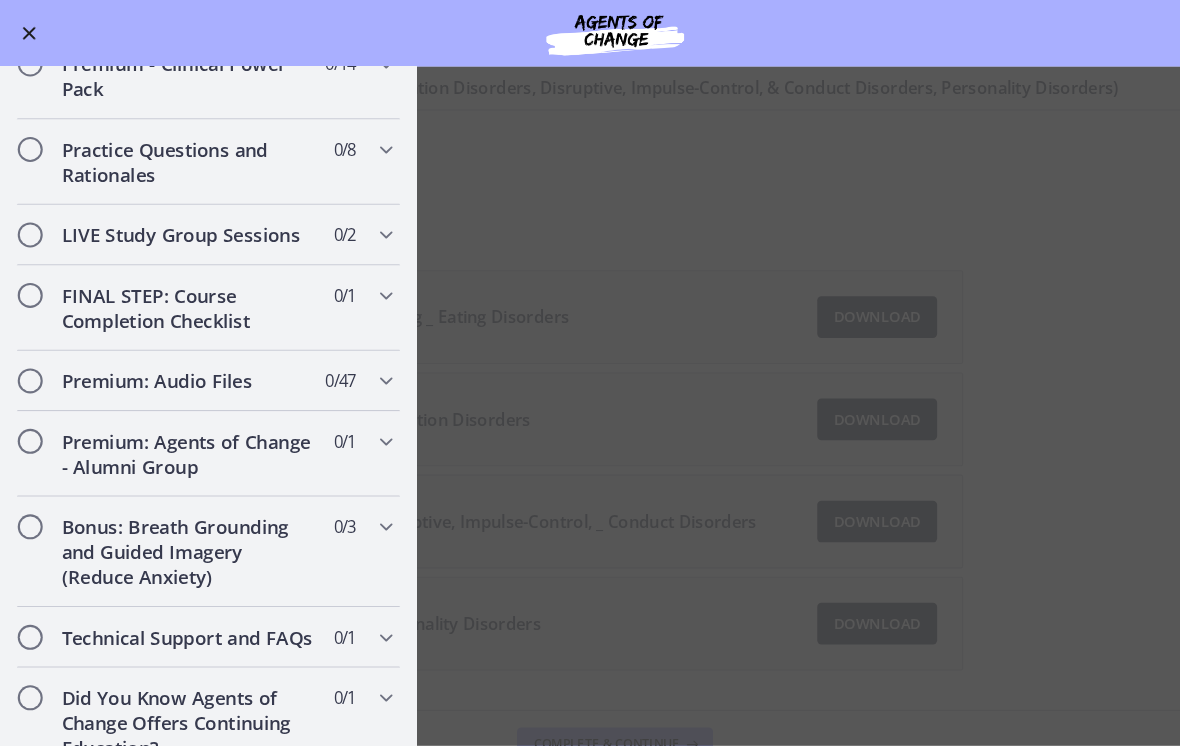 scroll, scrollTop: 1489, scrollLeft: 0, axis: vertical 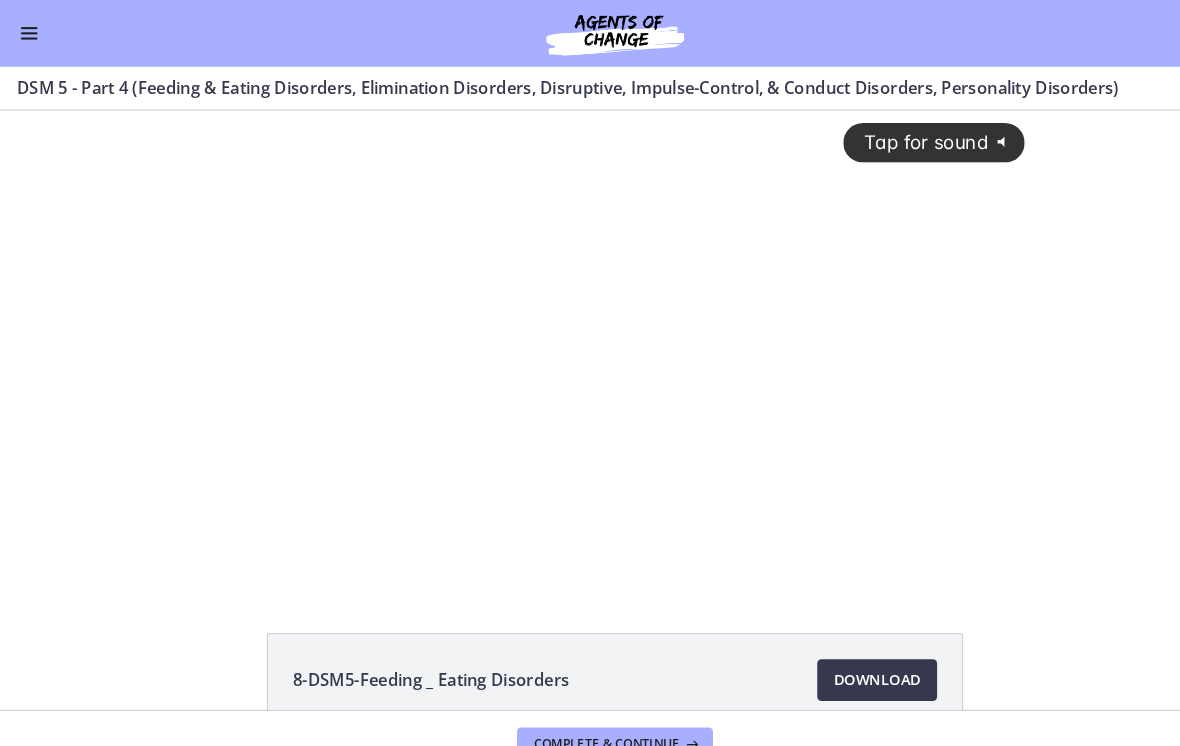 click on "Tap for sound" at bounding box center [879, 140] 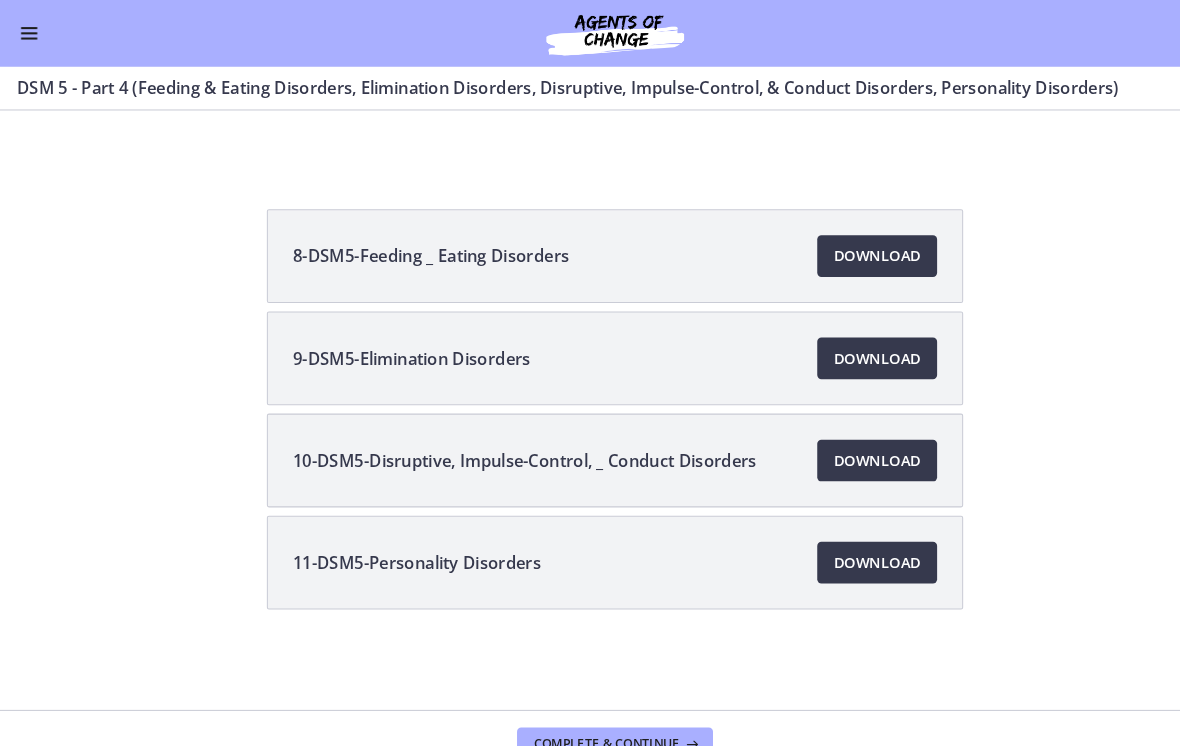 scroll, scrollTop: 407, scrollLeft: 0, axis: vertical 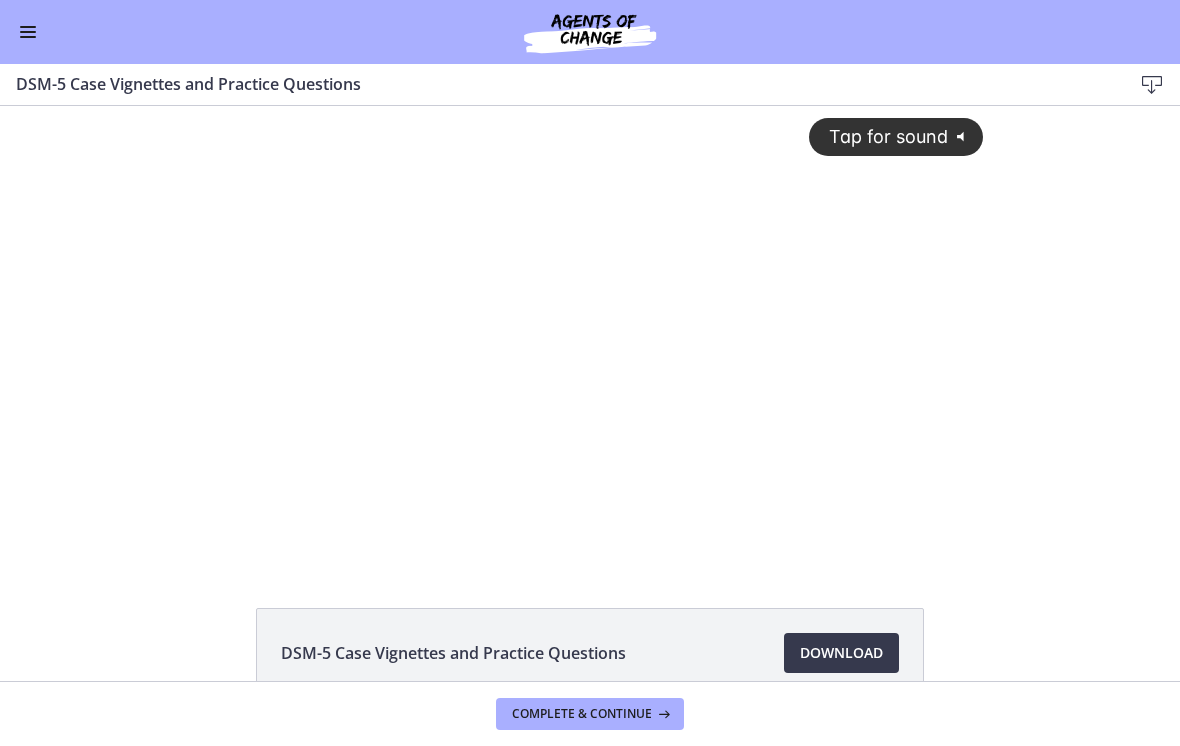 click on "Download
Opens in a new window" at bounding box center [841, 653] 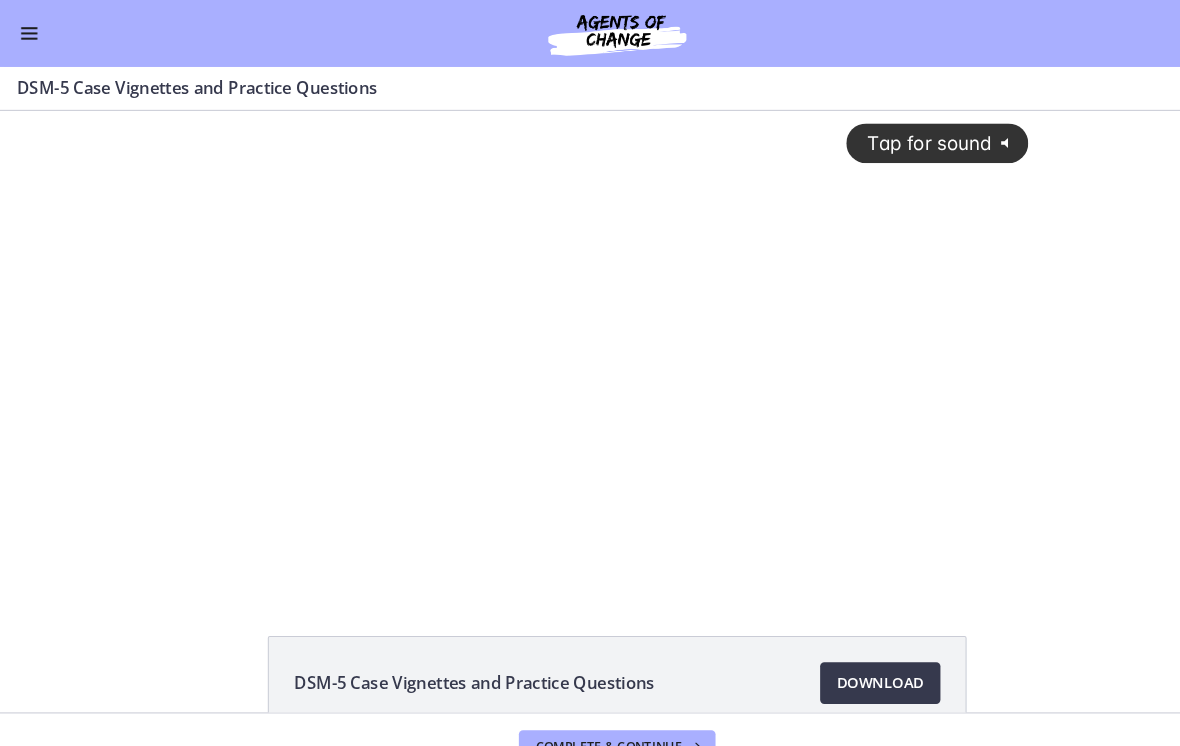 click at bounding box center [28, 32] 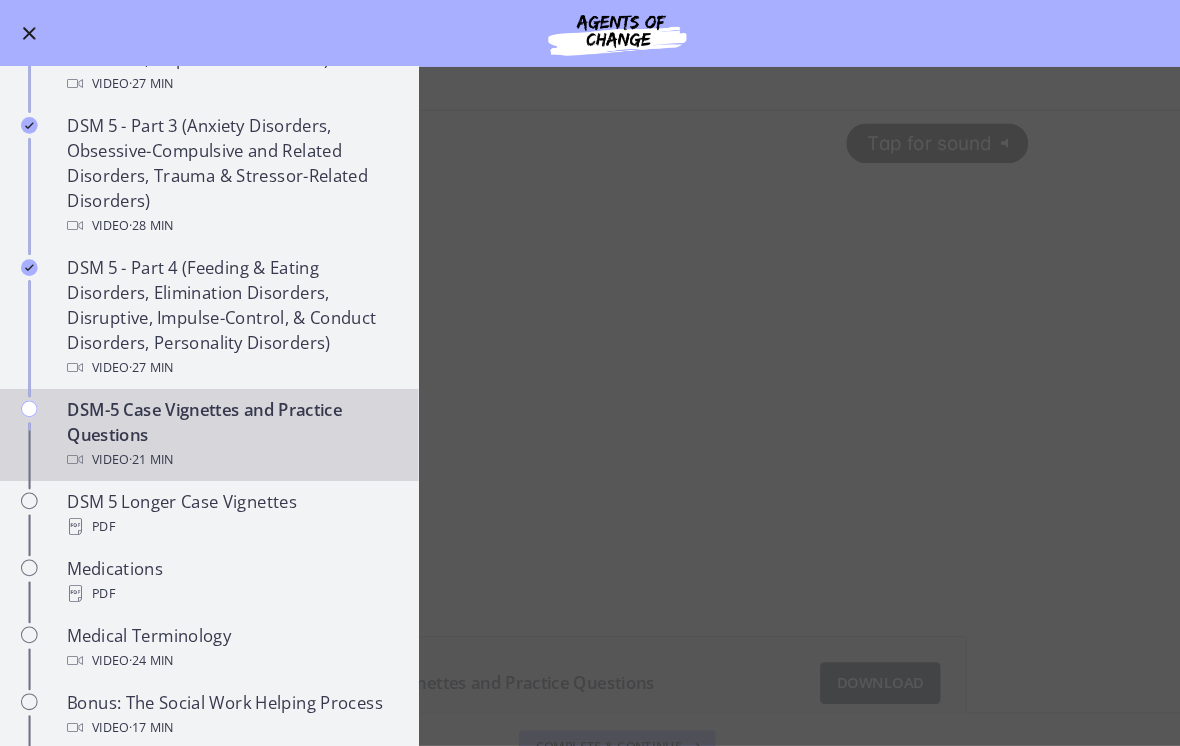 scroll, scrollTop: 991, scrollLeft: 0, axis: vertical 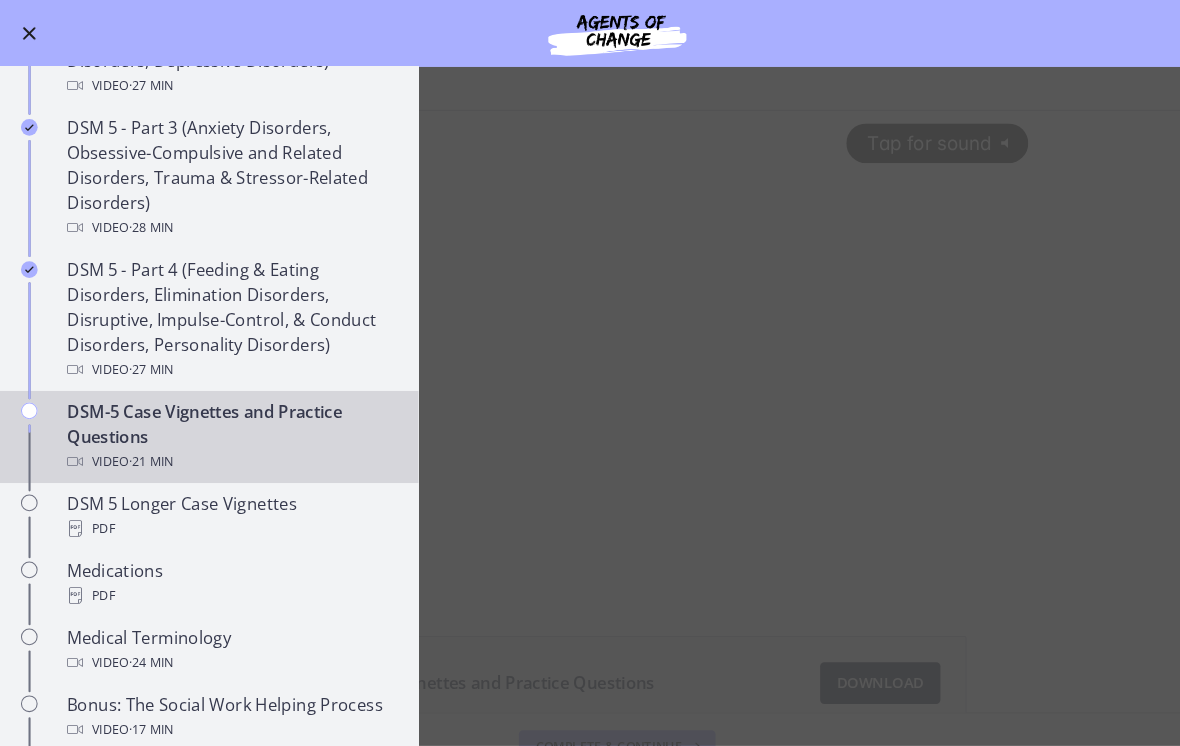 click on "DSM 5 Longer Case Vignettes
PDF" at bounding box center [200, 494] 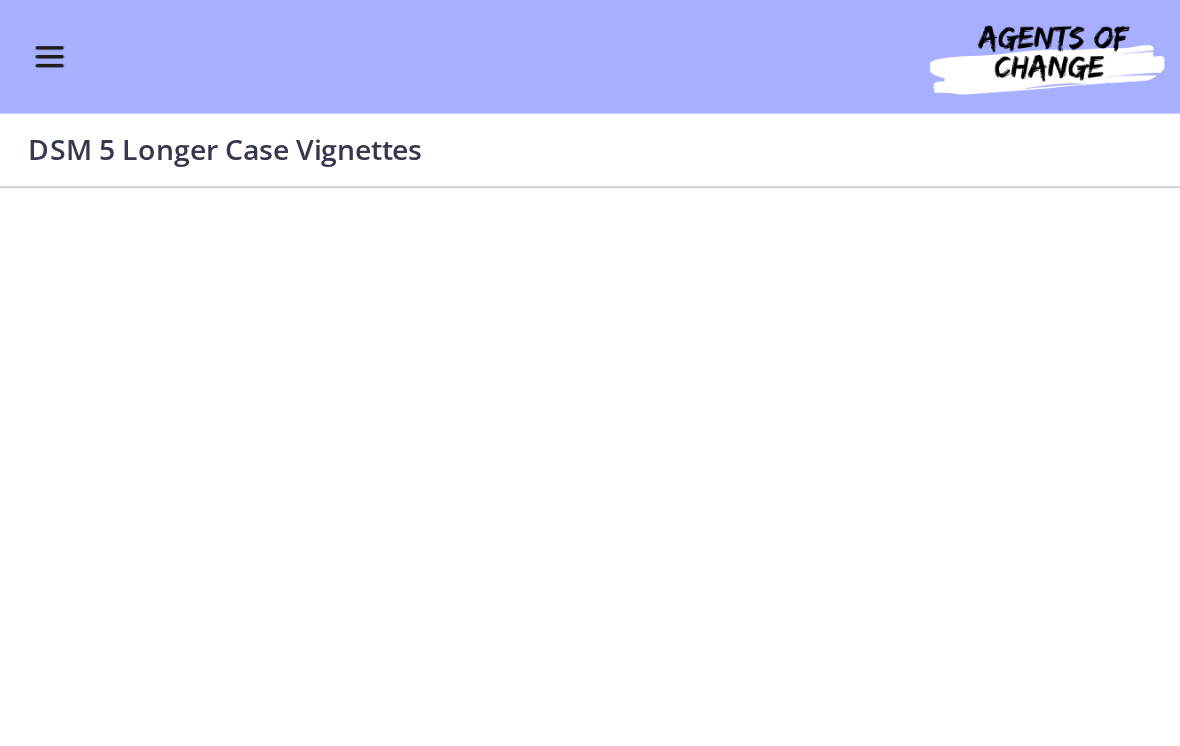 click at bounding box center [28, 32] 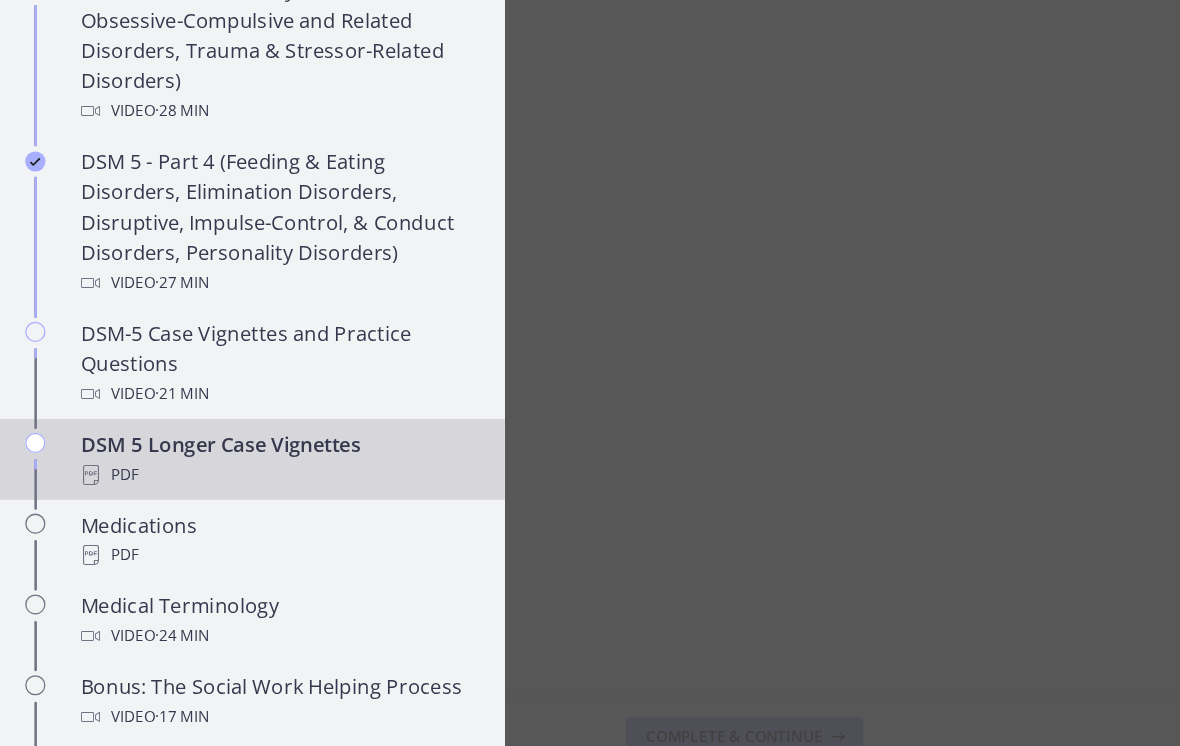 click on "Medications
PDF" at bounding box center [220, 558] 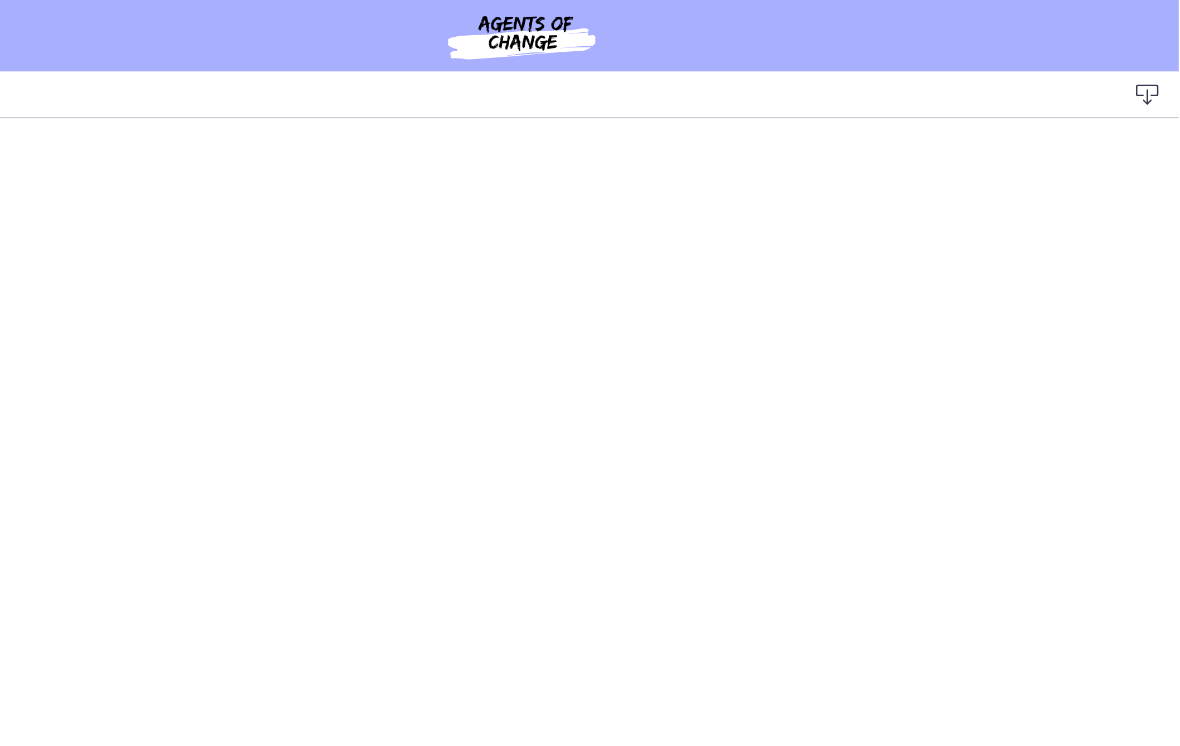 click at bounding box center [1152, 85] 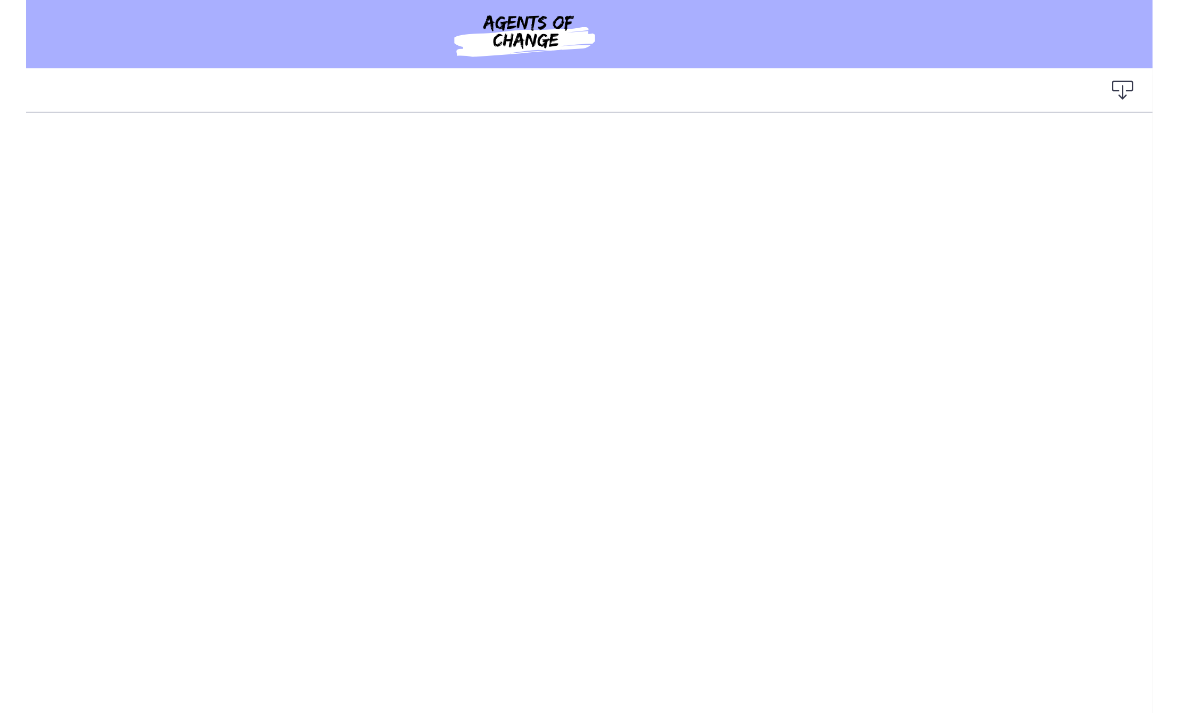 scroll, scrollTop: 0, scrollLeft: 1, axis: horizontal 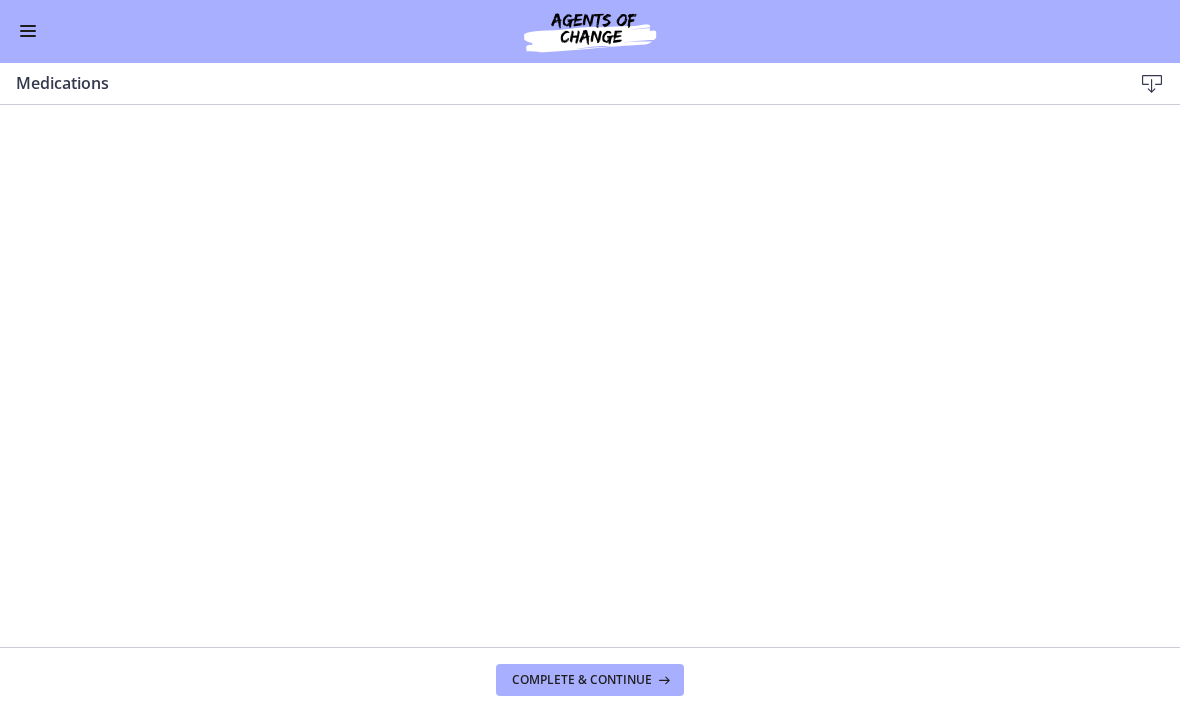click at bounding box center [1152, 85] 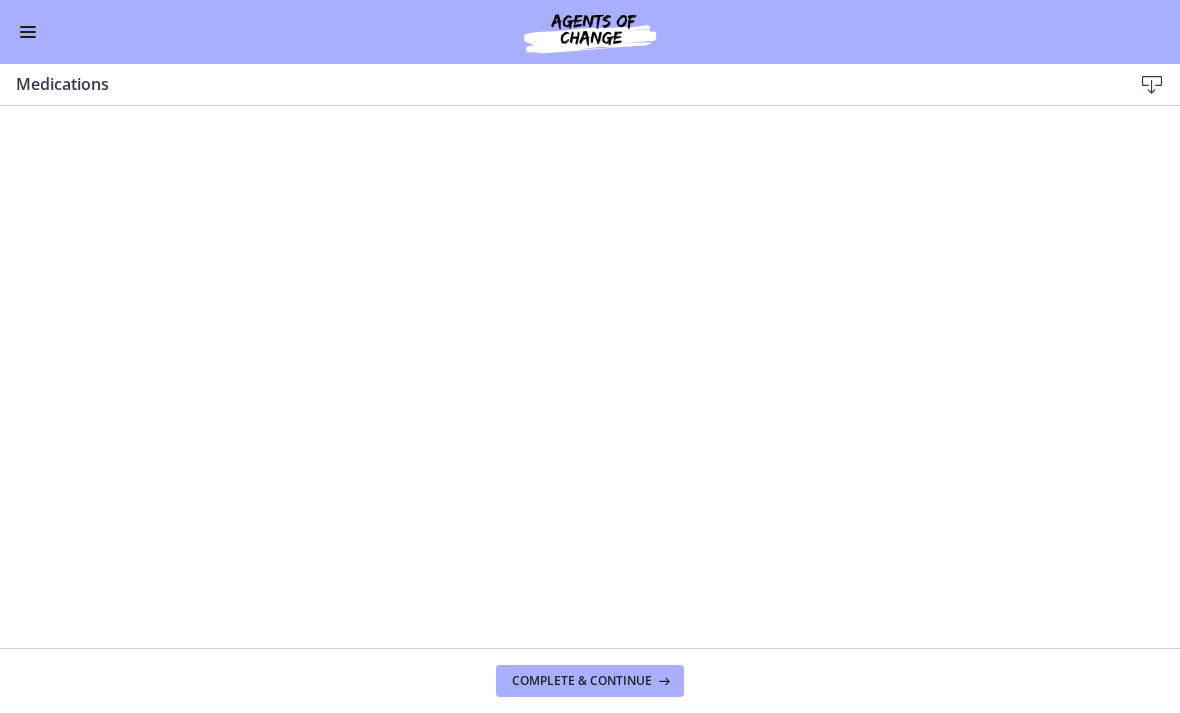 click on "Complete & continue" at bounding box center (590, 680) 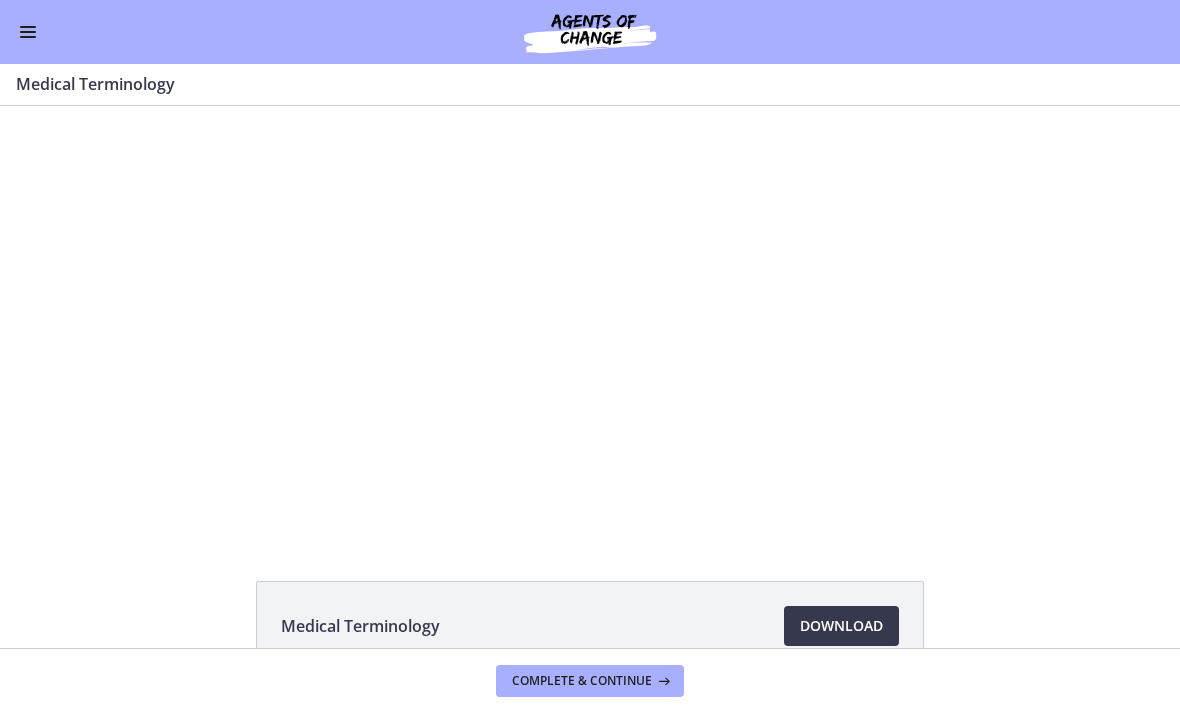 scroll, scrollTop: 0, scrollLeft: 0, axis: both 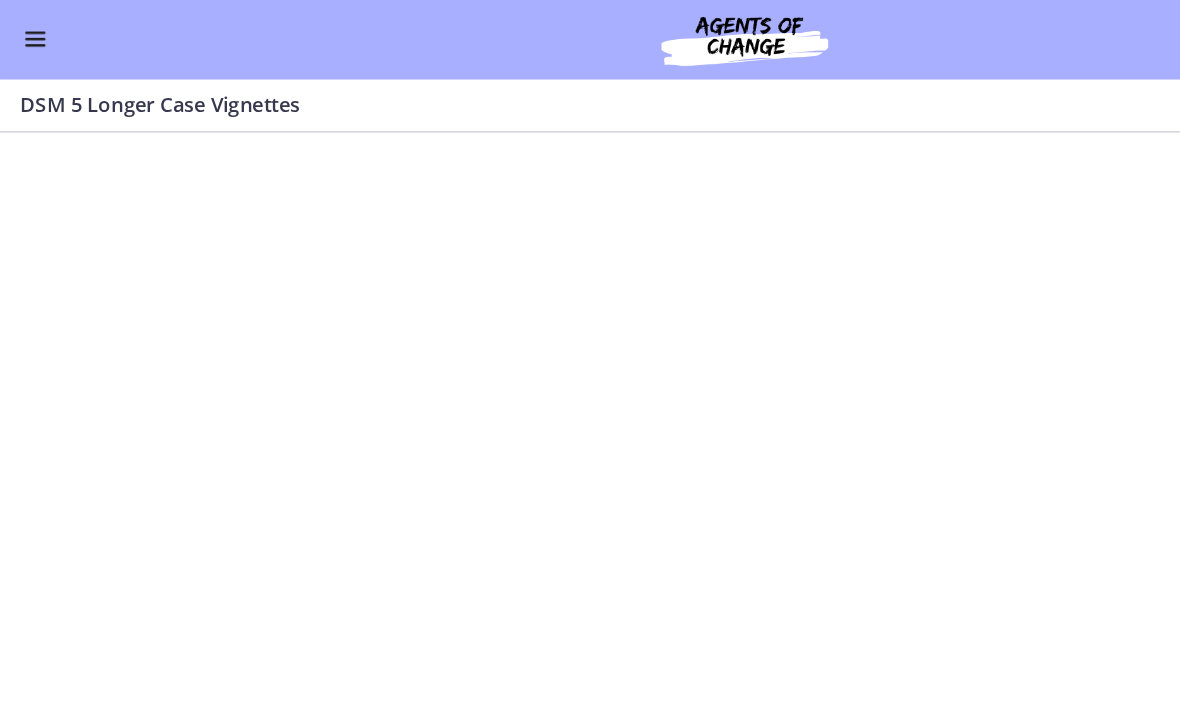 click at bounding box center (28, 32) 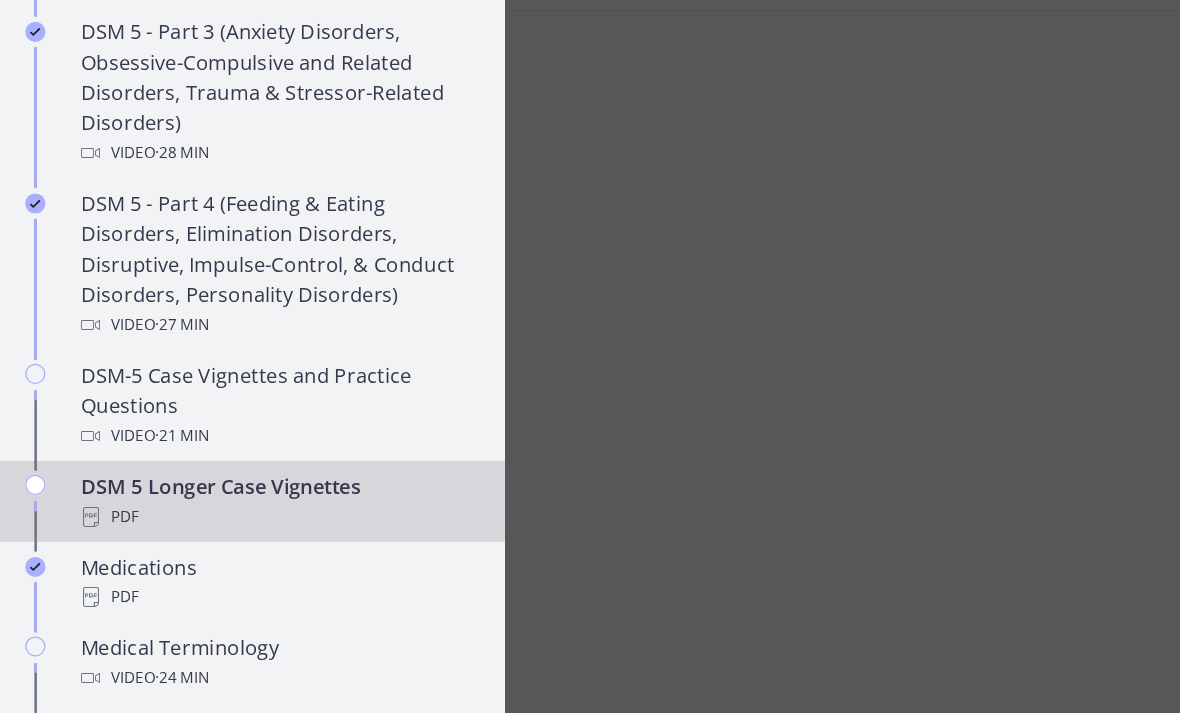 click on "Medications
PDF" at bounding box center [220, 558] 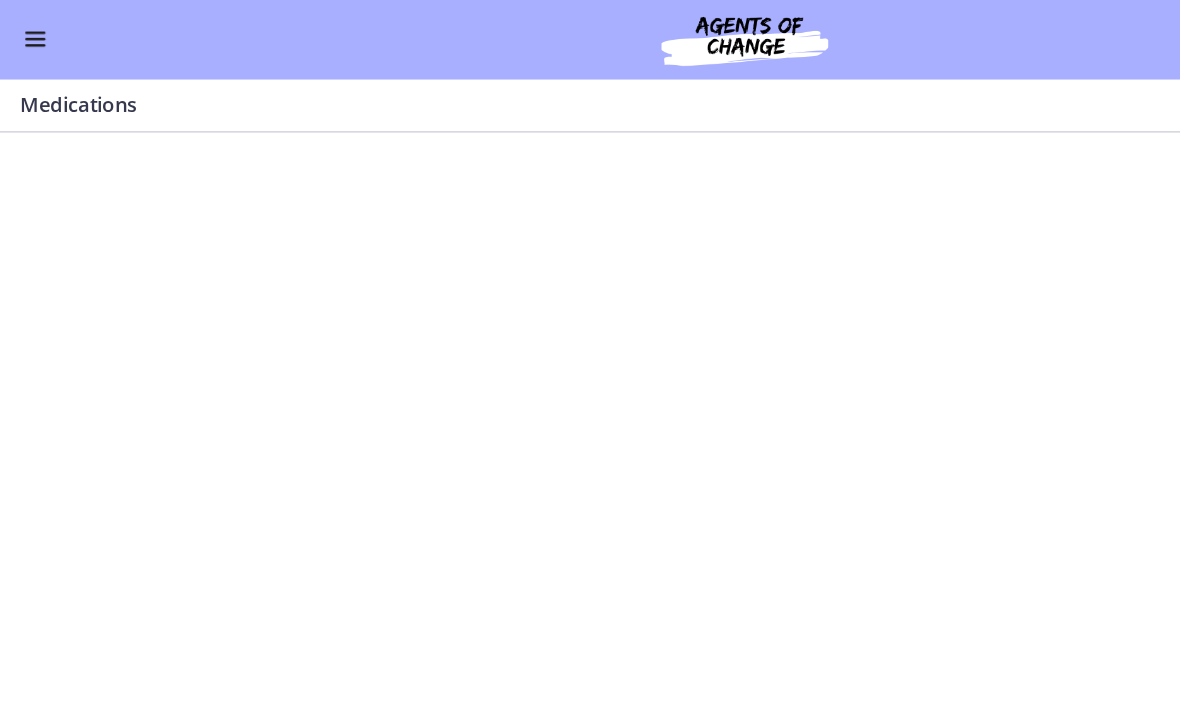 click at bounding box center (28, 32) 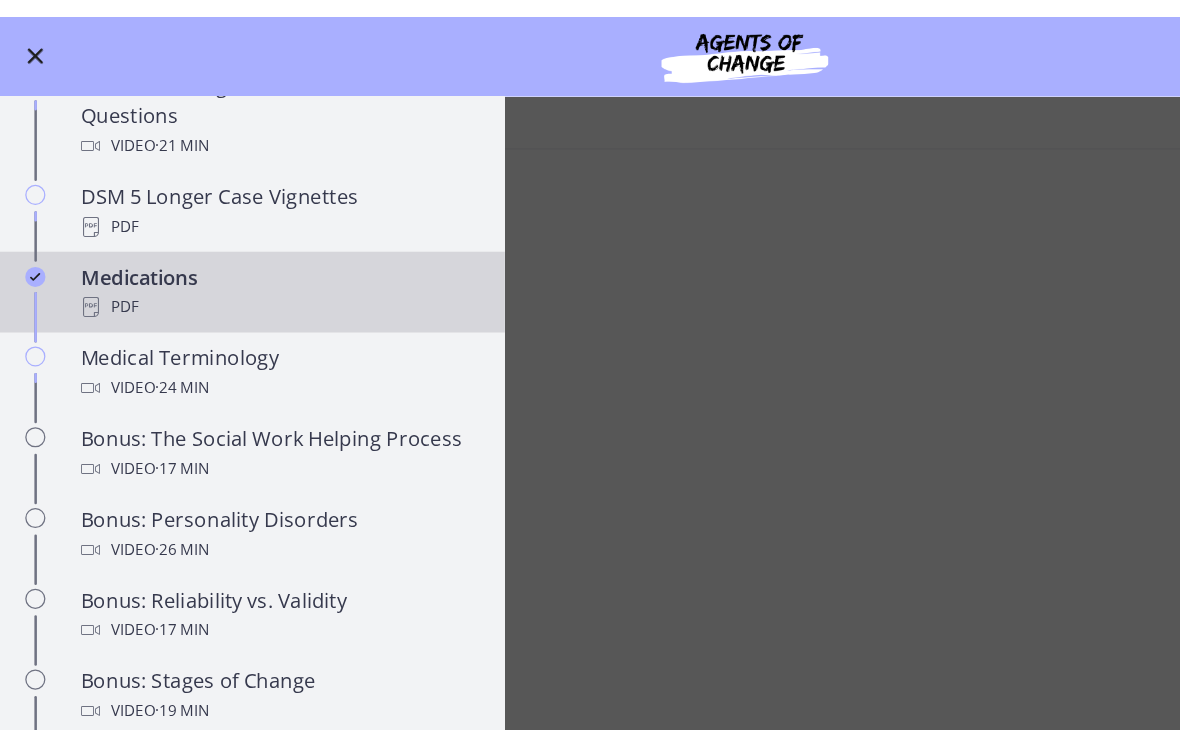 scroll, scrollTop: 1331, scrollLeft: 0, axis: vertical 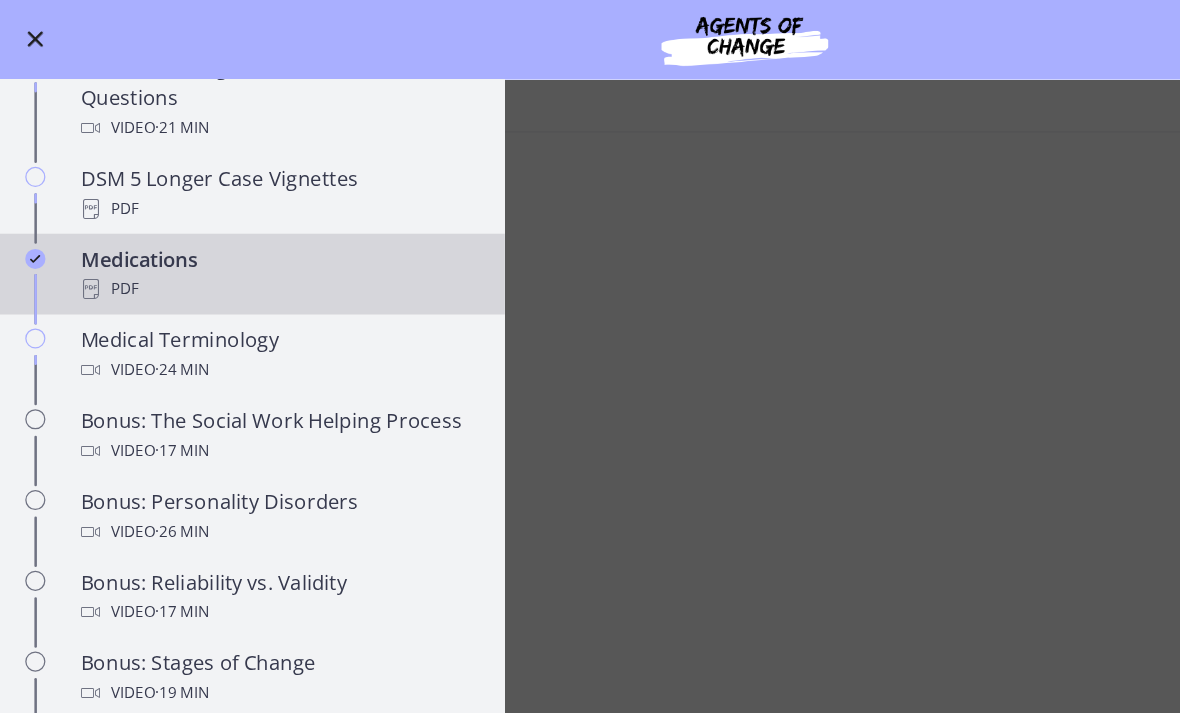 click on "PDF" at bounding box center [220, 230] 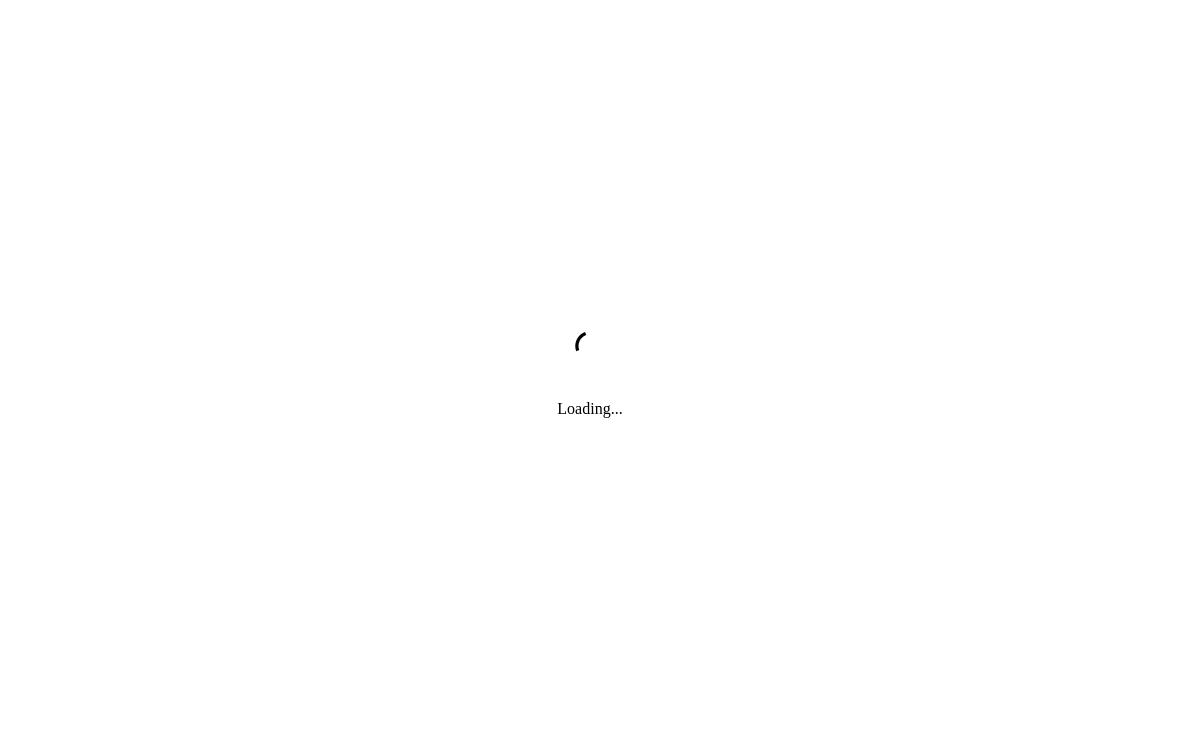 scroll, scrollTop: 0, scrollLeft: 0, axis: both 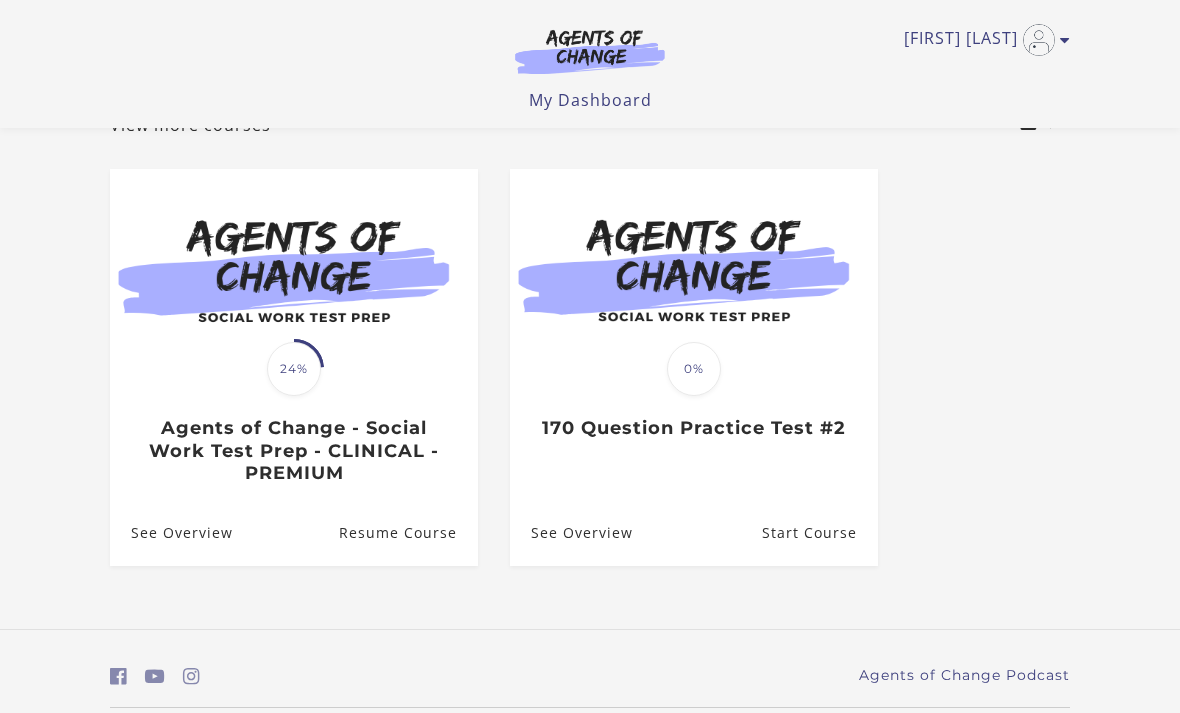 click on "Translation missing: en.liquid.partials.dashboard_course_card.progress_description: 24%
24%
Agents of Change - Social Work Test Prep - CLINICAL - PREMIUM
See Overview
Resume Course
Translation missing: en.liquid.partials.dashboard_course_card.progress_description: 0%
0%" at bounding box center [590, 383] 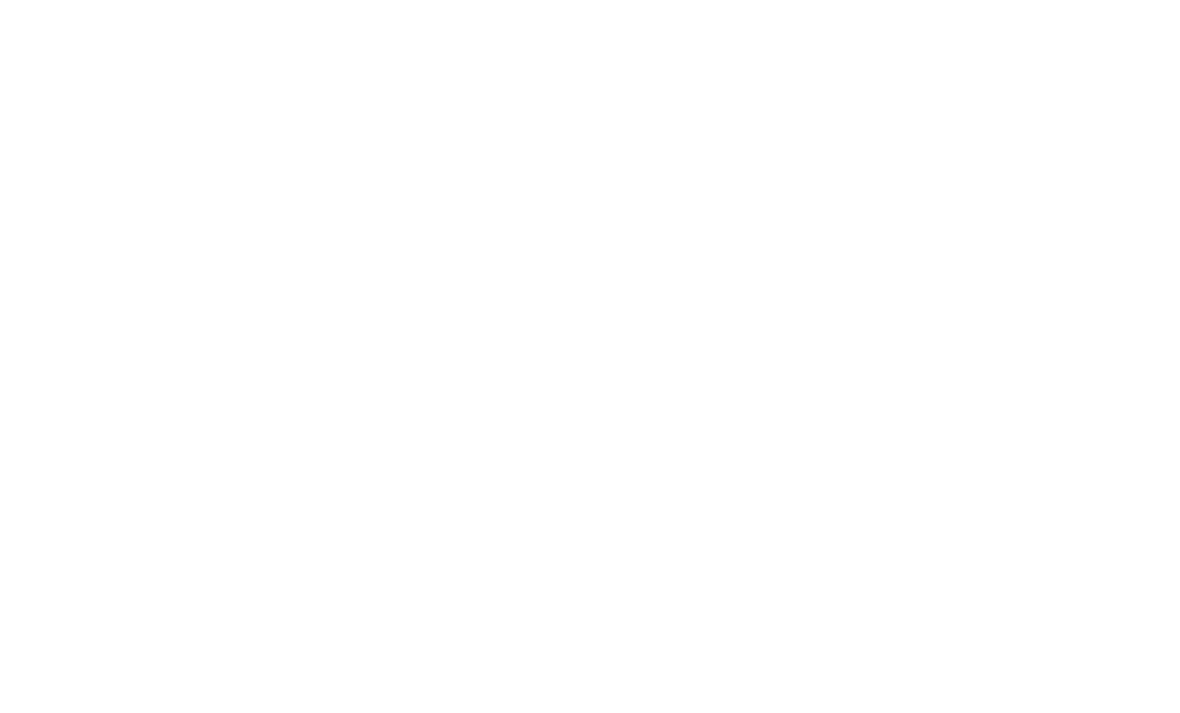 scroll, scrollTop: 0, scrollLeft: 0, axis: both 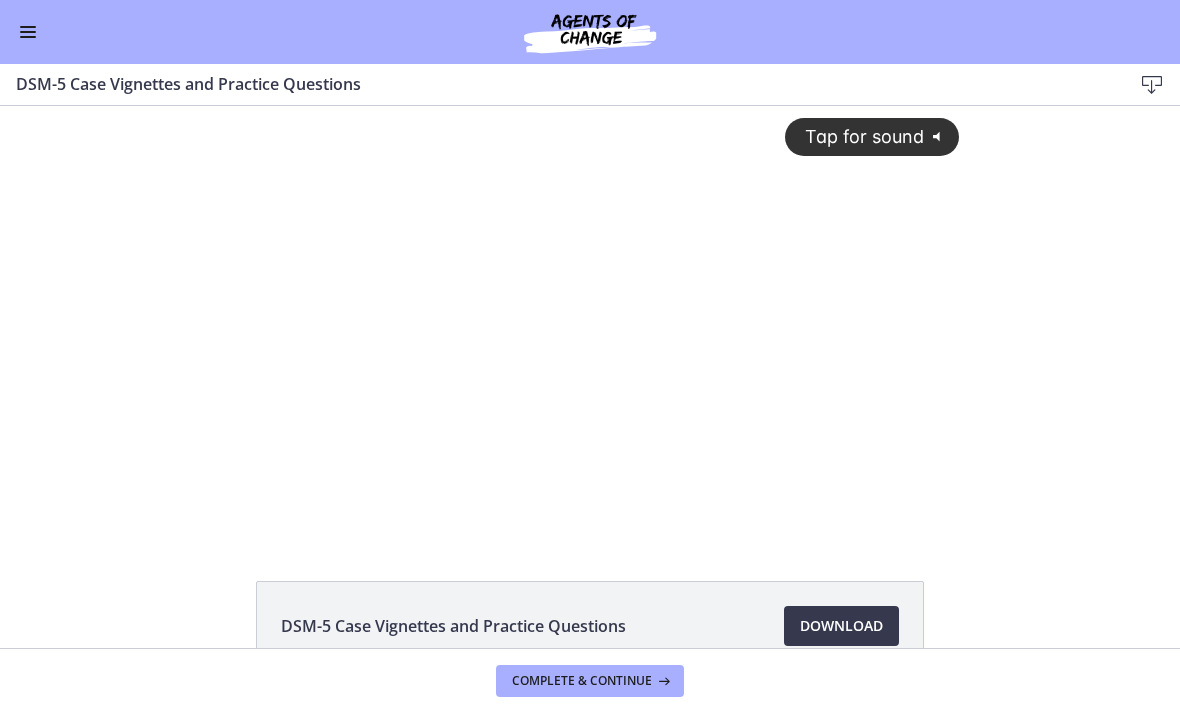 click on "Complete & continue" at bounding box center [590, 681] 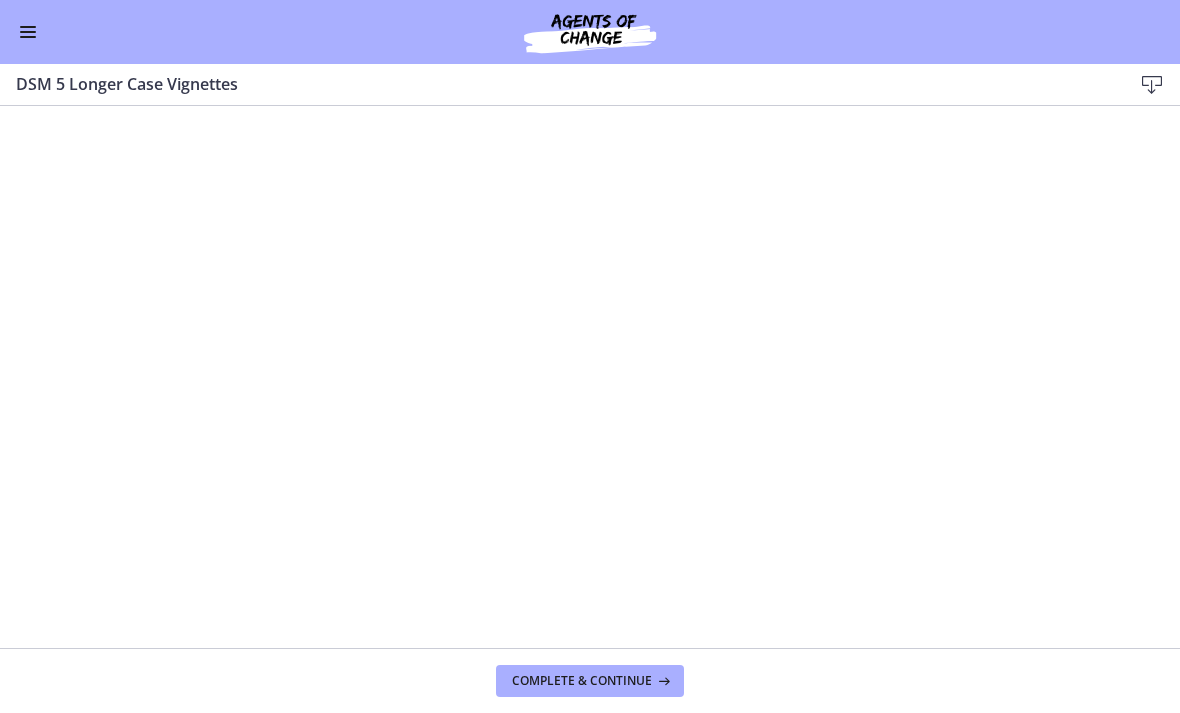 click on "Complete & continue" at bounding box center (582, 681) 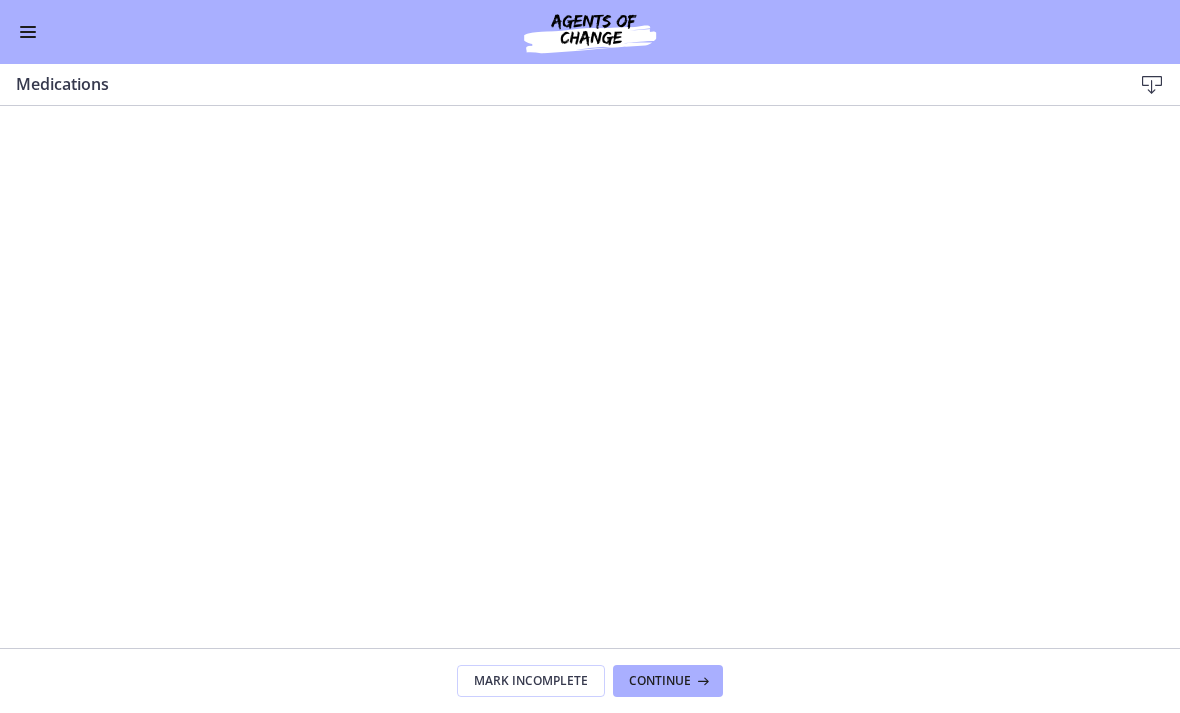 click on "Mark Incomplete" at bounding box center (531, 681) 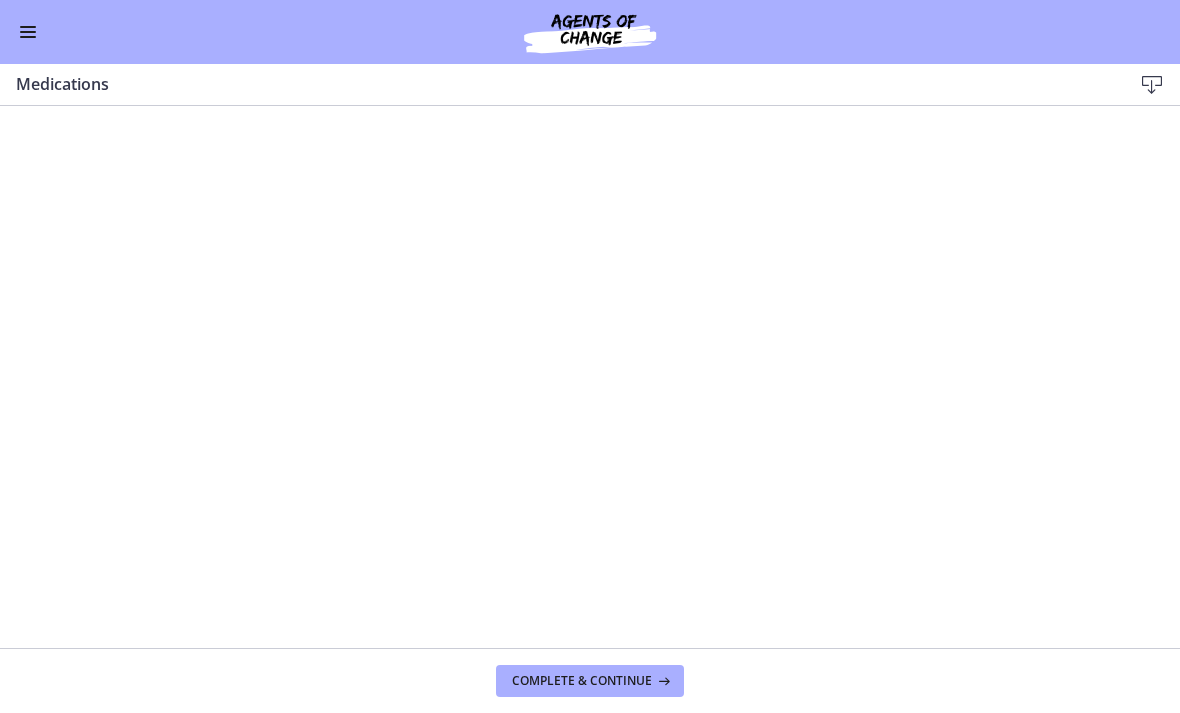 click on "Complete & continue" at bounding box center (582, 681) 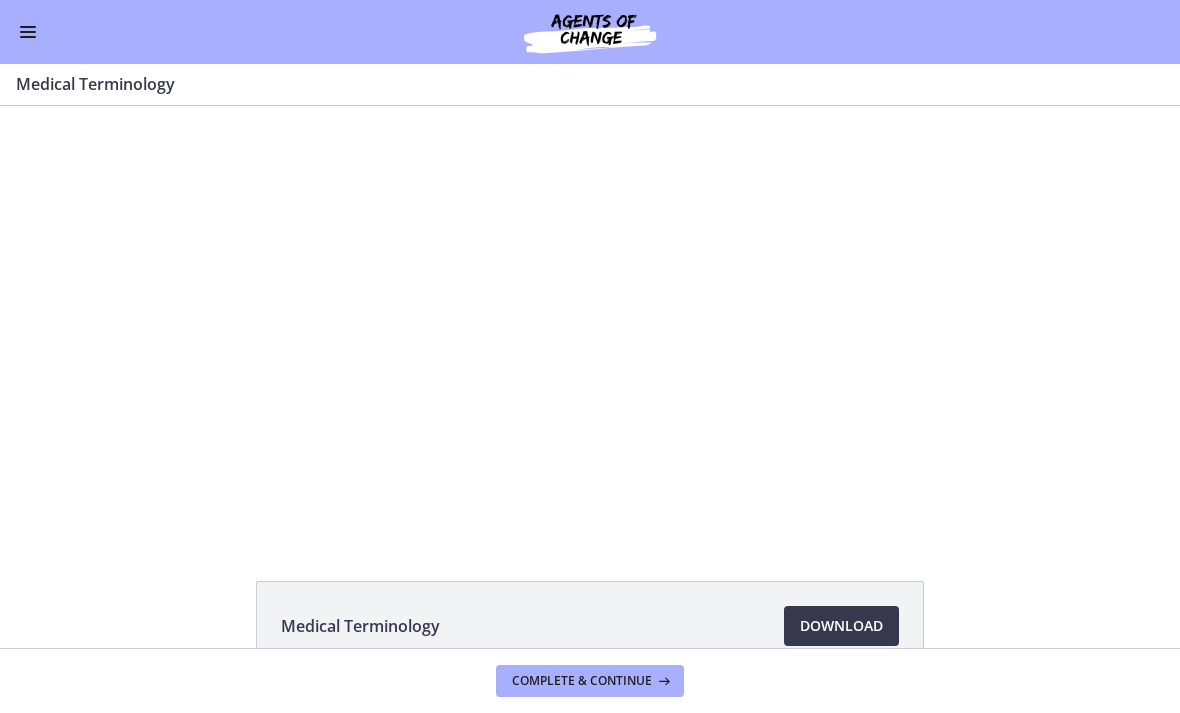 scroll, scrollTop: 0, scrollLeft: 0, axis: both 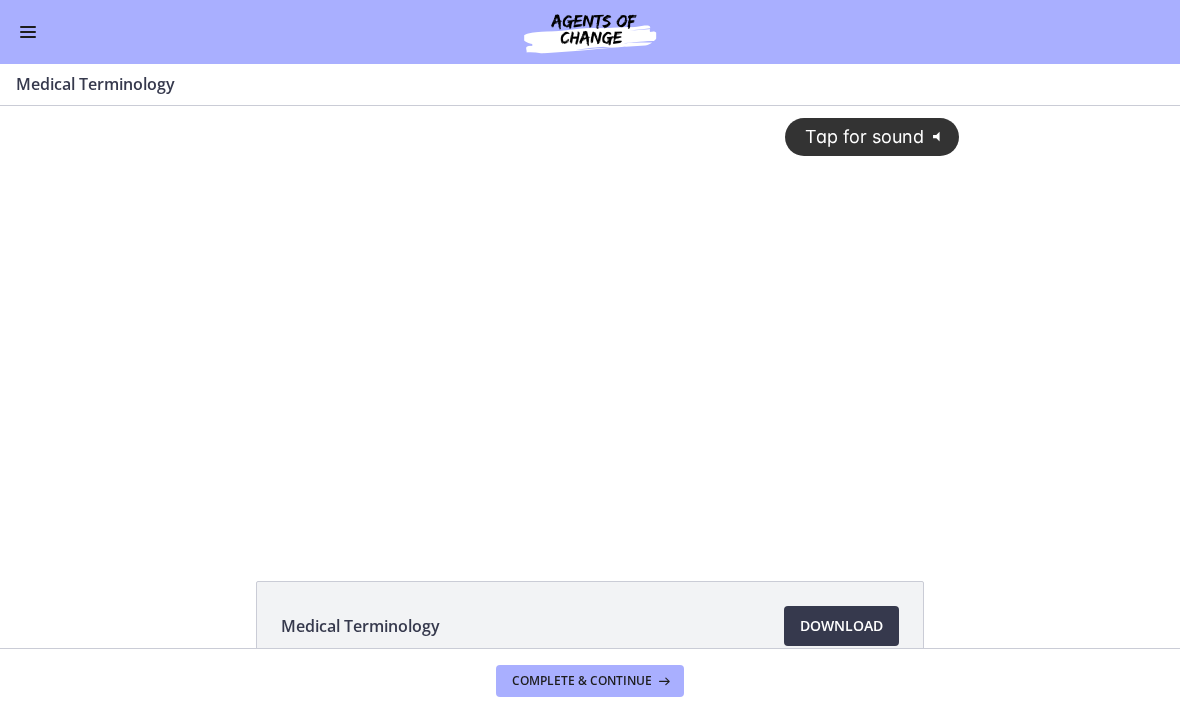 click on "Download
Opens in a new window" at bounding box center (841, 626) 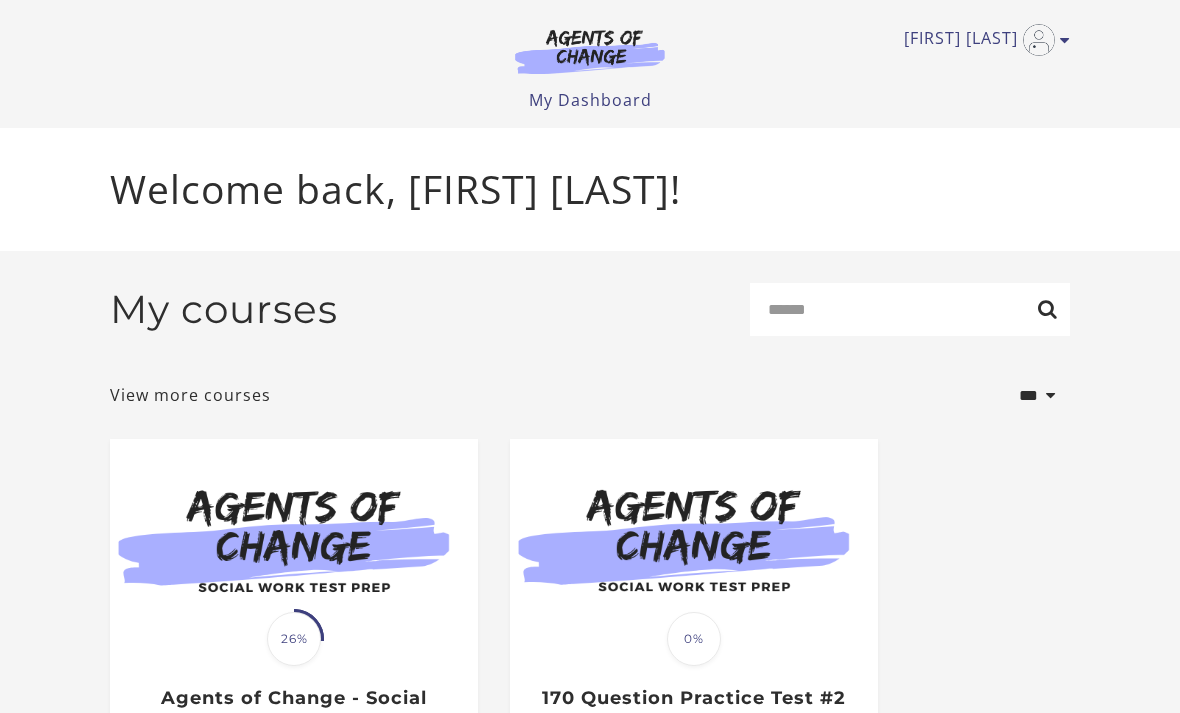 scroll, scrollTop: 0, scrollLeft: 0, axis: both 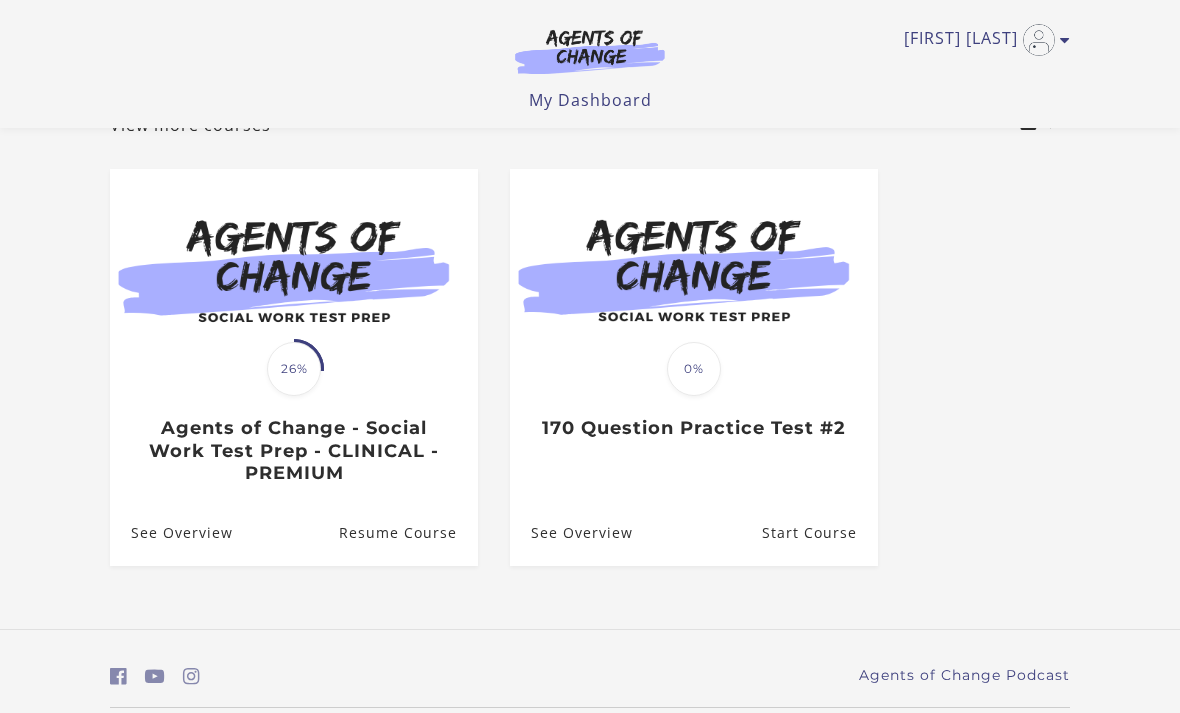 click on "Resume Course" at bounding box center (408, 532) 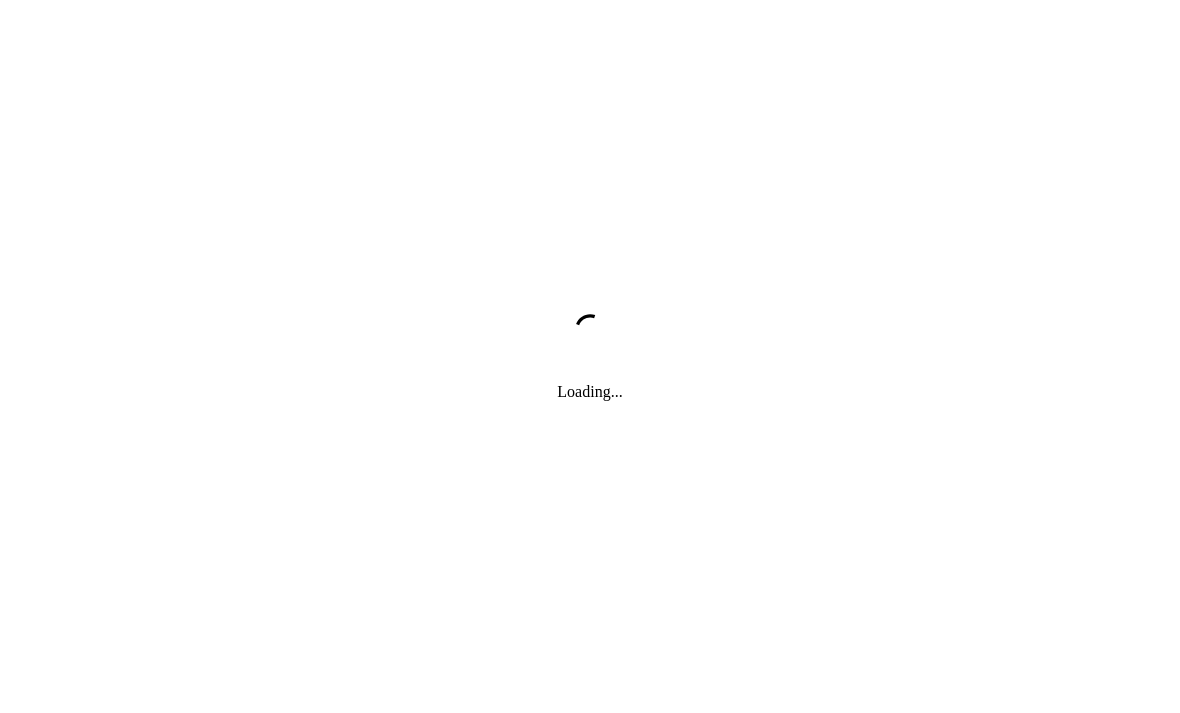 scroll, scrollTop: 0, scrollLeft: 0, axis: both 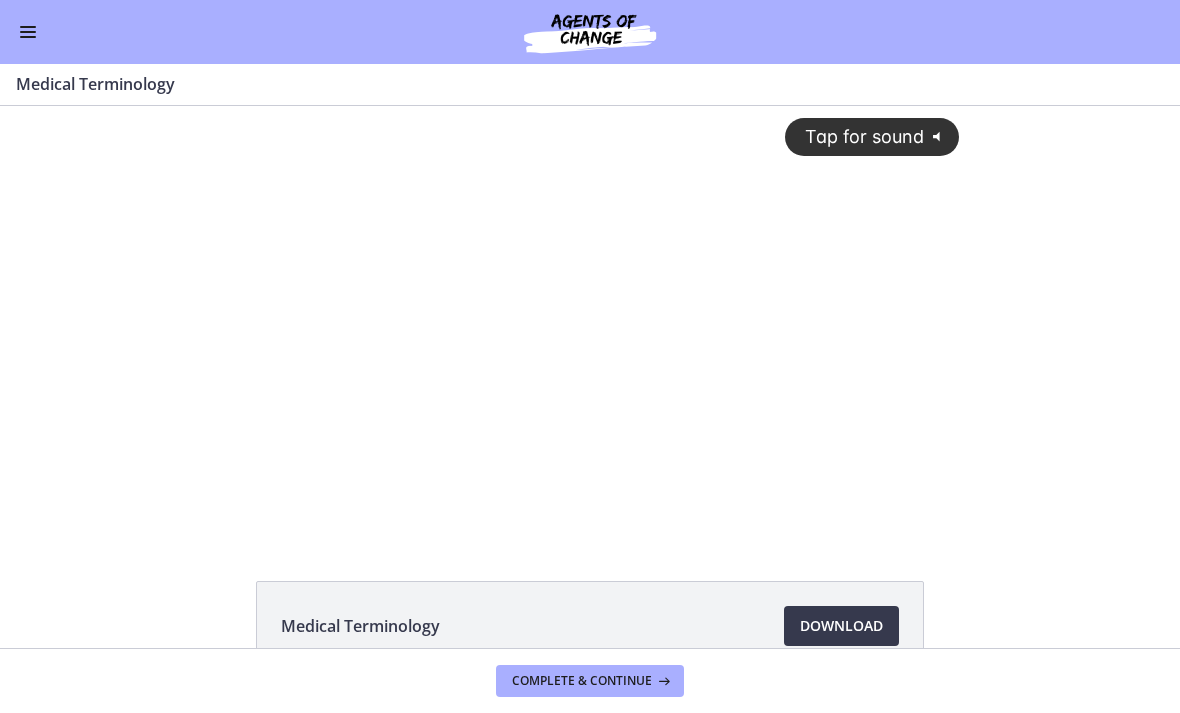 click on "Go to Dashboard" at bounding box center (590, 32) 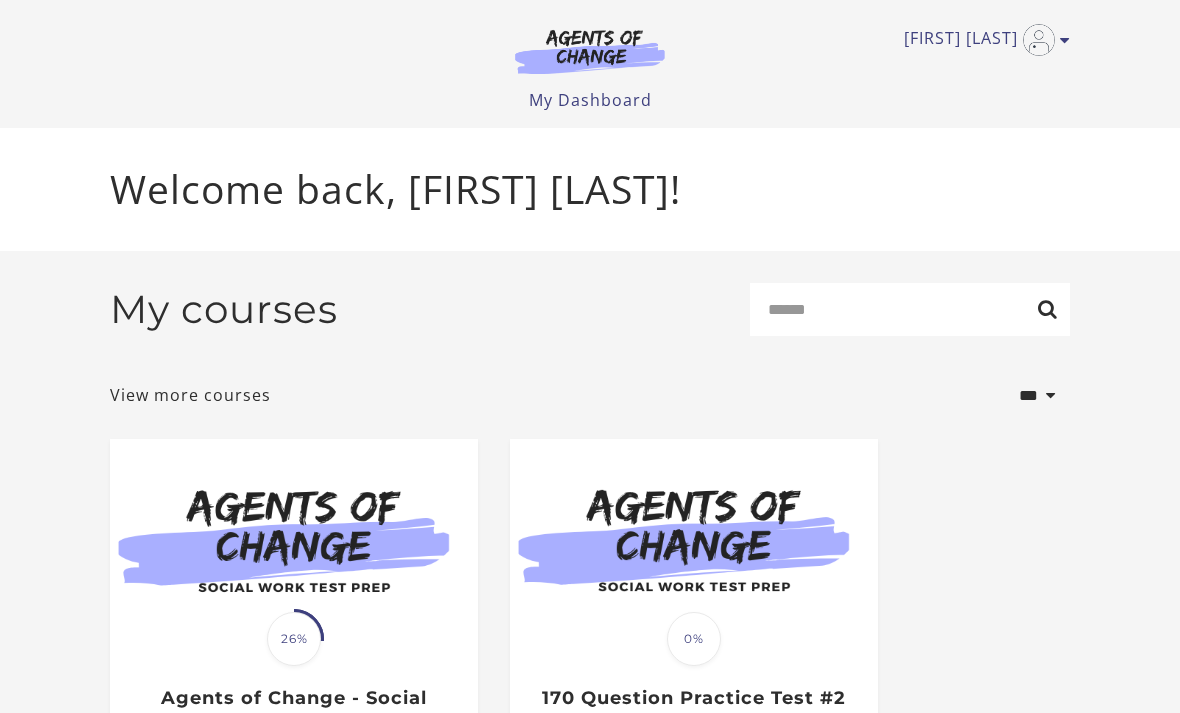 scroll, scrollTop: 0, scrollLeft: 0, axis: both 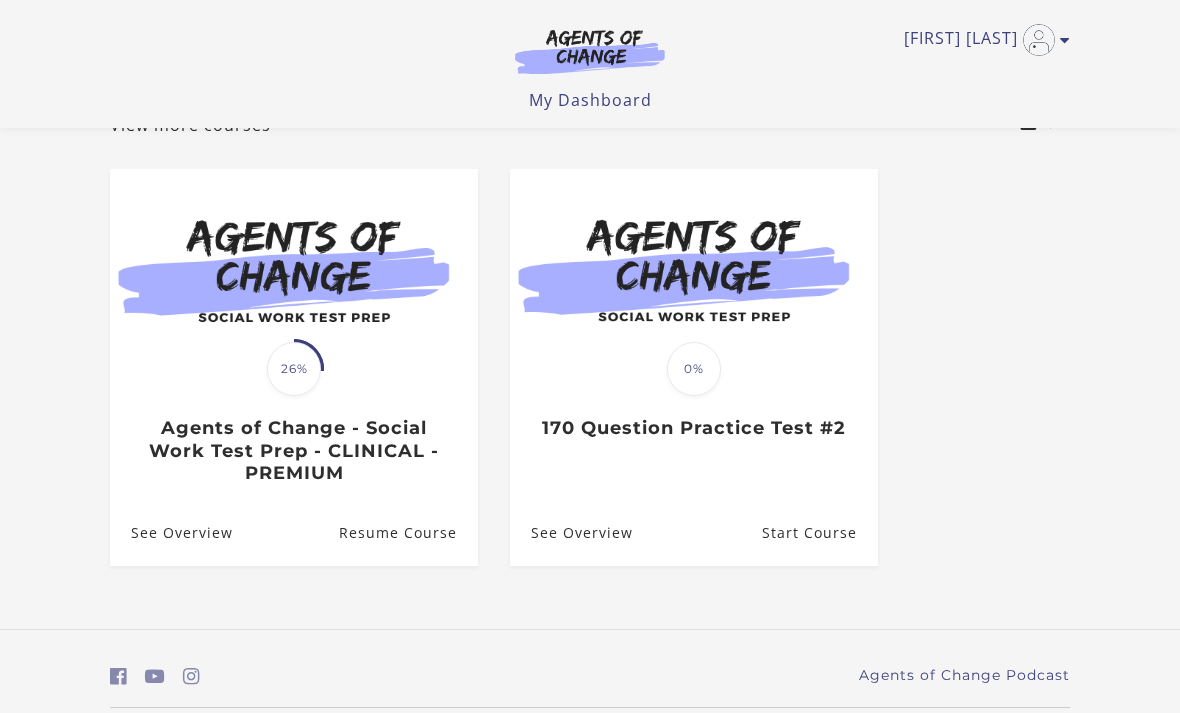 click on "Resume Course" at bounding box center [408, 532] 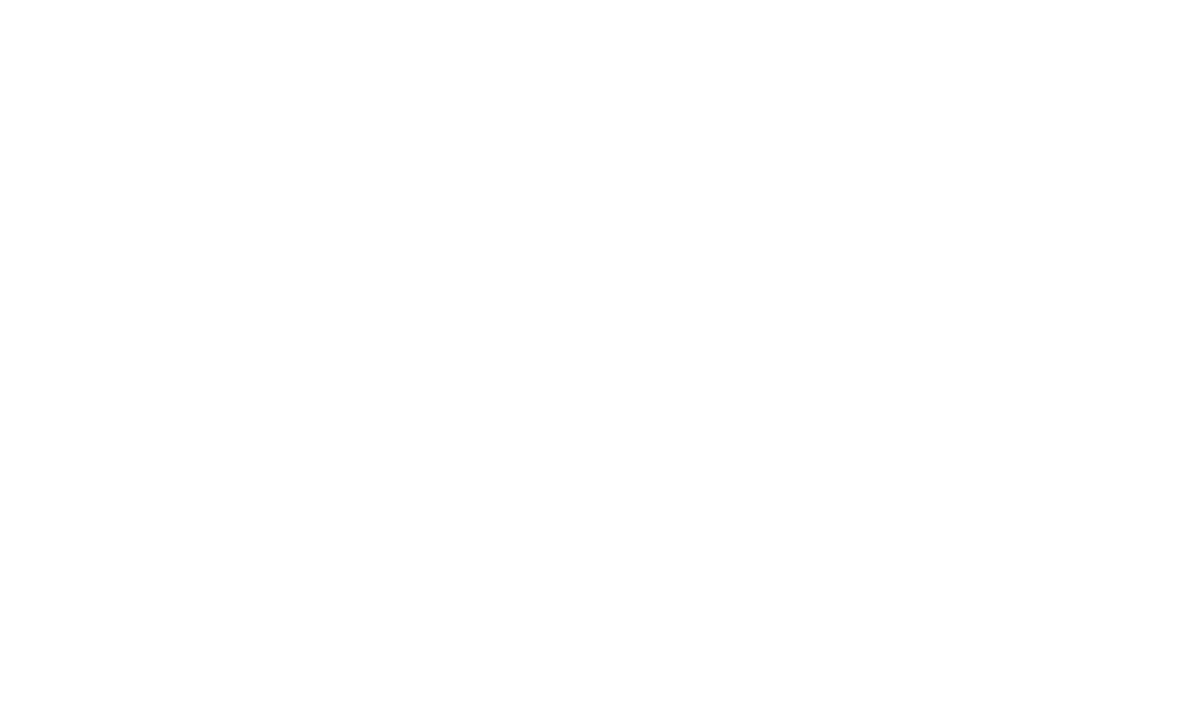 scroll, scrollTop: 0, scrollLeft: 0, axis: both 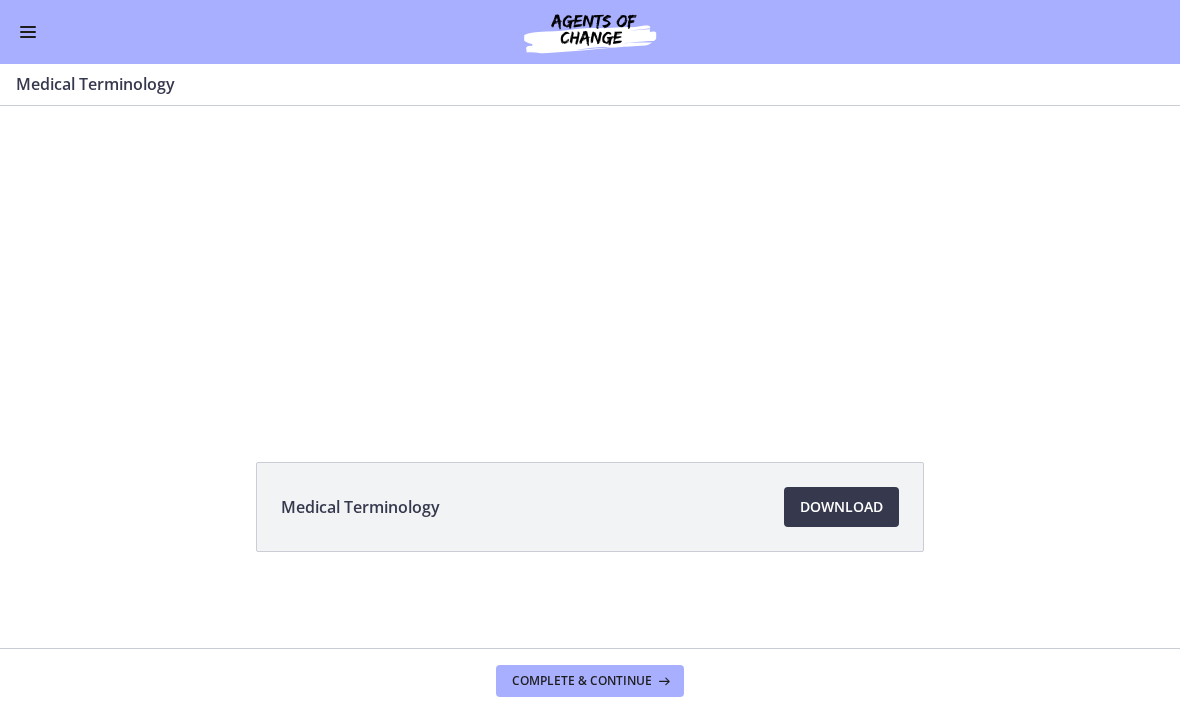 click at bounding box center (28, 37) 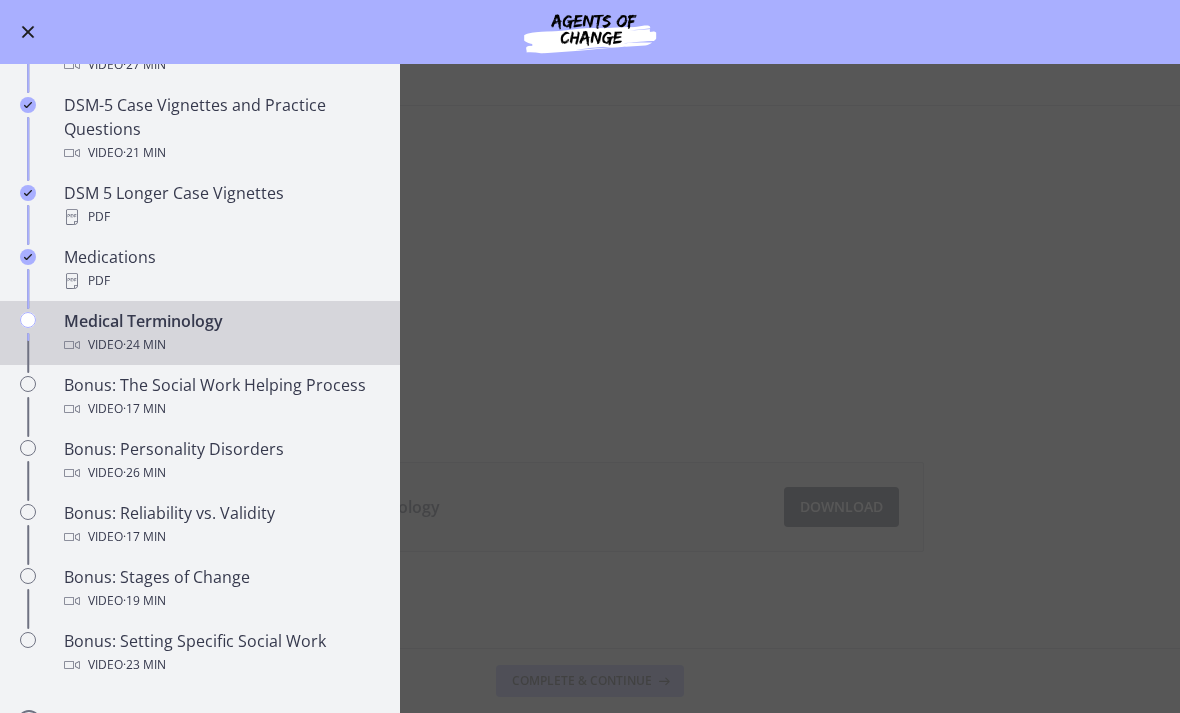 scroll, scrollTop: 1281, scrollLeft: 0, axis: vertical 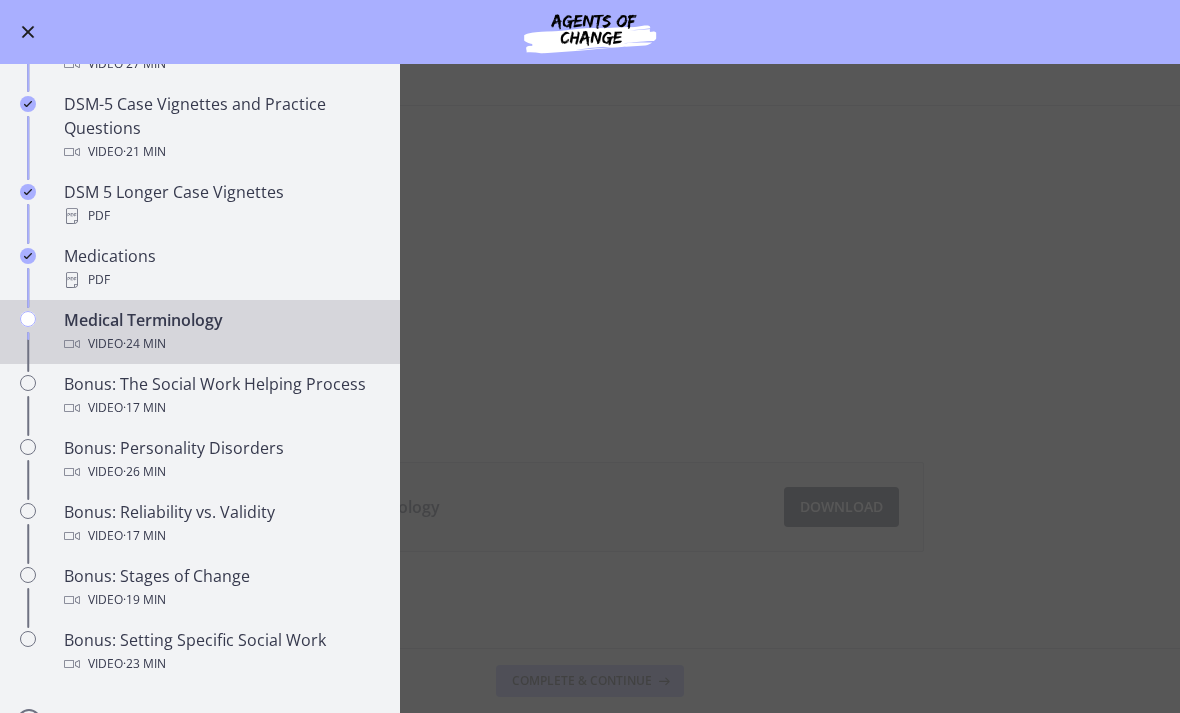 click on "PDF" at bounding box center (220, 280) 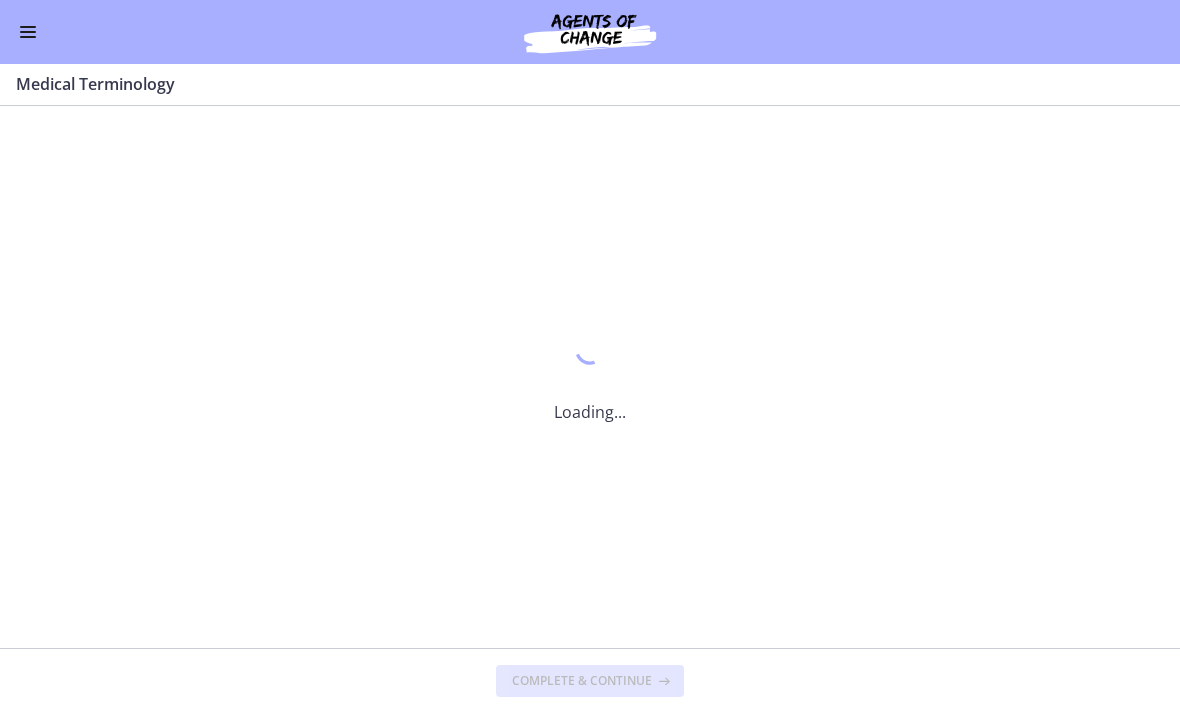 scroll, scrollTop: 0, scrollLeft: 0, axis: both 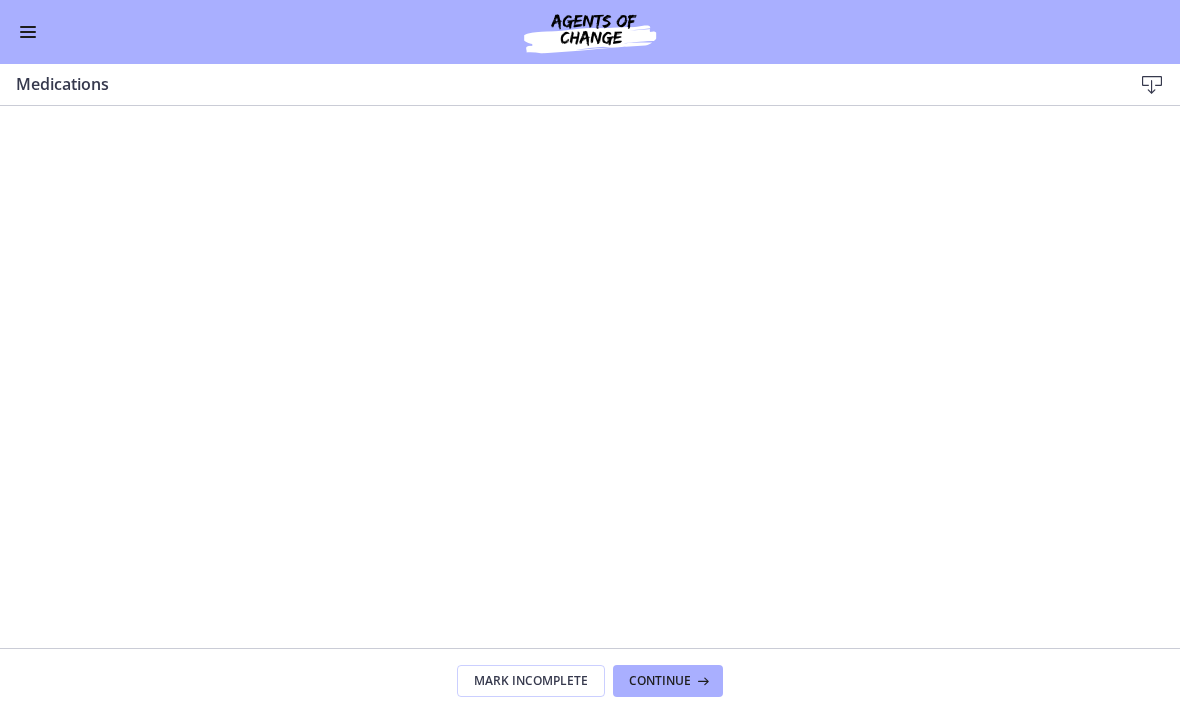 click on "Continue" at bounding box center (660, 681) 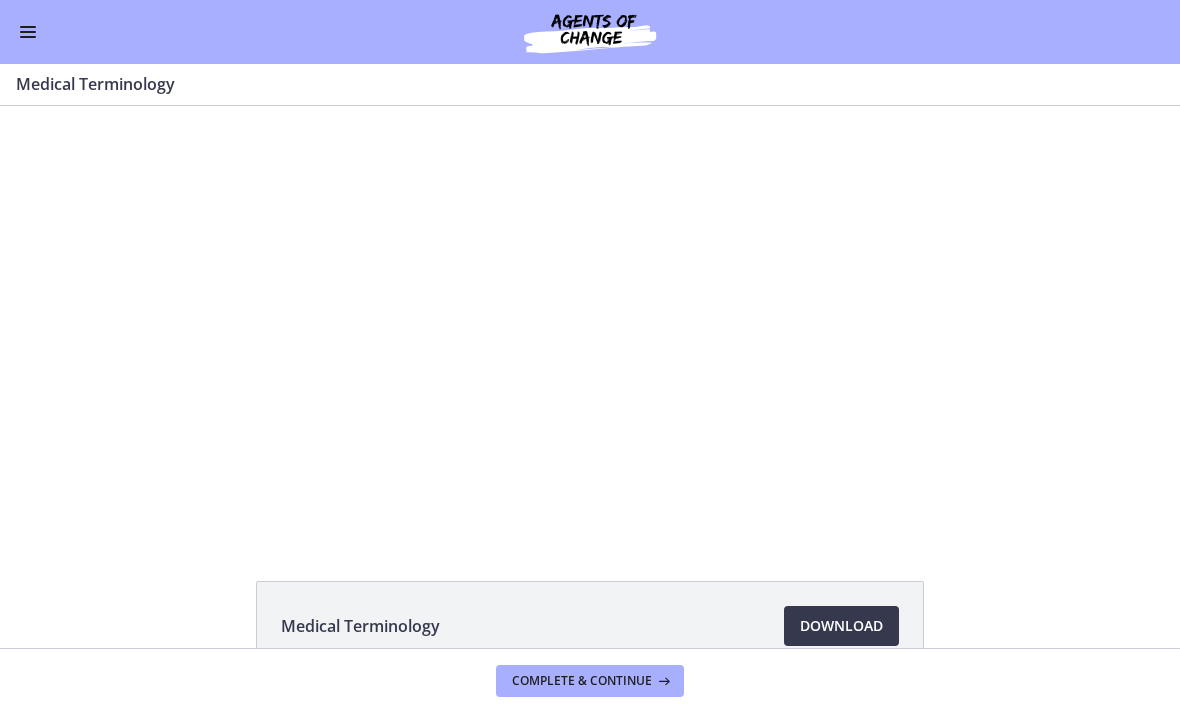 scroll, scrollTop: 0, scrollLeft: 0, axis: both 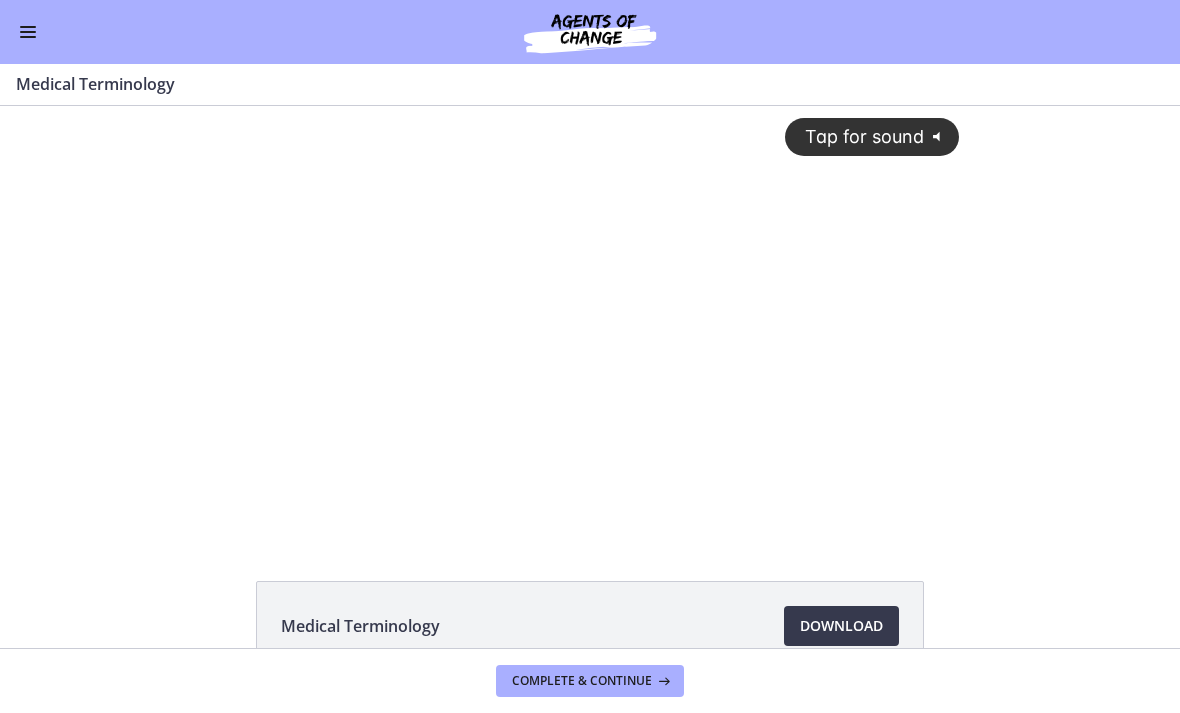 click on "Tap for sound
@keyframes VOLUME_SMALL_WAVE_FLASH {
0% { opacity: 0; }
33% { opacity: 1; }
66% { opacity: 1; }
100% { opacity: 0; }
}
@keyframes VOLUME_LARGE_WAVE_FLASH {
0% { opacity: 0; }
33% { opacity: 1; }
66% { opacity: 1; }
100% { opacity: 0; }
}
.volume__small-wave {
animation: VOLUME_SMALL_WAVE_FLASH 2s infinite;
opacity: 0;
}
.volume__large-wave {
animation: VOLUME_LARGE_WAVE_FLASH 2s infinite .3s;
opacity: 0;
}" at bounding box center [872, 136] 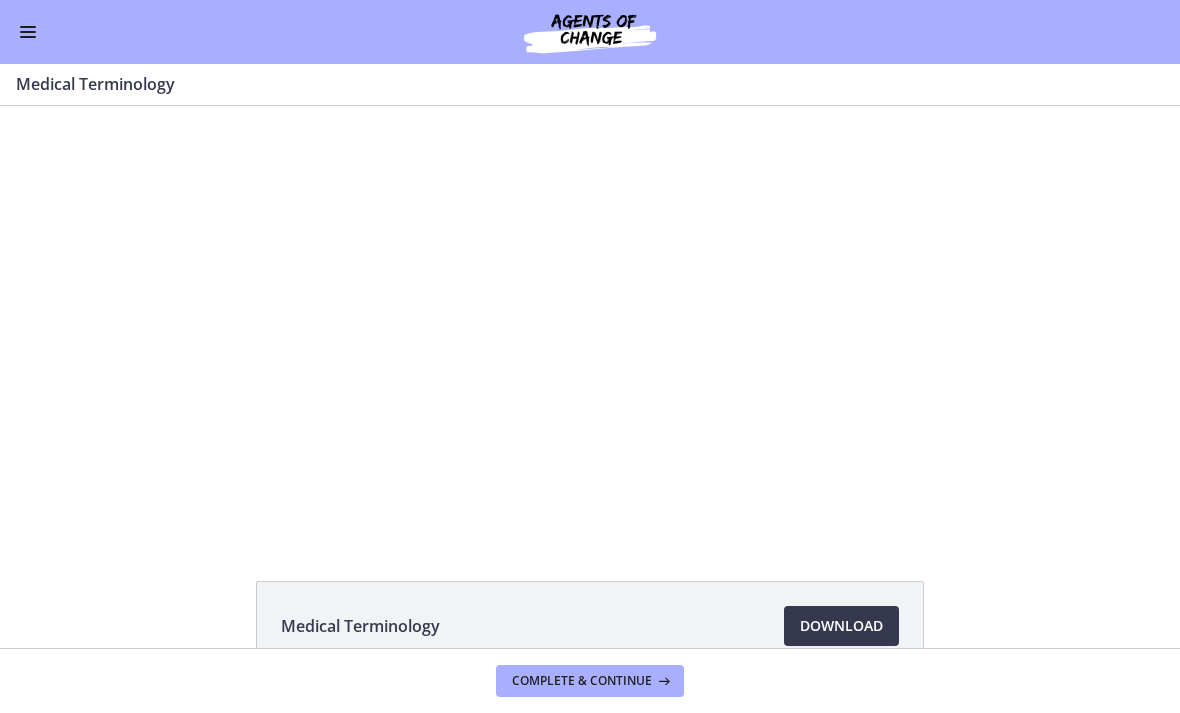 click at bounding box center (590, 320) 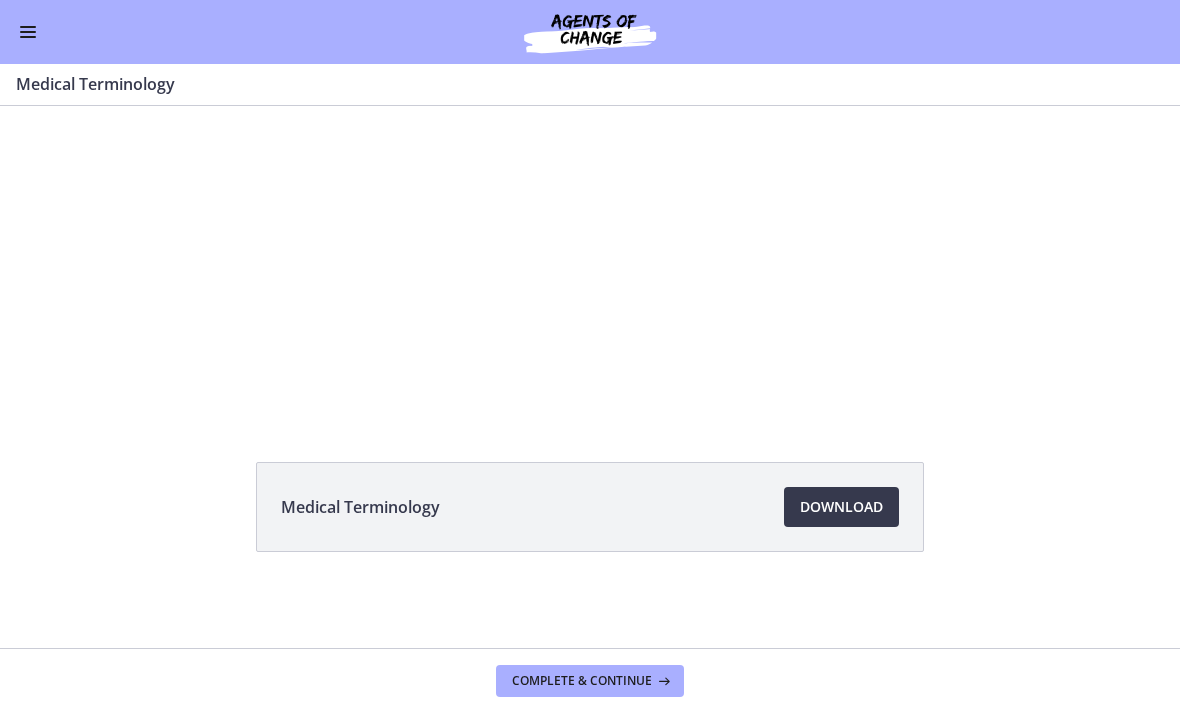 scroll, scrollTop: 119, scrollLeft: 0, axis: vertical 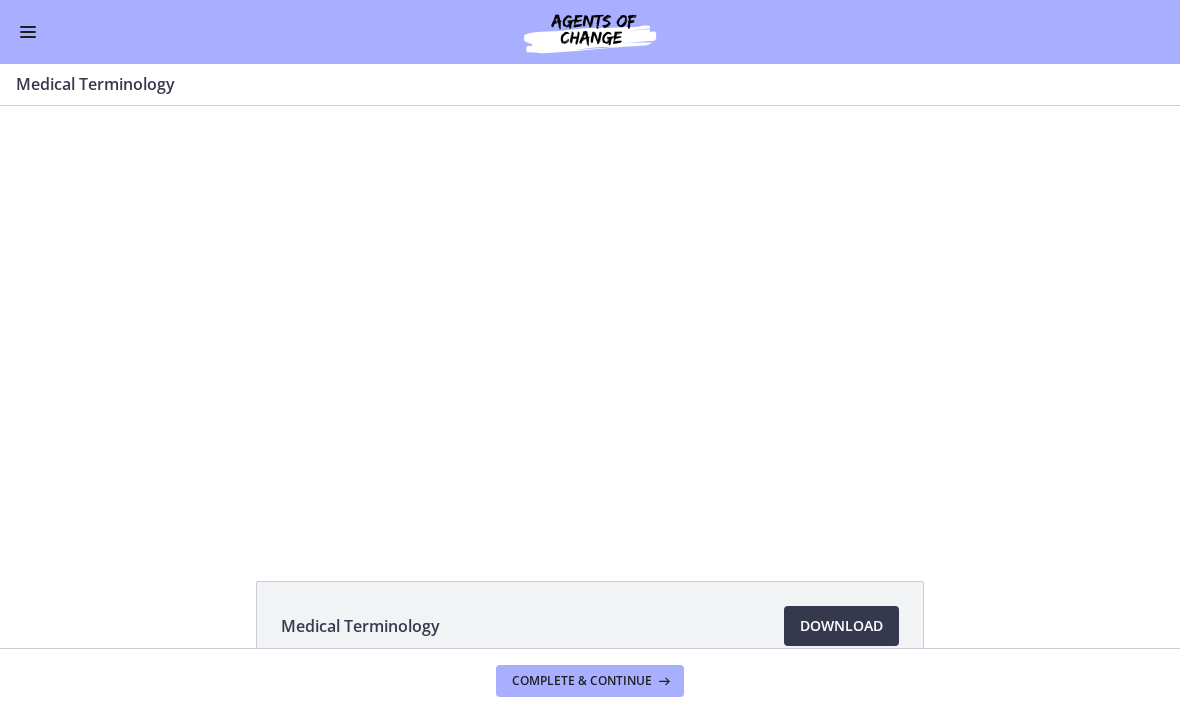 click on "Complete & continue" at bounding box center [590, 680] 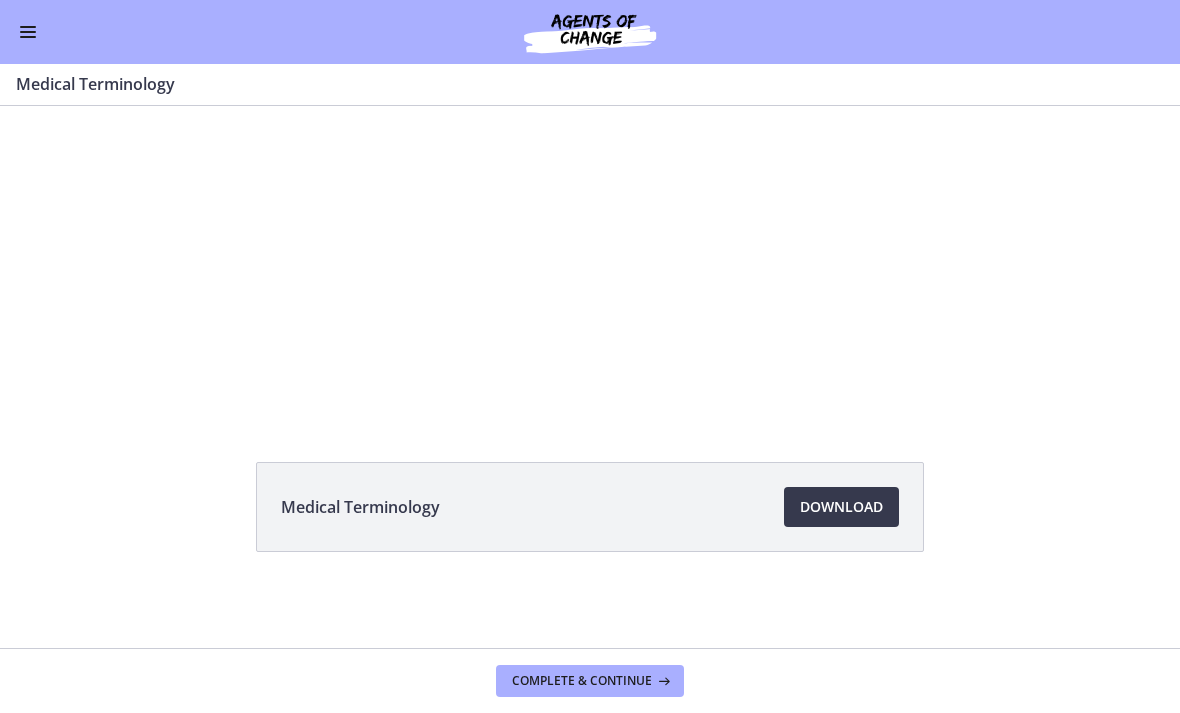 scroll, scrollTop: 119, scrollLeft: 0, axis: vertical 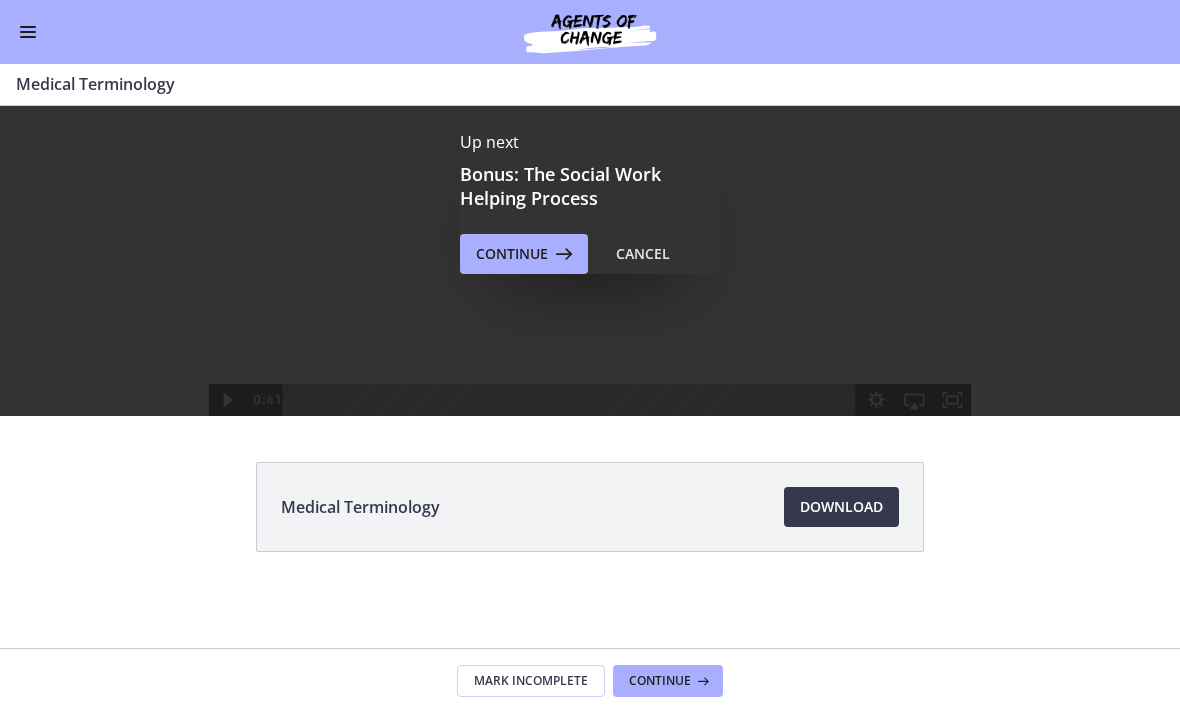 click on "Continue" at bounding box center (512, 254) 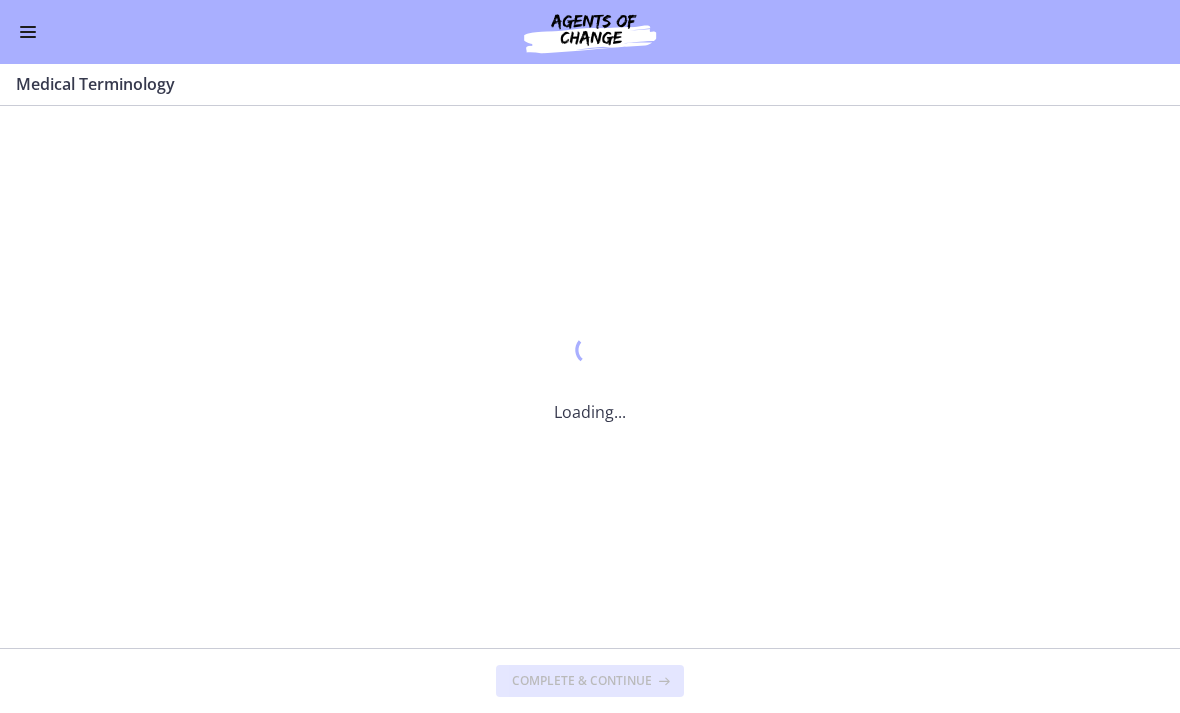 scroll, scrollTop: 0, scrollLeft: 0, axis: both 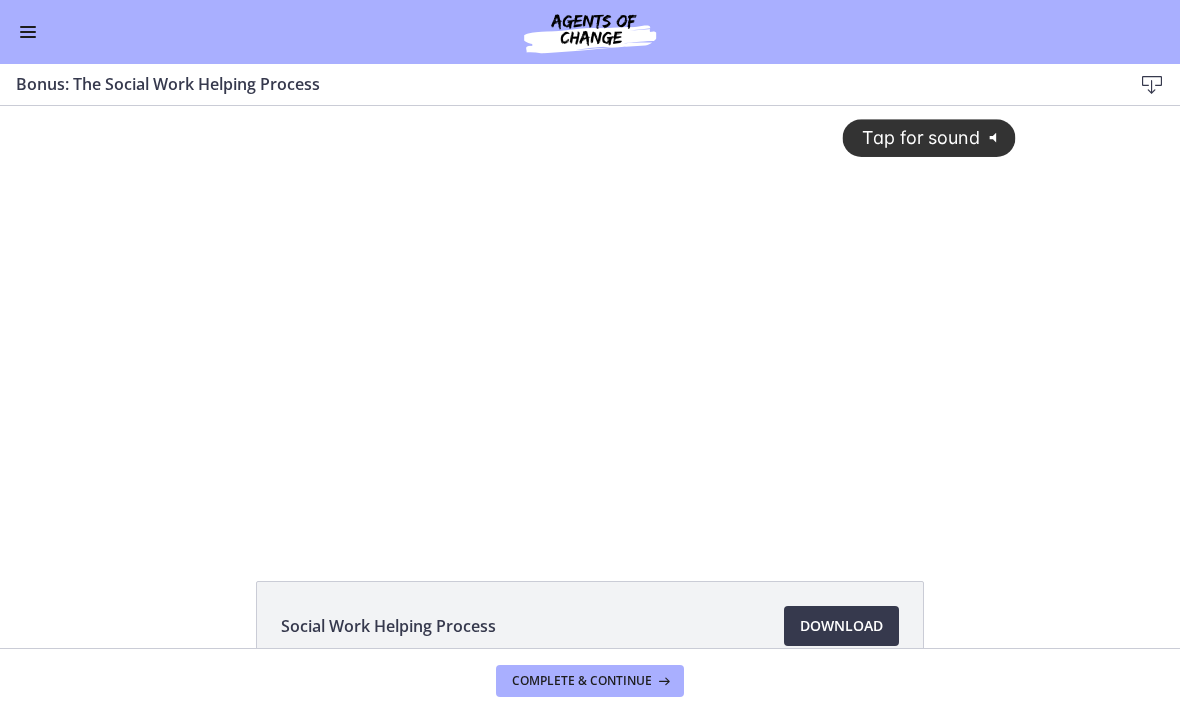 click on "Download
Opens in a new window" at bounding box center [841, 626] 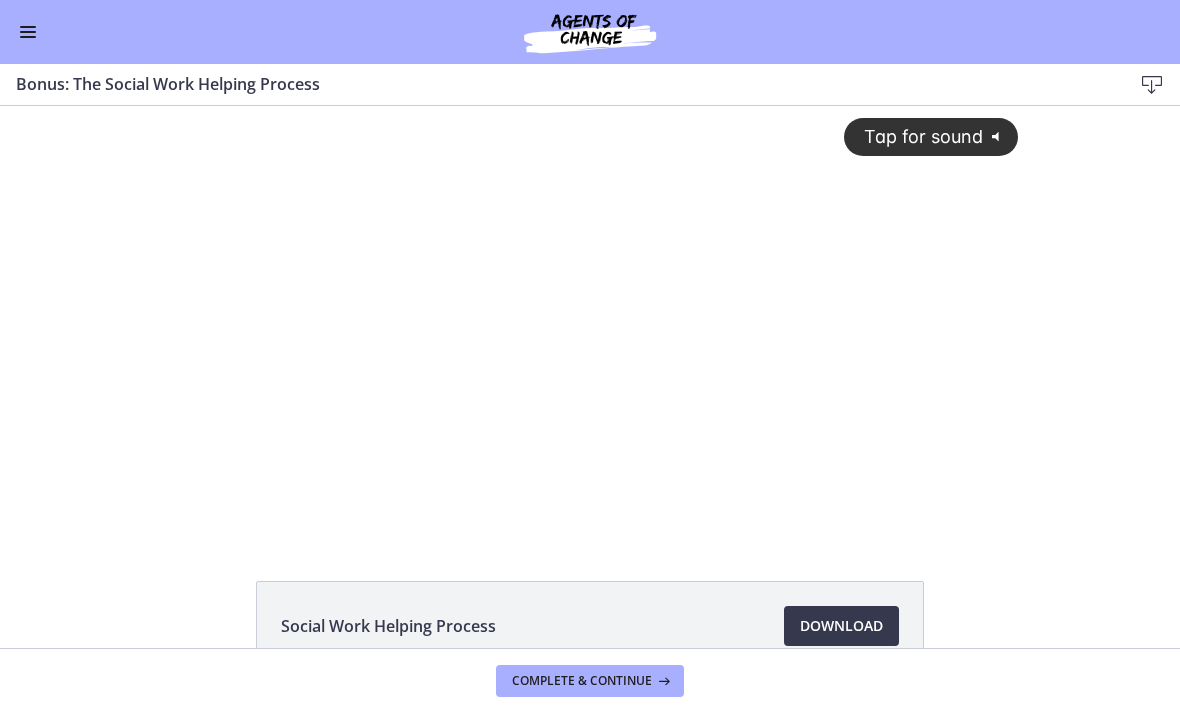 scroll, scrollTop: 0, scrollLeft: 0, axis: both 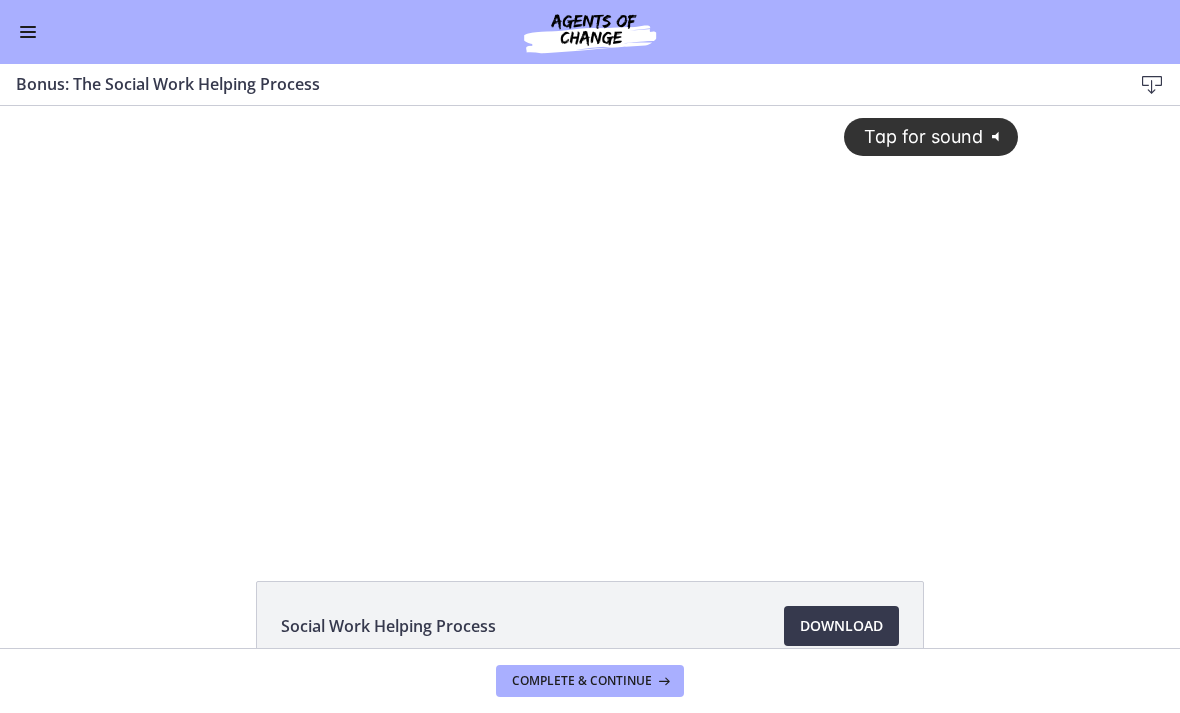 click on "Tap for sound
@keyframes VOLUME_SMALL_WAVE_FLASH {
0% { opacity: 0; }
33% { opacity: 1; }
66% { opacity: 1; }
100% { opacity: 0; }
}
@keyframes VOLUME_LARGE_WAVE_FLASH {
0% { opacity: 0; }
33% { opacity: 1; }
66% { opacity: 1; }
100% { opacity: 0; }
}
.volume__small-wave {
animation: VOLUME_SMALL_WAVE_FLASH 2s infinite;
opacity: 0;
}
.volume__large-wave {
animation: VOLUME_LARGE_WAVE_FLASH 2s infinite .3s;
opacity: 0;
}" at bounding box center (931, 136) 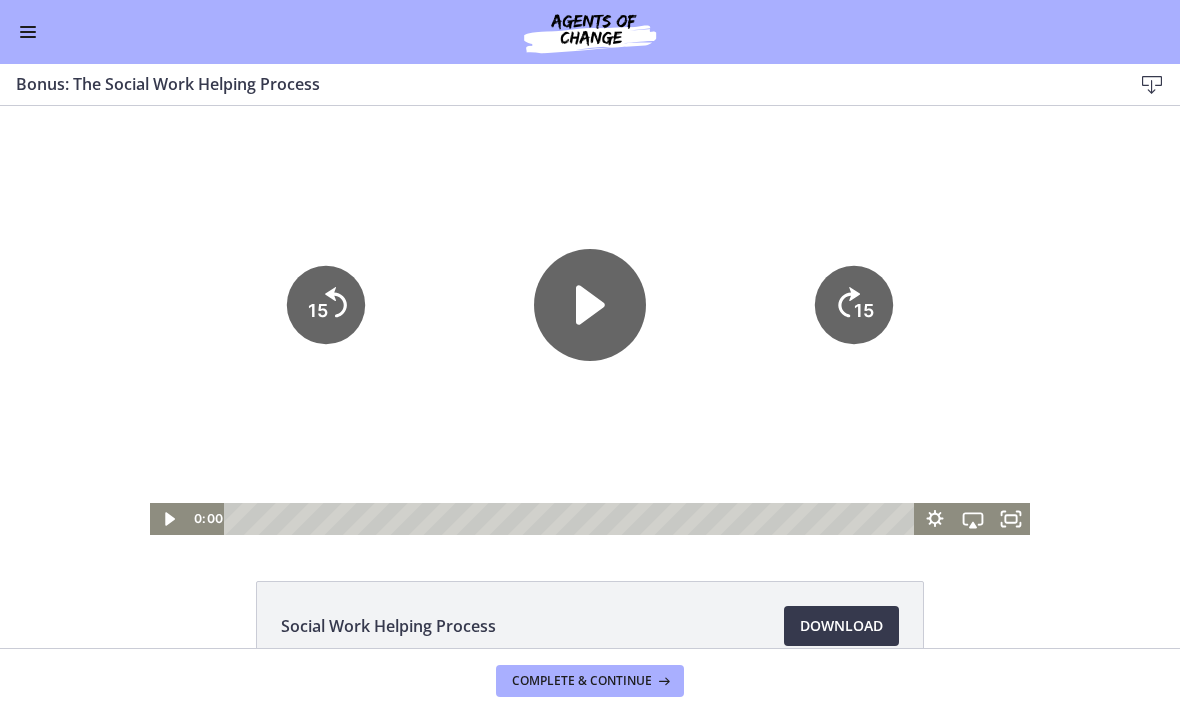 click 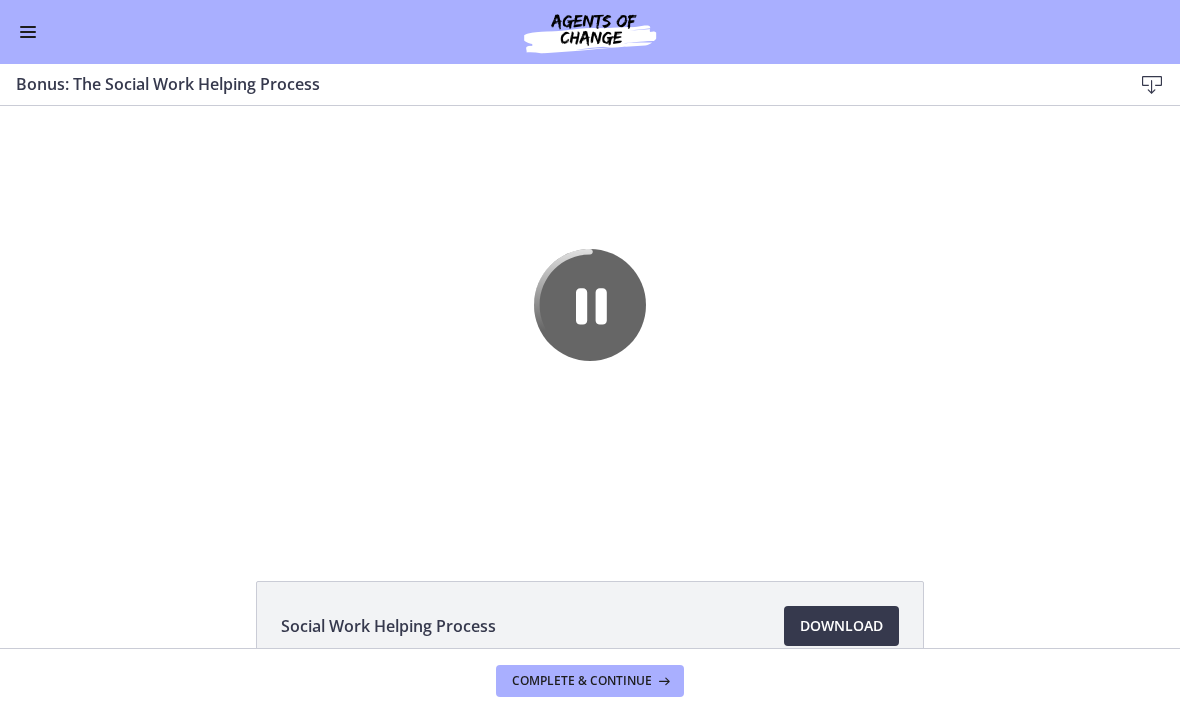 click on "Download
Opens in a new window" at bounding box center [841, 626] 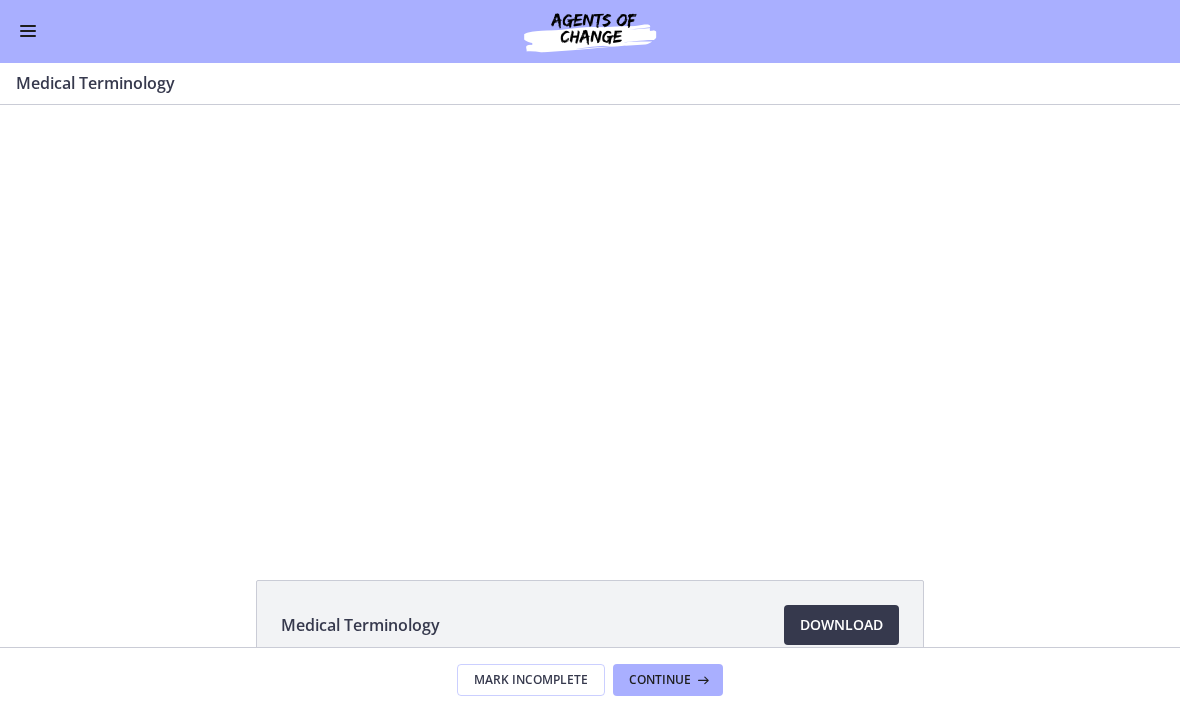 scroll, scrollTop: 0, scrollLeft: 0, axis: both 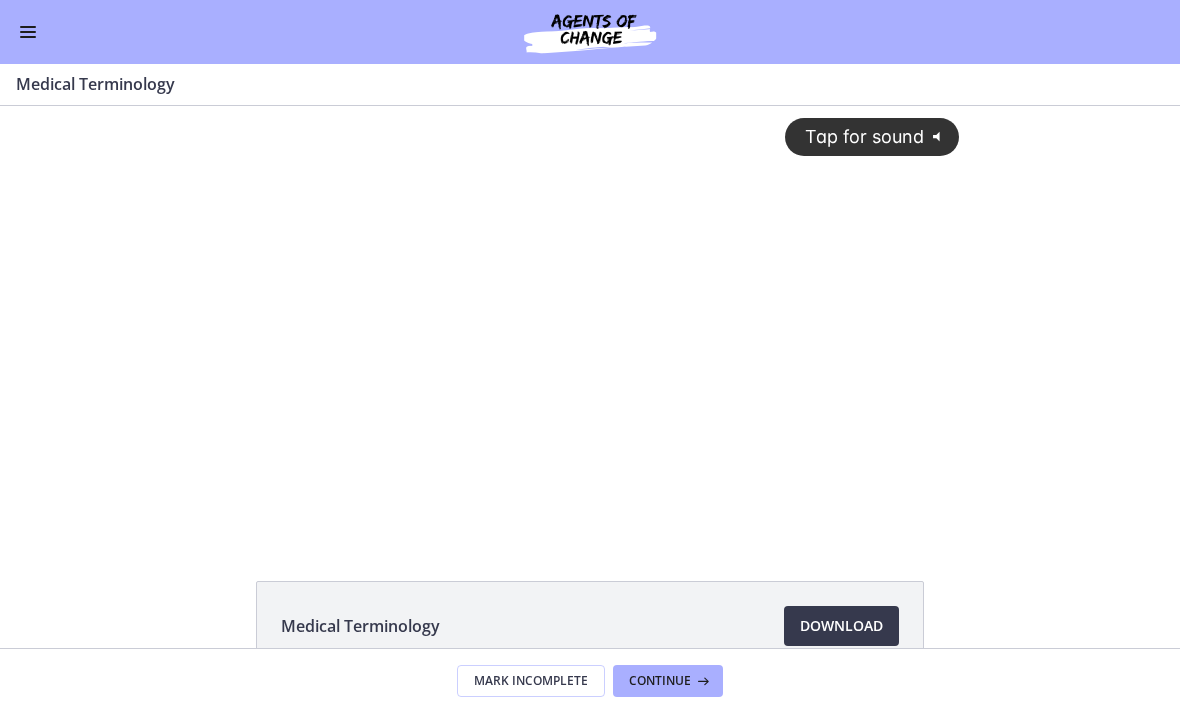 click at bounding box center (28, 37) 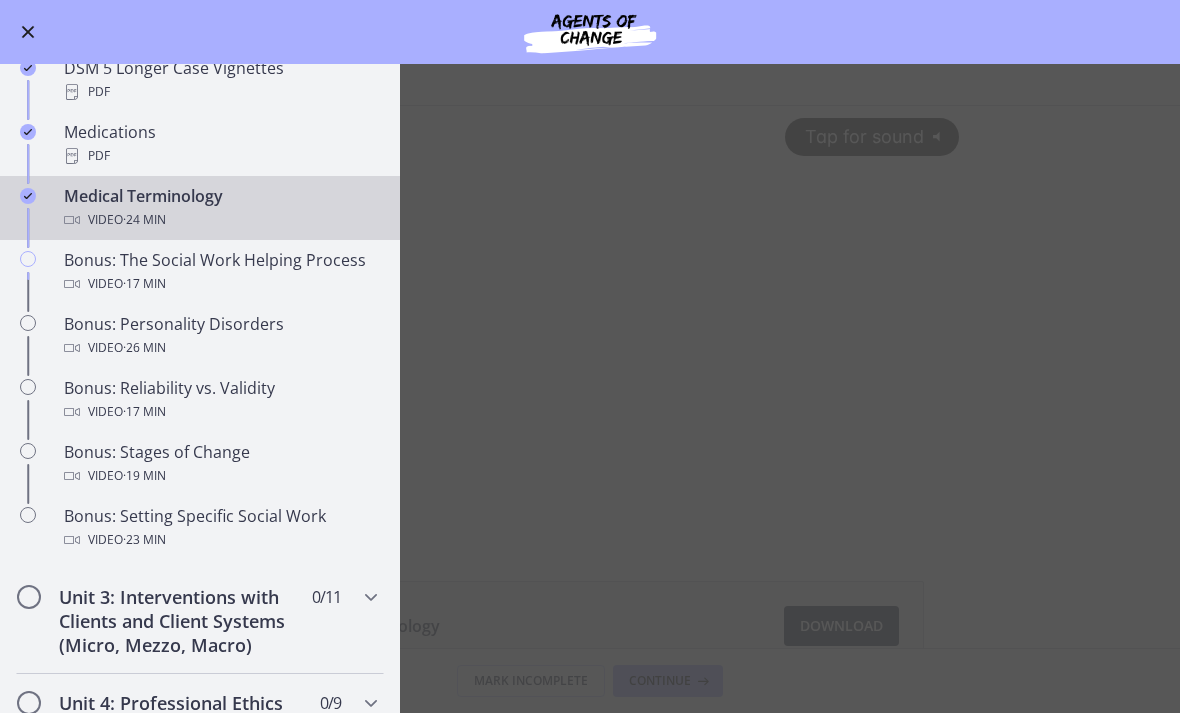 scroll, scrollTop: 1404, scrollLeft: 0, axis: vertical 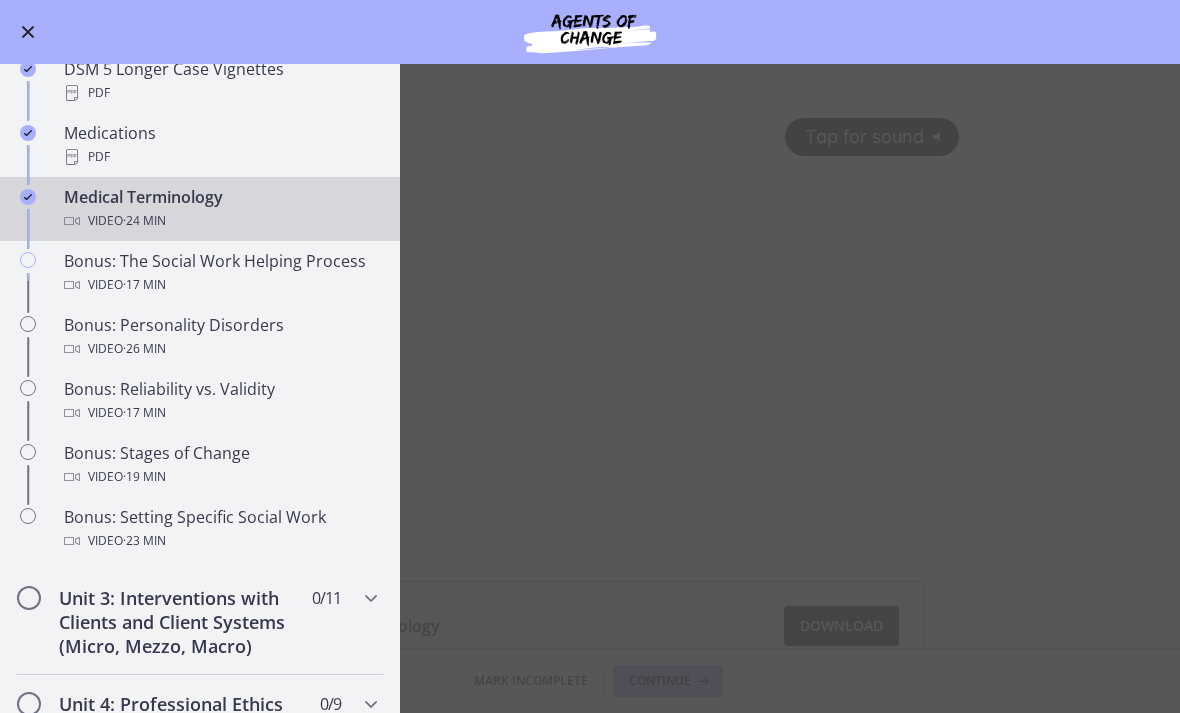 click on "Bonus: Personality Disorders
Video
·  26 min" at bounding box center [220, 337] 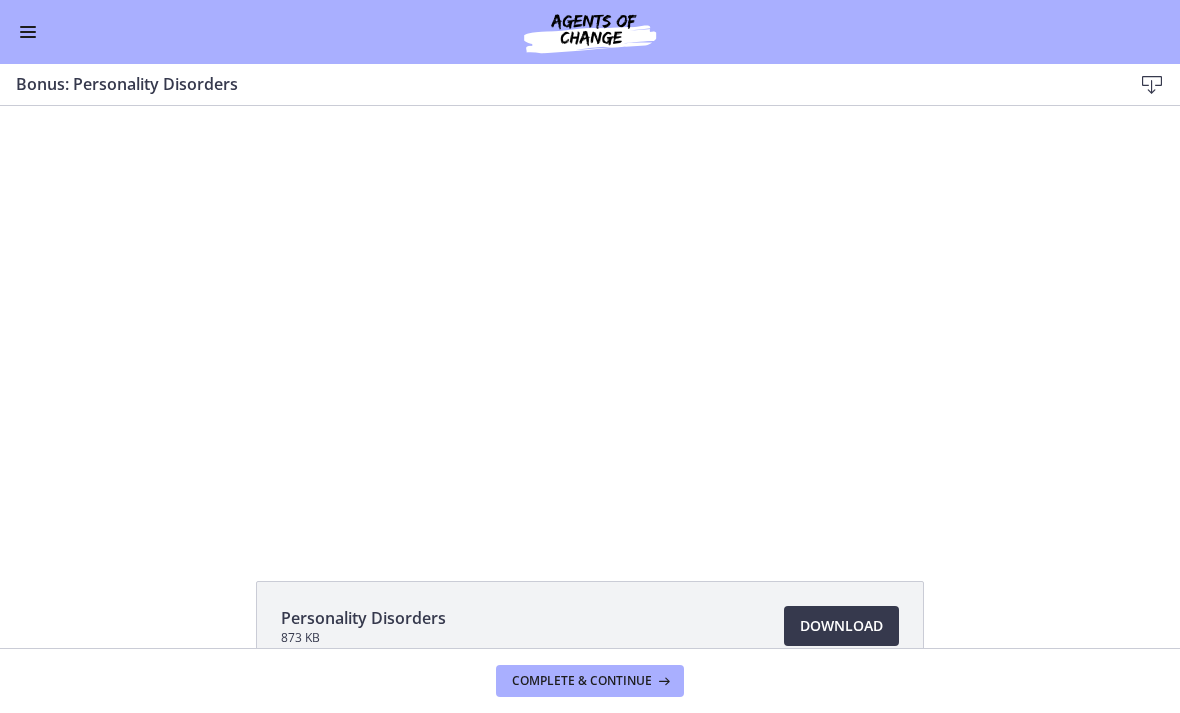 scroll, scrollTop: 0, scrollLeft: 0, axis: both 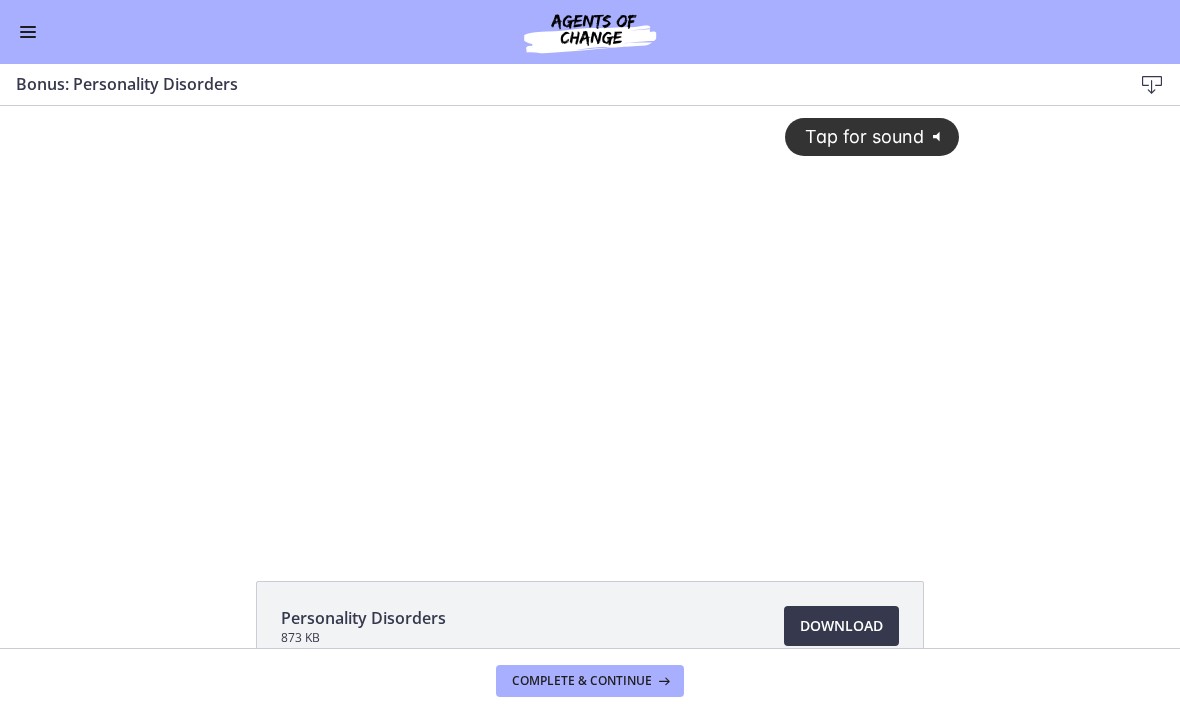 click on "Download
Opens in a new window" at bounding box center (841, 626) 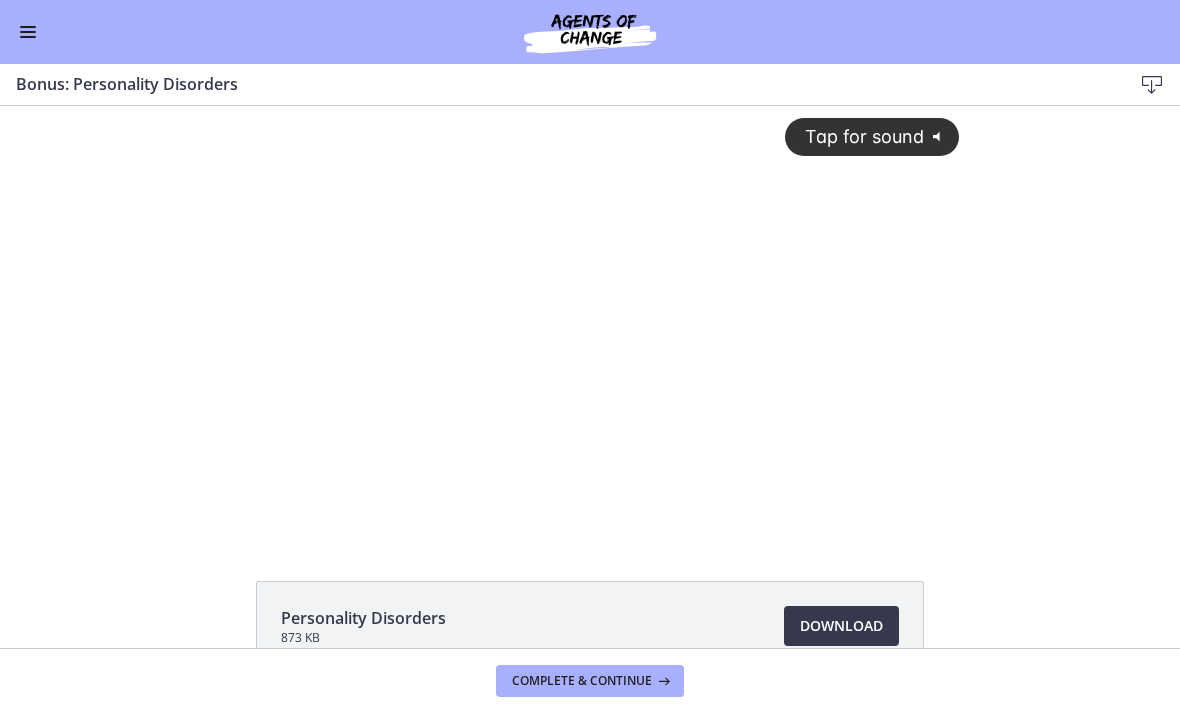 scroll, scrollTop: 0, scrollLeft: 0, axis: both 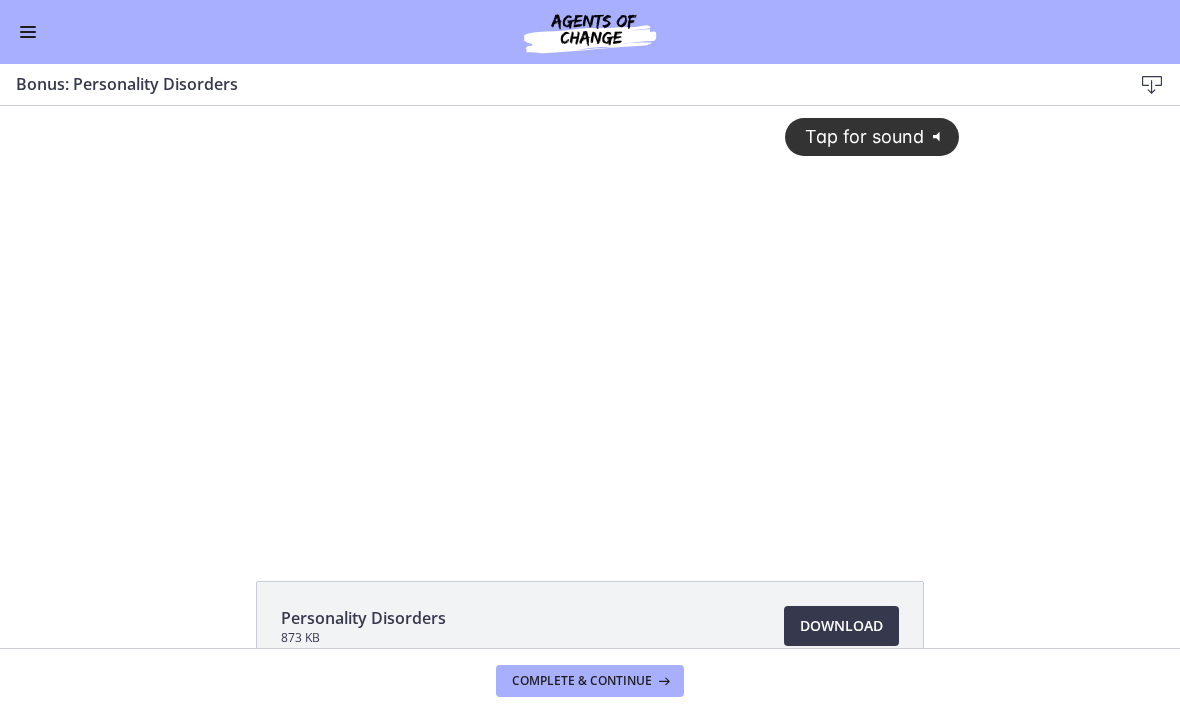 click on "Download
Opens in a new window" at bounding box center (841, 626) 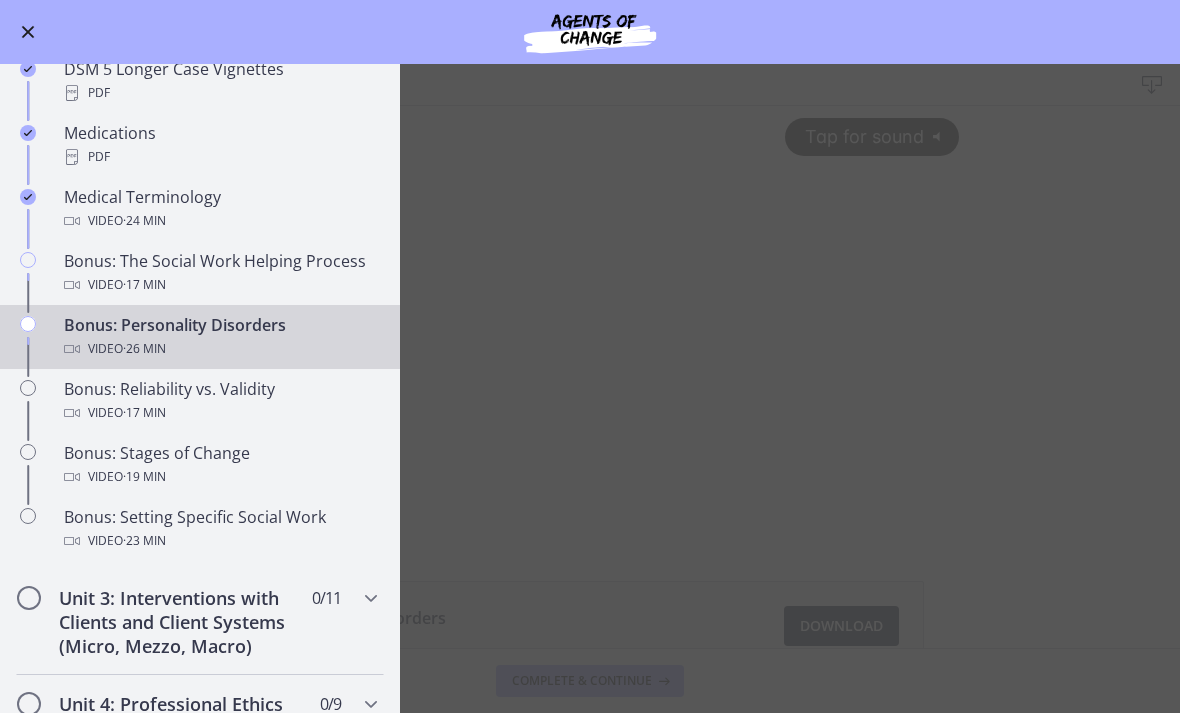 click on "Bonus: Reliability vs. Validity
Video
·  17 min" at bounding box center [220, 401] 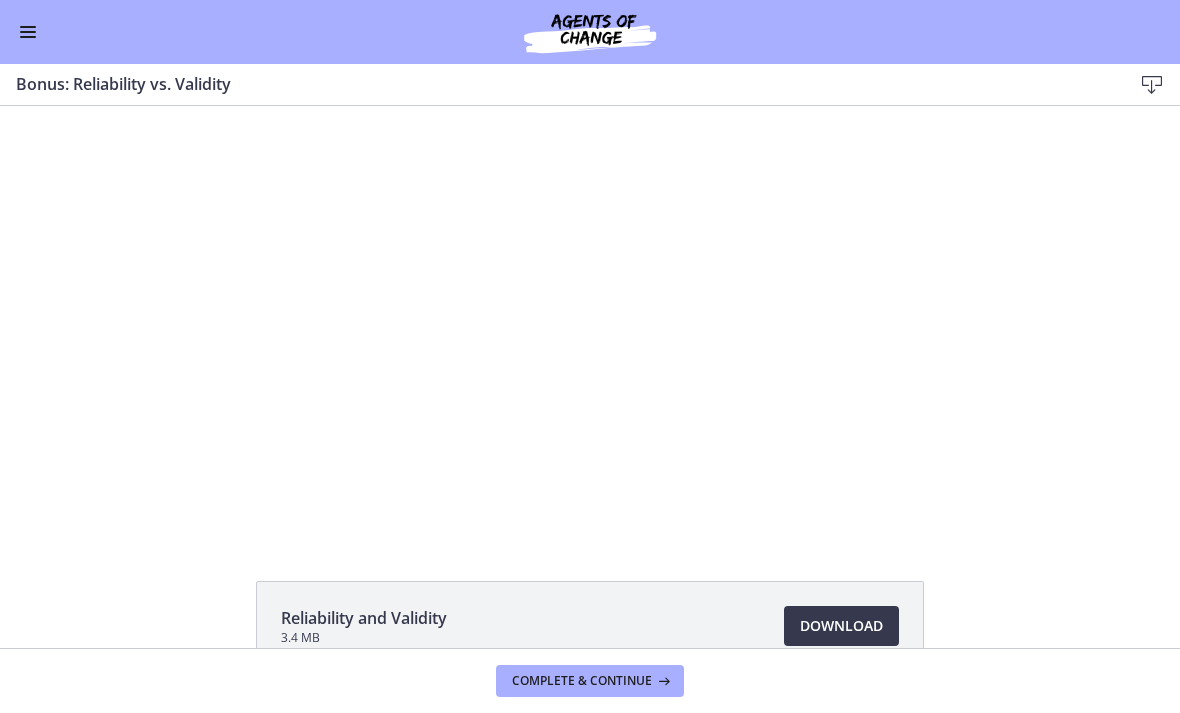scroll, scrollTop: 0, scrollLeft: 0, axis: both 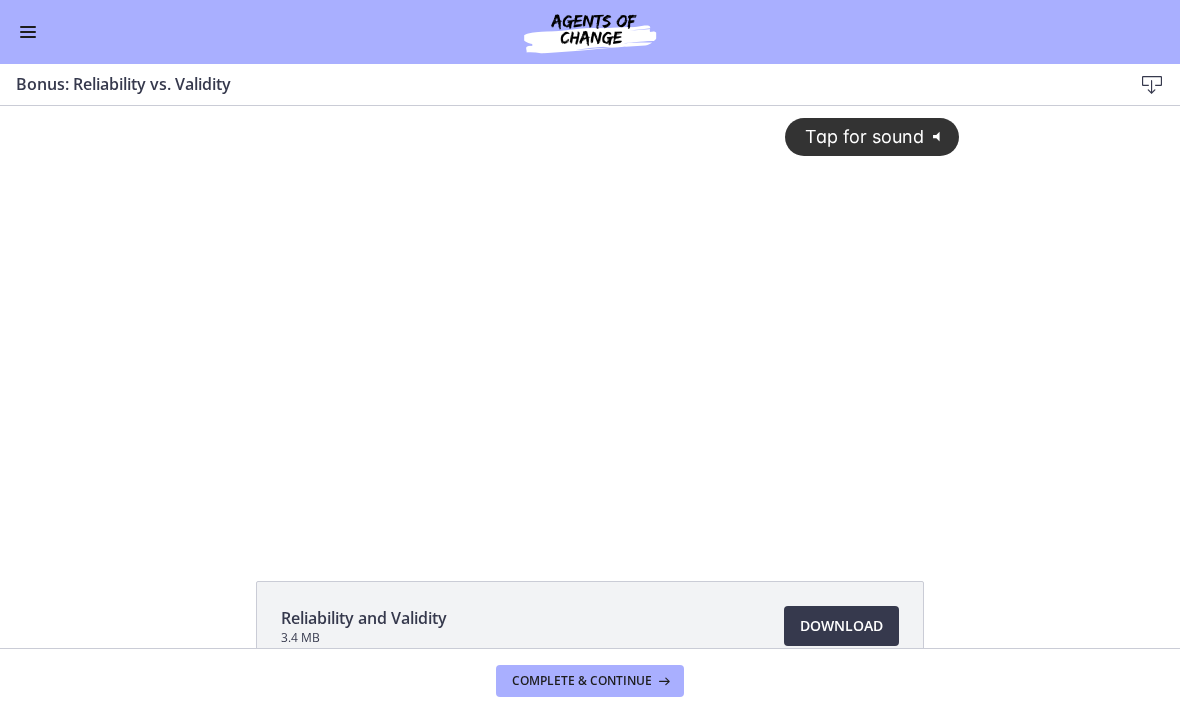 click on "Download
Opens in a new window" at bounding box center [841, 626] 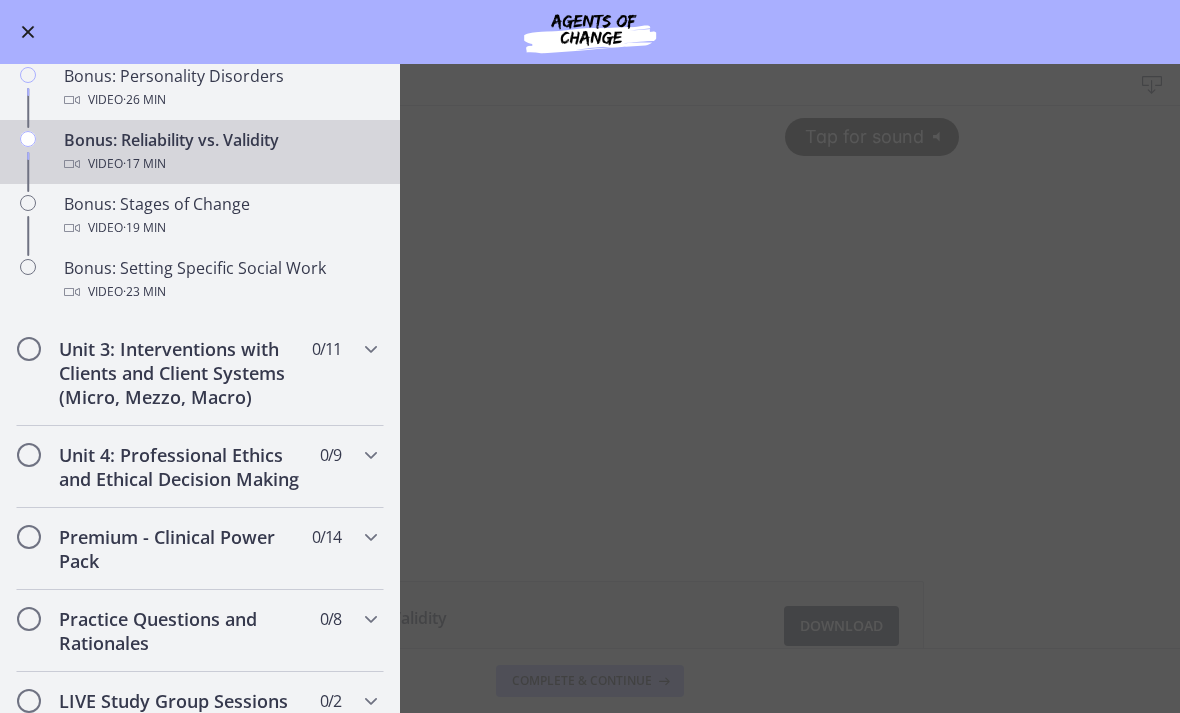scroll, scrollTop: 1664, scrollLeft: 0, axis: vertical 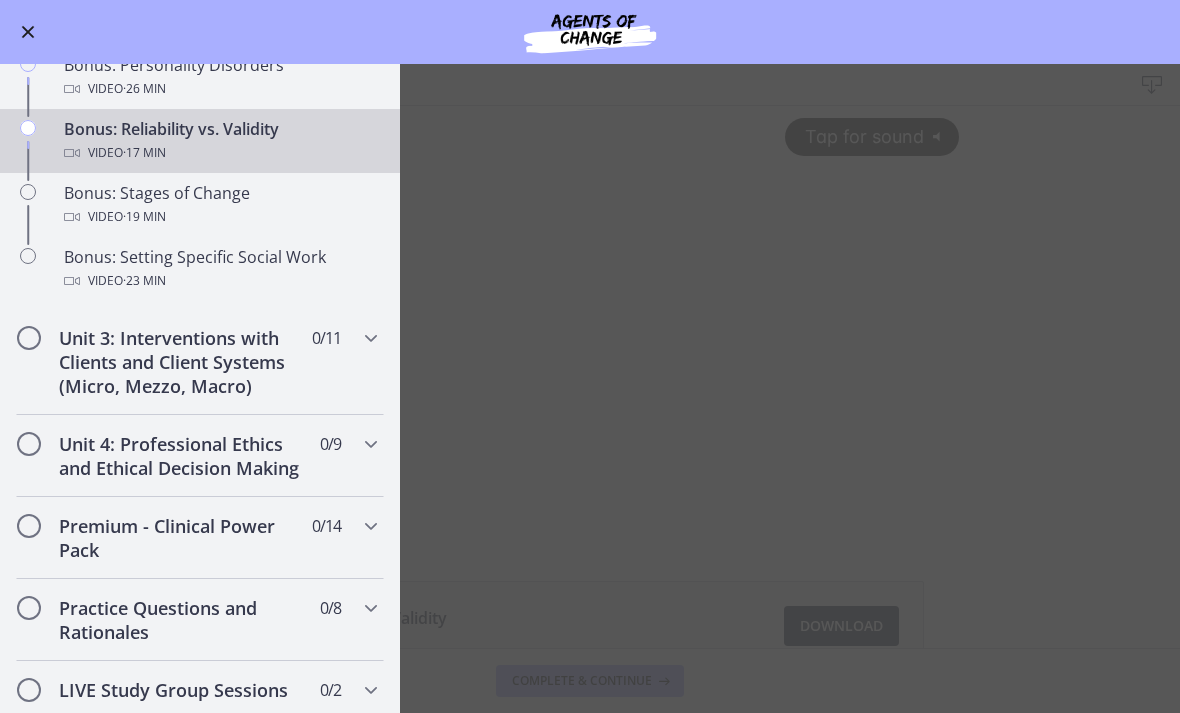 click on "Bonus: Stages of Change
Video
·  19 min" at bounding box center (220, 205) 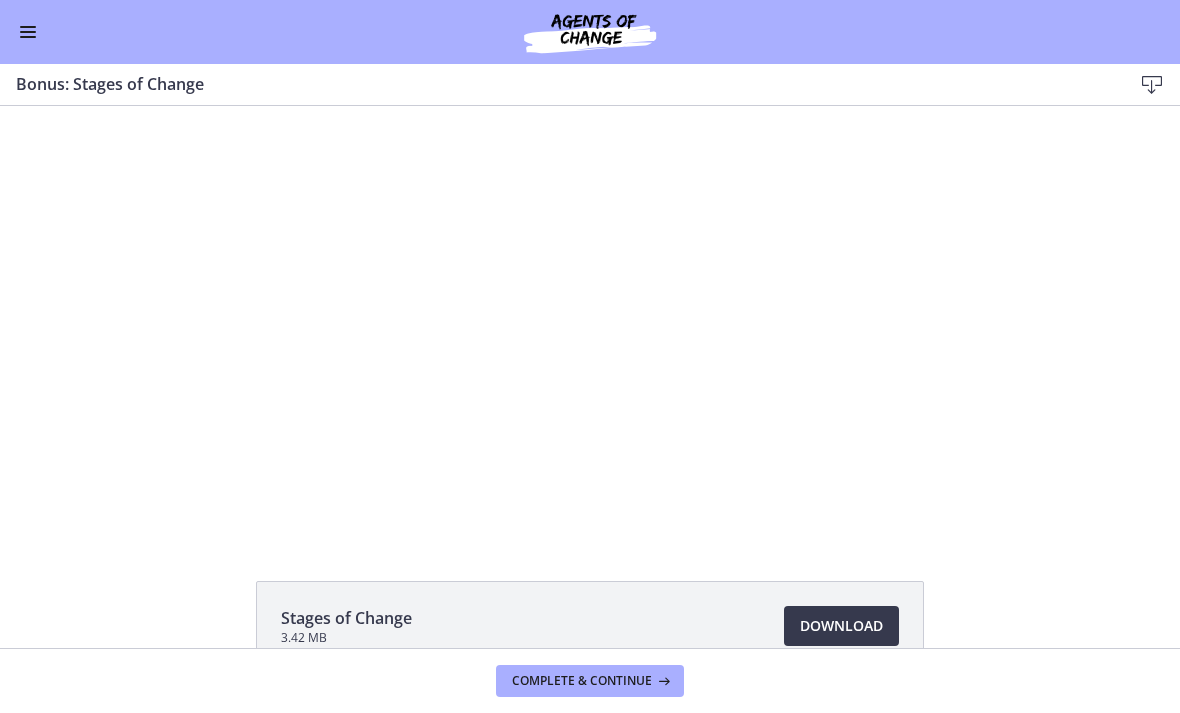 scroll, scrollTop: 0, scrollLeft: 0, axis: both 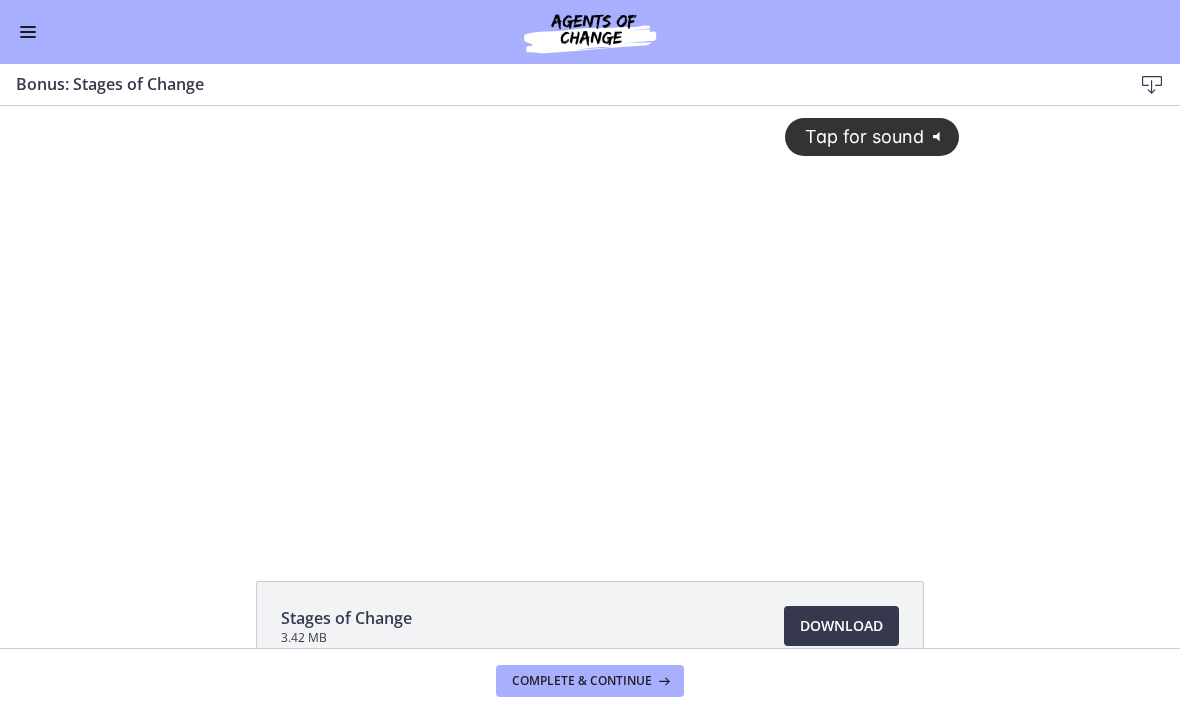 click on "Download
Opens in a new window" at bounding box center (841, 626) 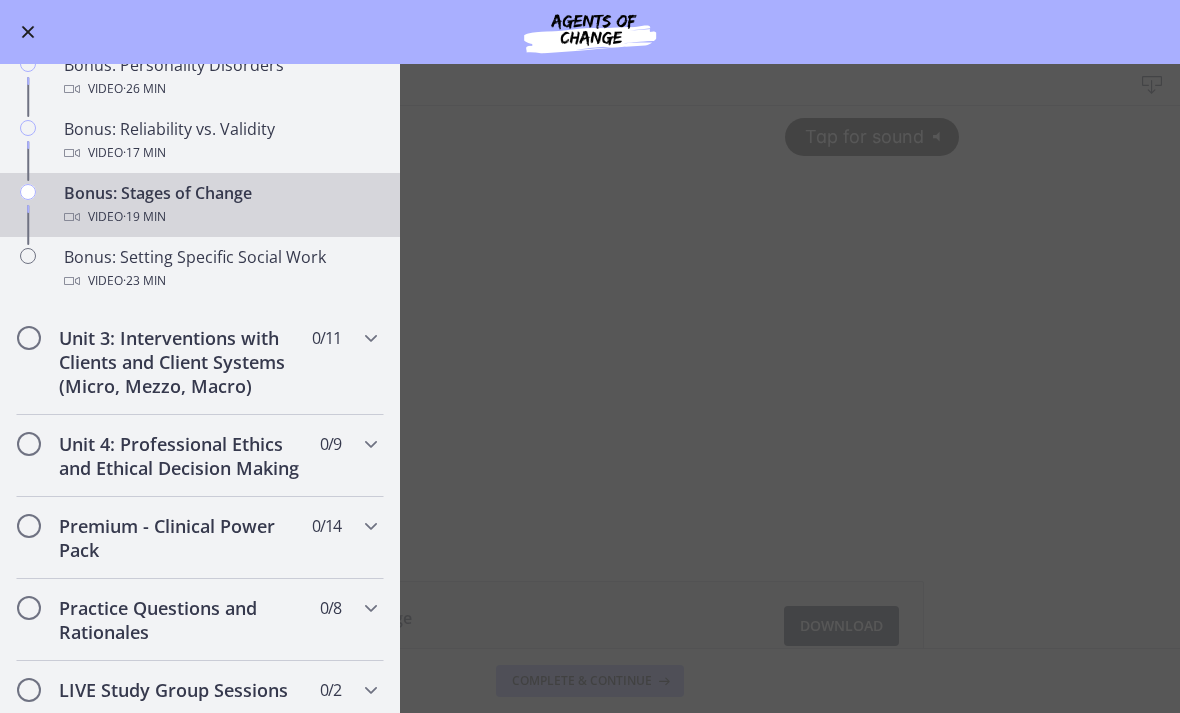 click on "Video
·  23 min" at bounding box center [220, 281] 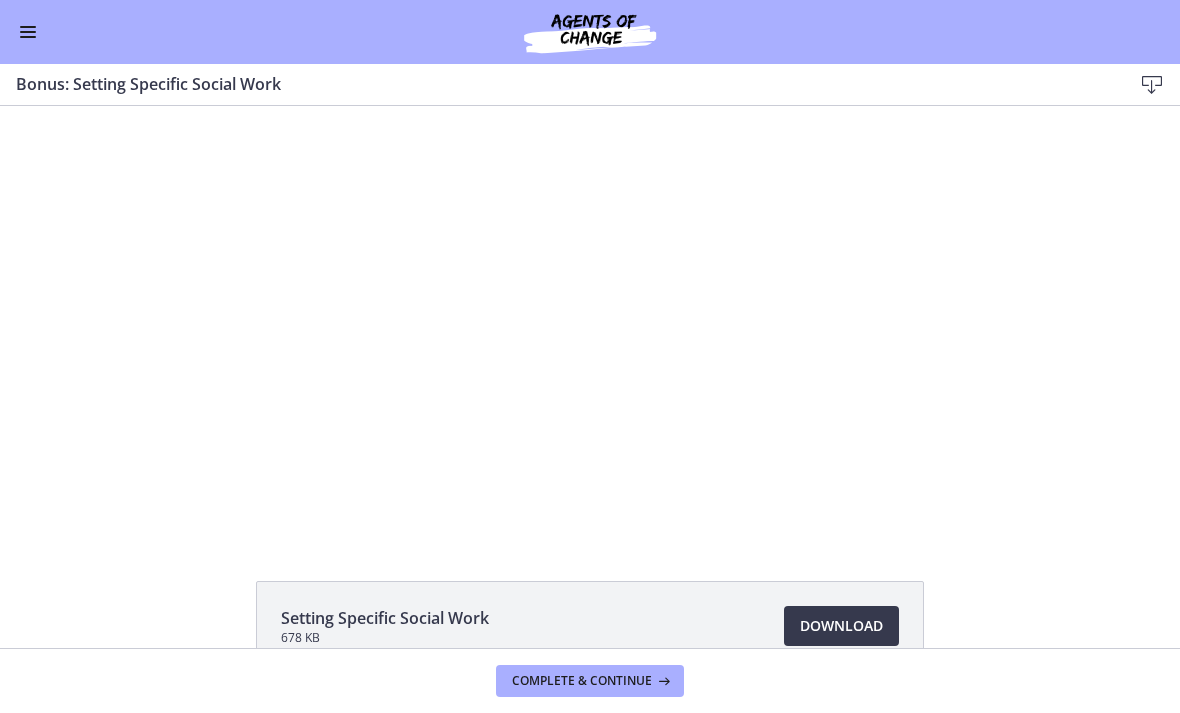scroll, scrollTop: 0, scrollLeft: 0, axis: both 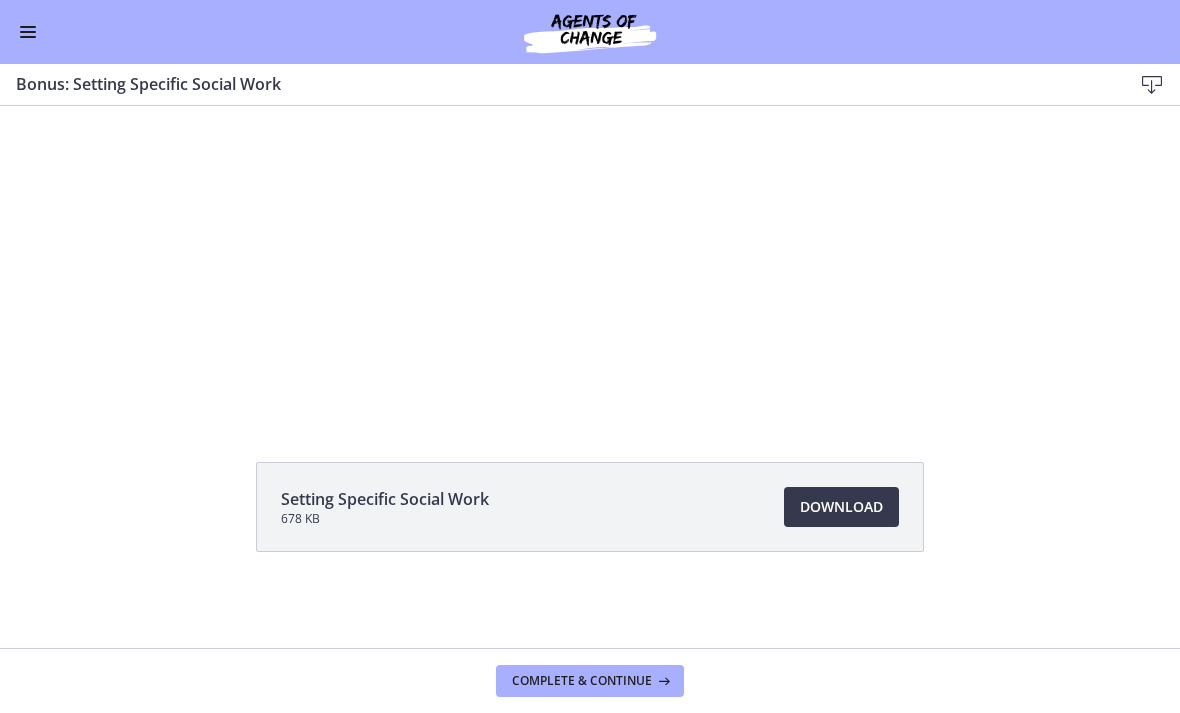 click on "Download
Opens in a new window" at bounding box center (841, 507) 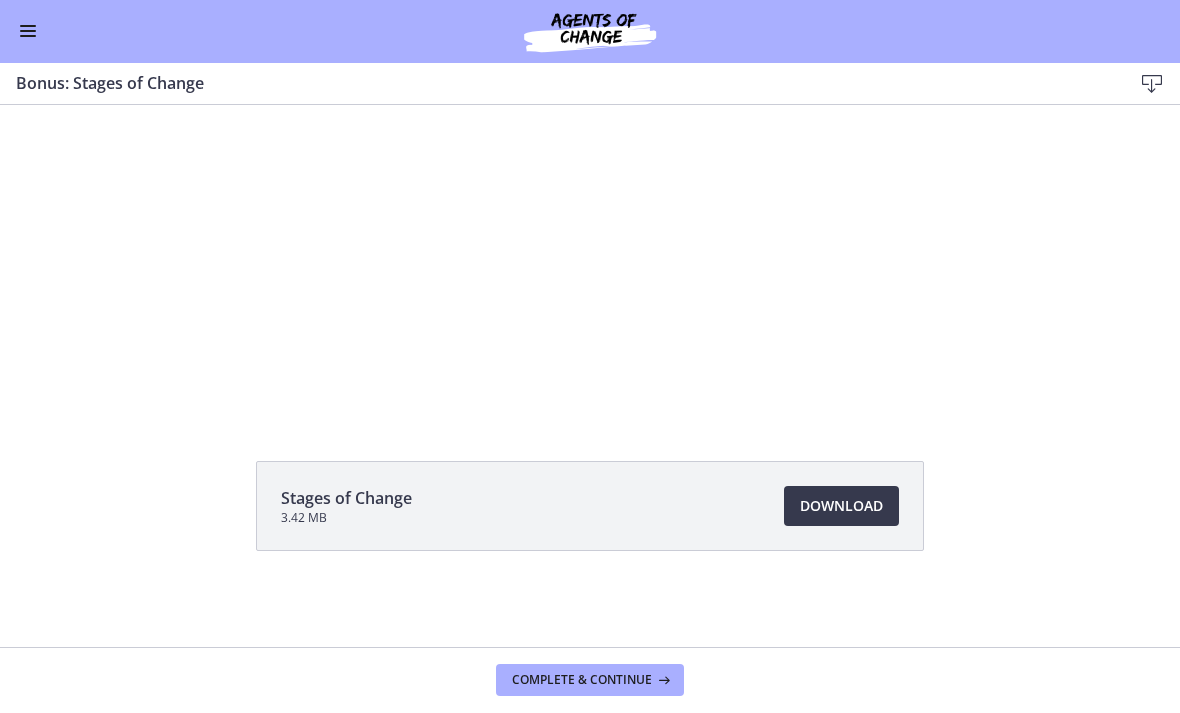 scroll, scrollTop: 0, scrollLeft: 0, axis: both 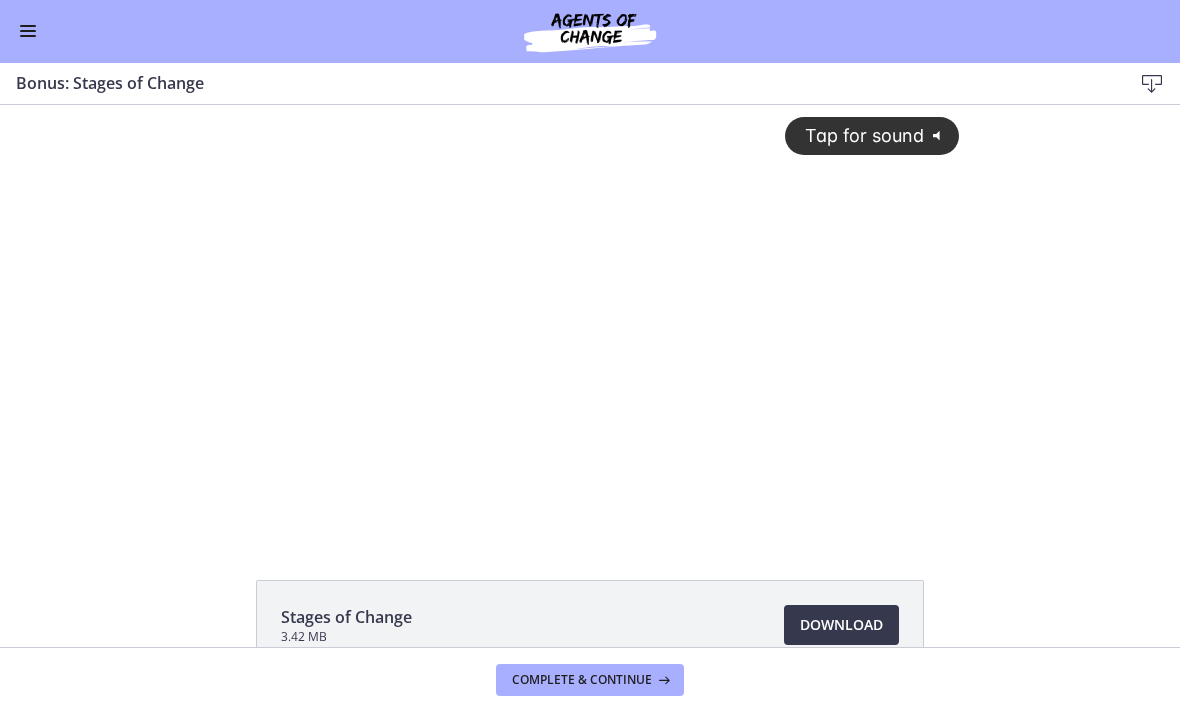 click at bounding box center (28, 32) 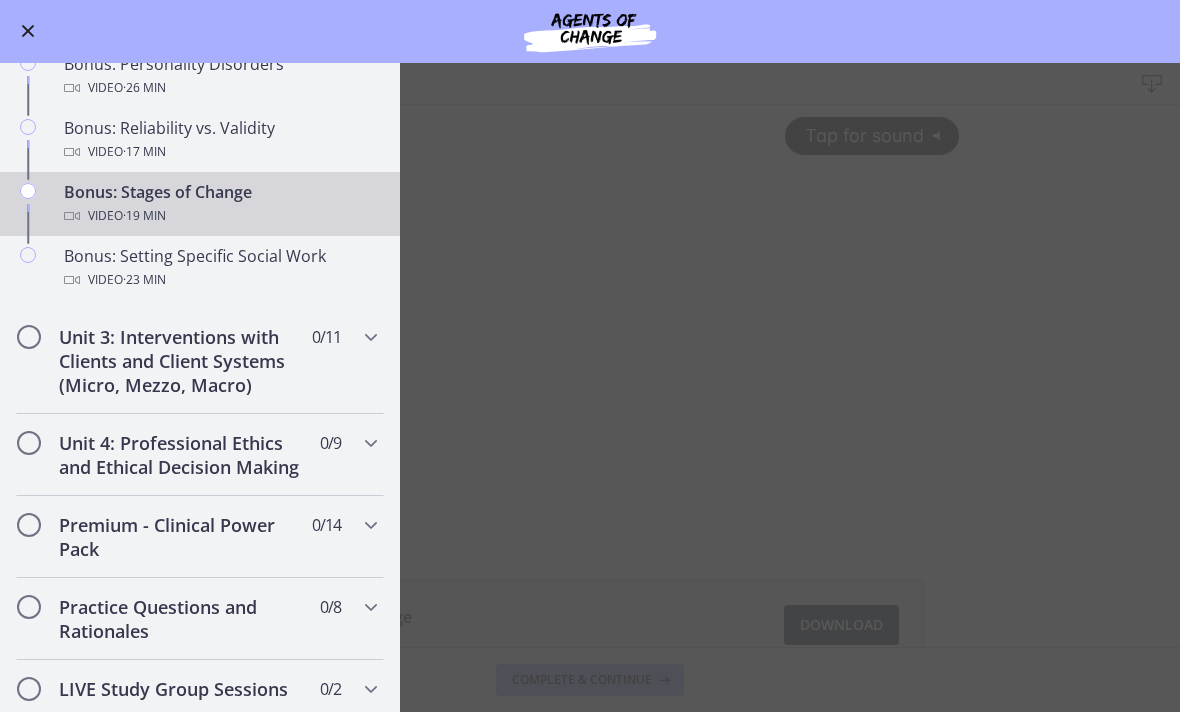 click on "Video
·  23 min" at bounding box center (220, 281) 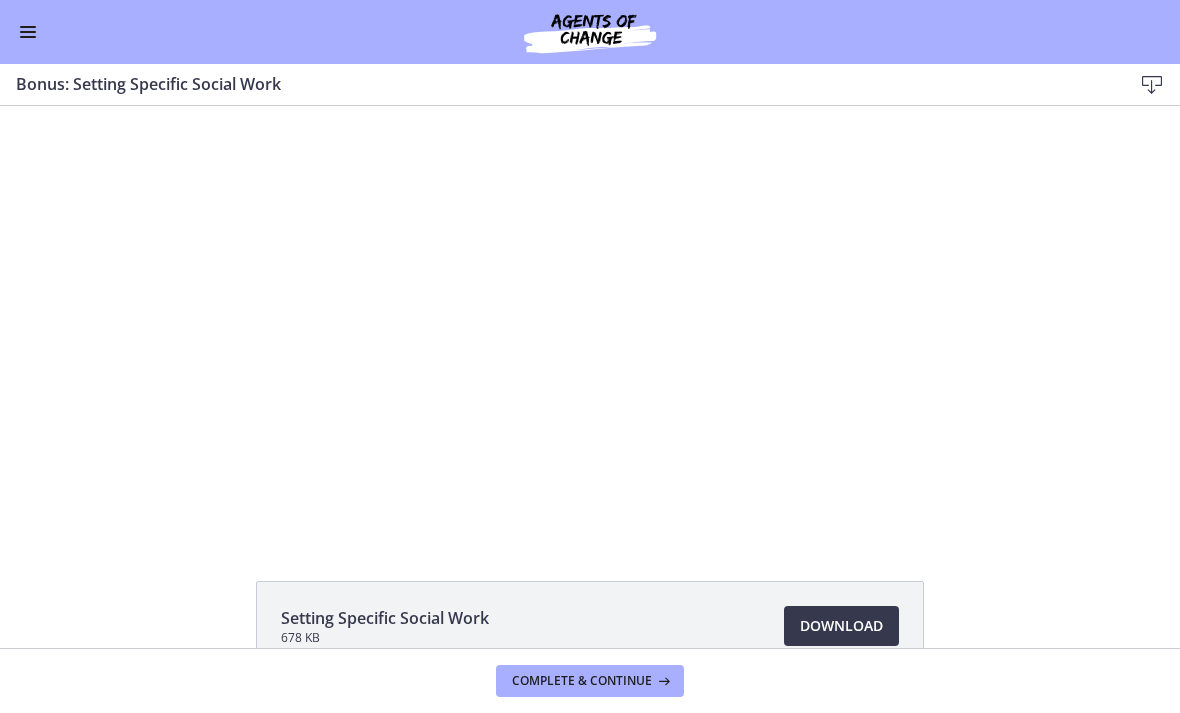 scroll, scrollTop: 0, scrollLeft: 0, axis: both 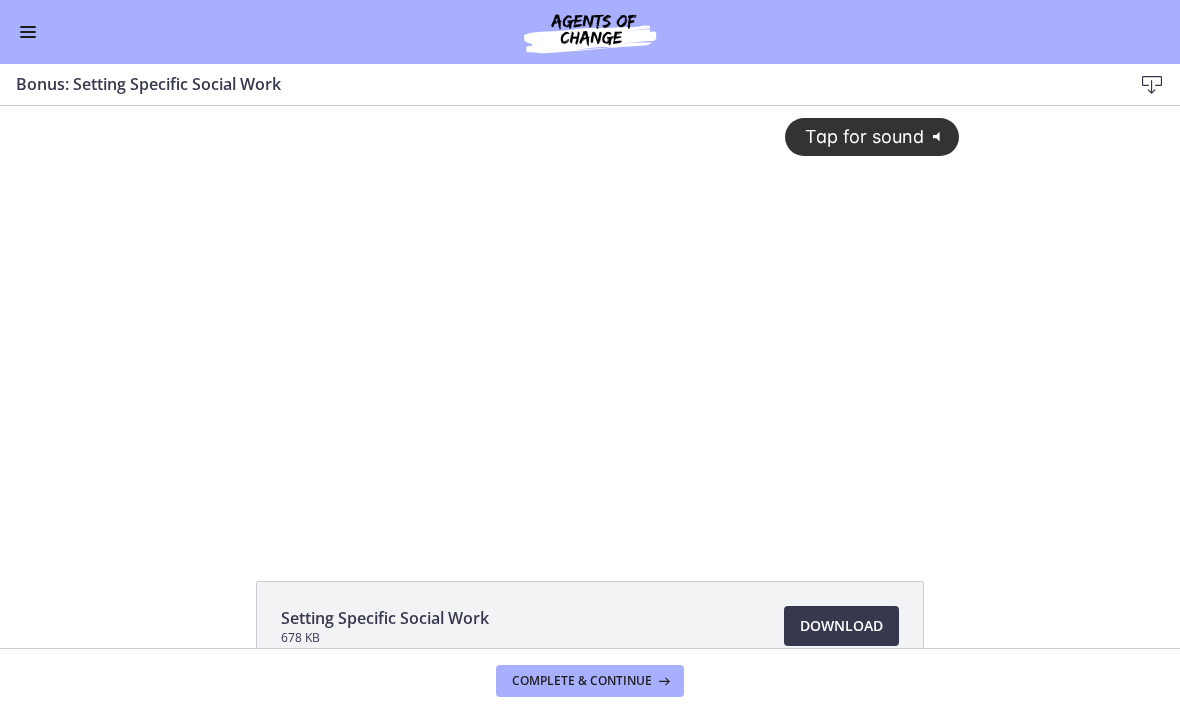 click at bounding box center [28, 37] 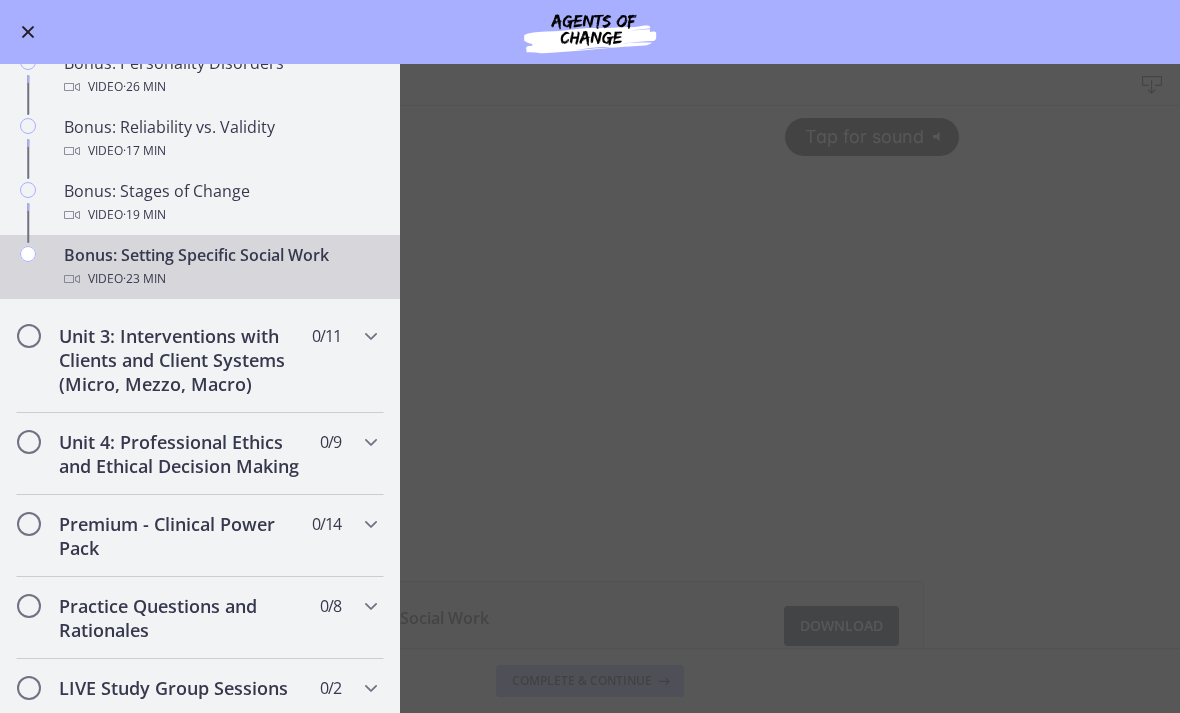 scroll, scrollTop: 1668, scrollLeft: 0, axis: vertical 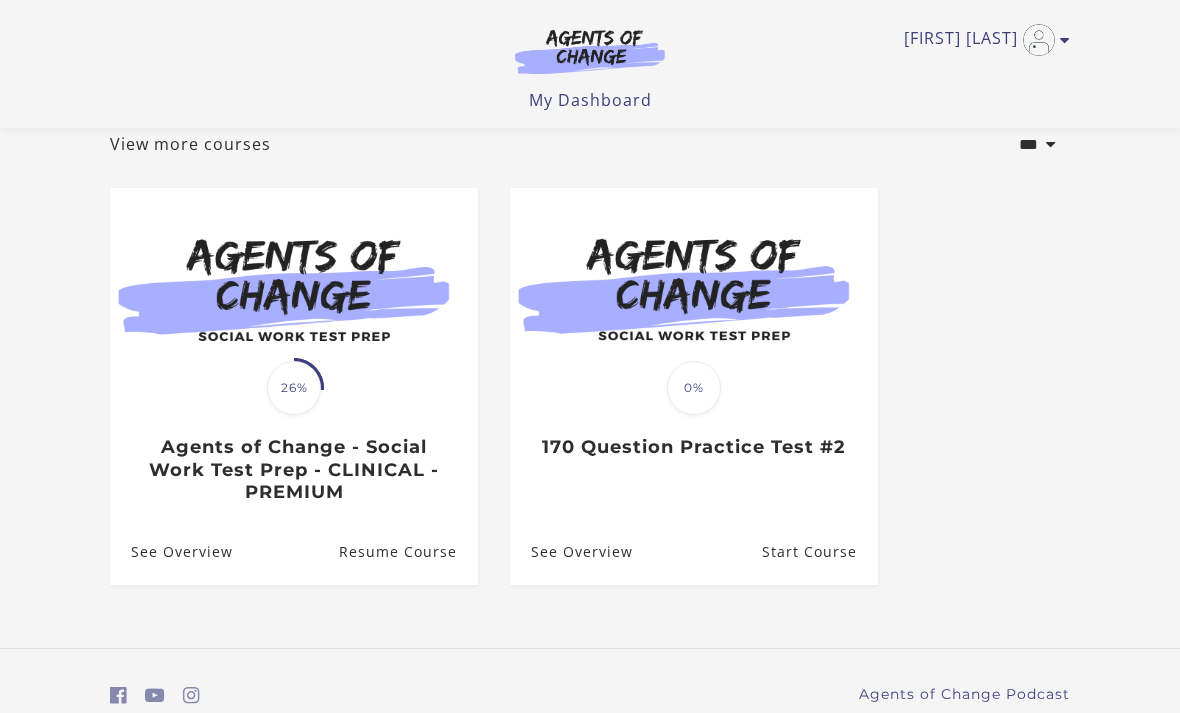 click on "See Overview" at bounding box center (171, 551) 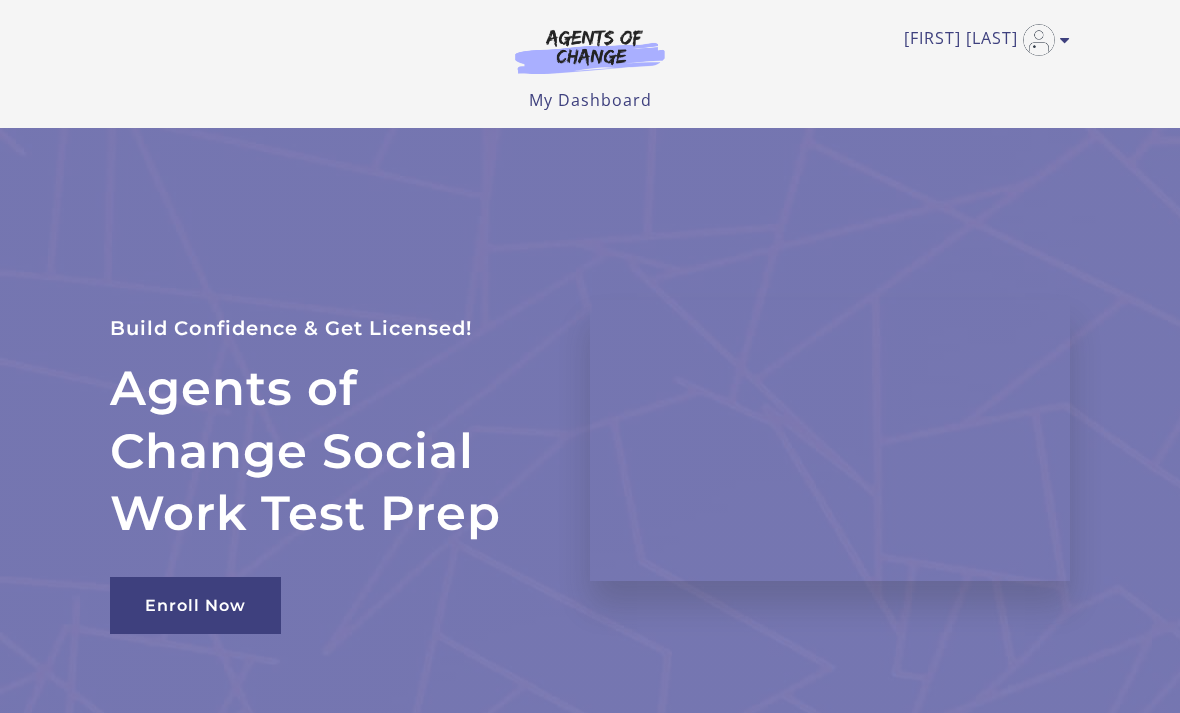 scroll, scrollTop: 0, scrollLeft: 0, axis: both 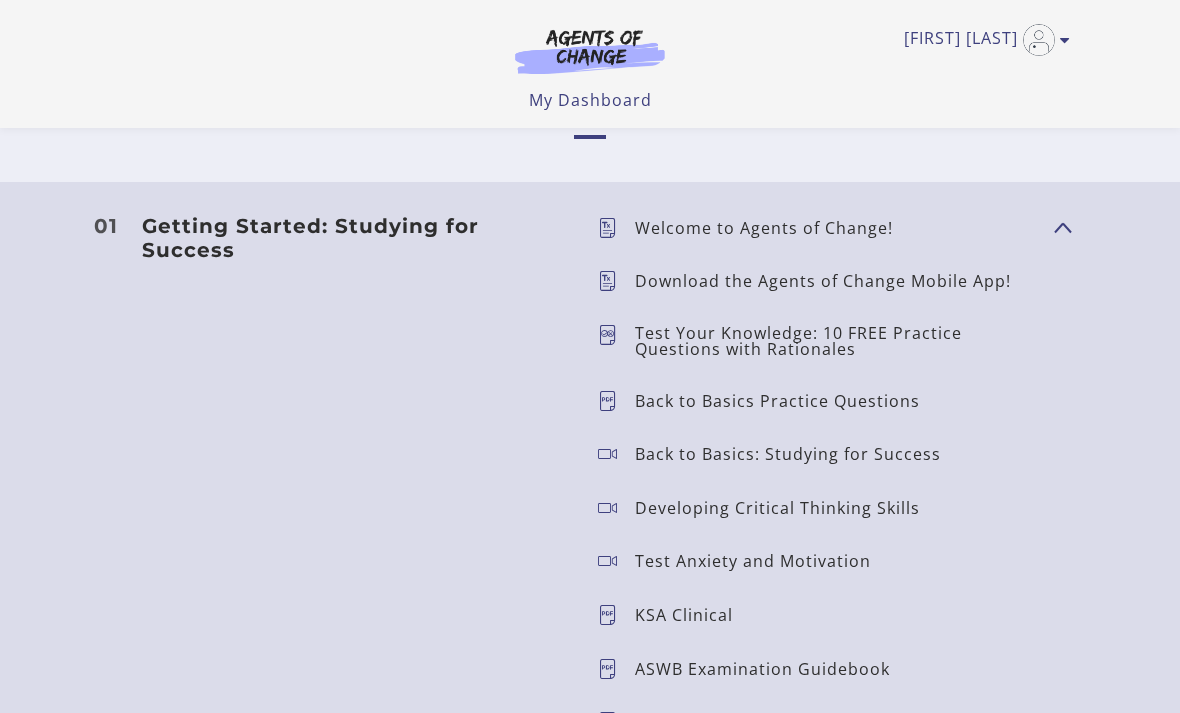 click on "Developing Critical Thinking Skills" at bounding box center [785, 508] 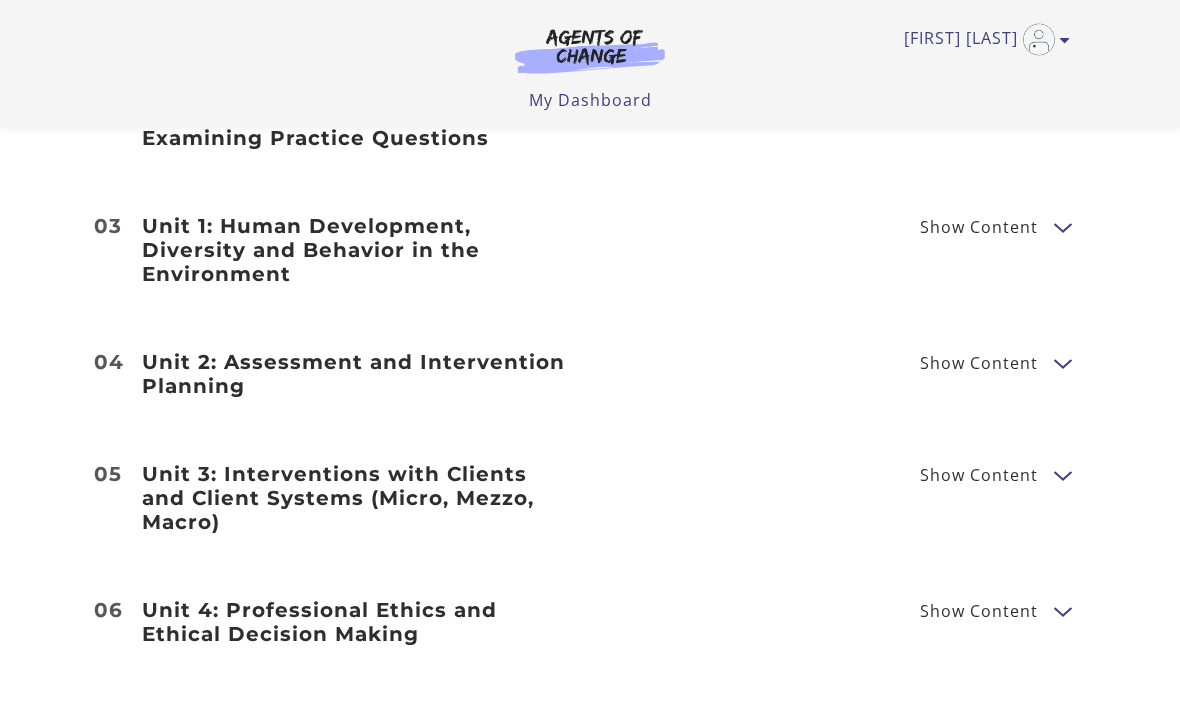 scroll, scrollTop: 2670, scrollLeft: 0, axis: vertical 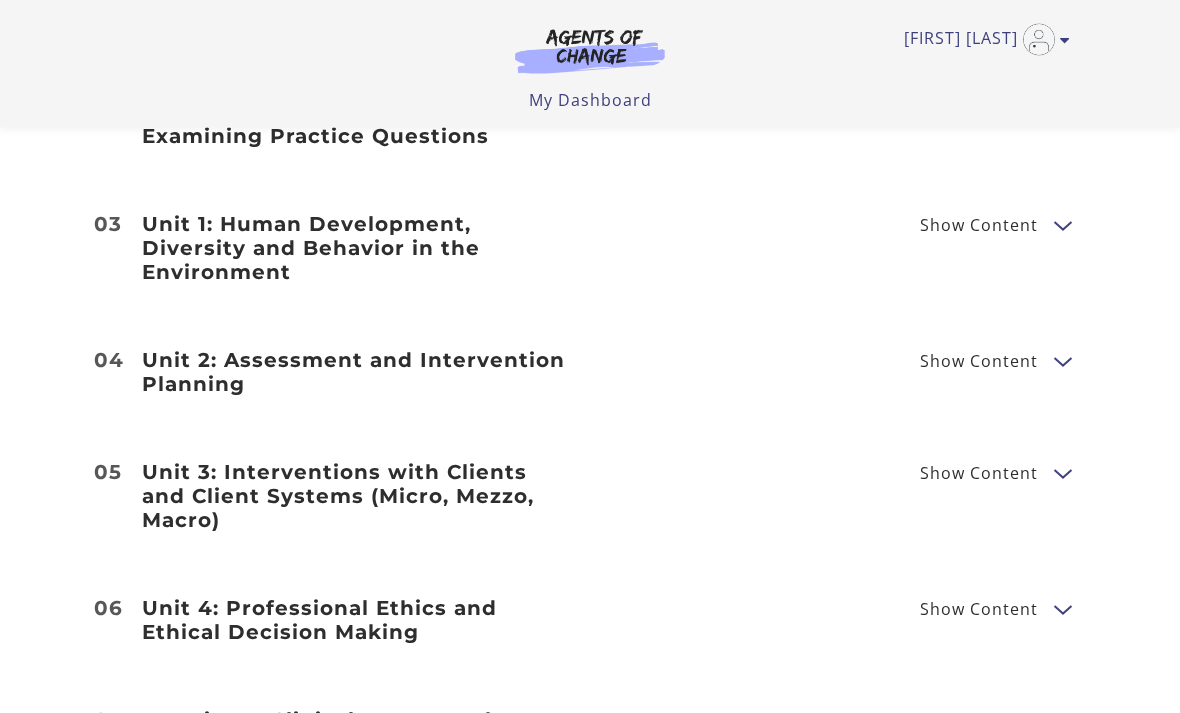 click on "Show Content" at bounding box center [979, 474] 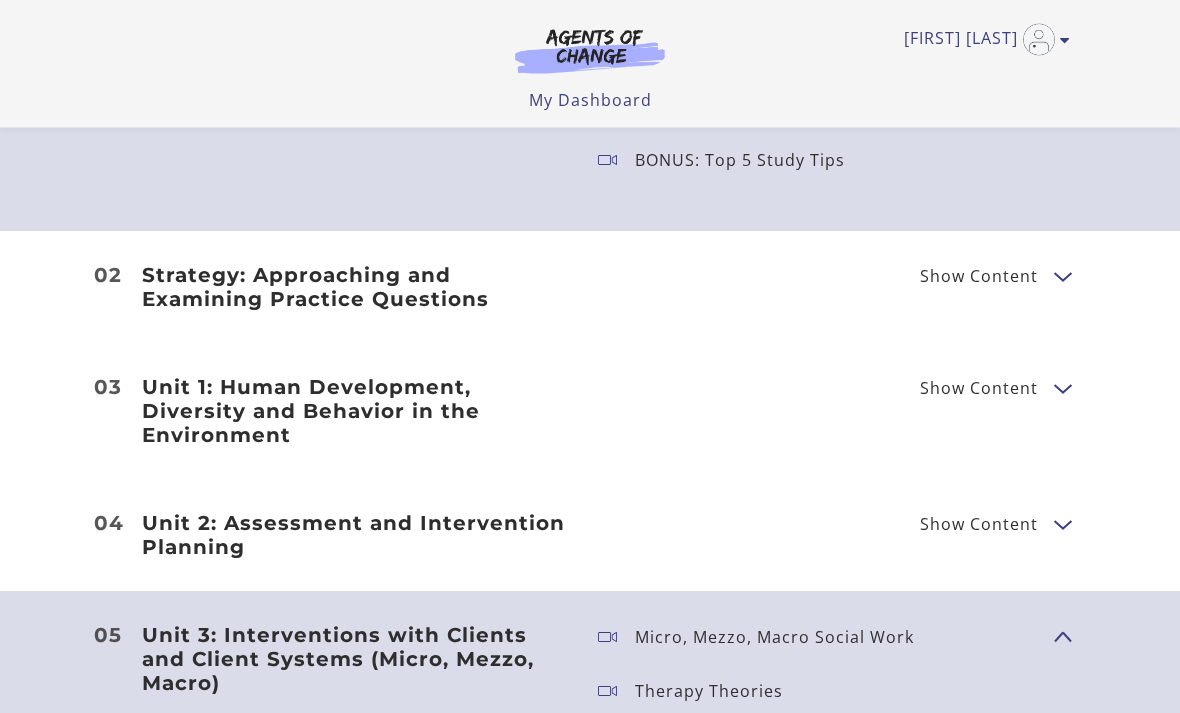 scroll, scrollTop: 2509, scrollLeft: 0, axis: vertical 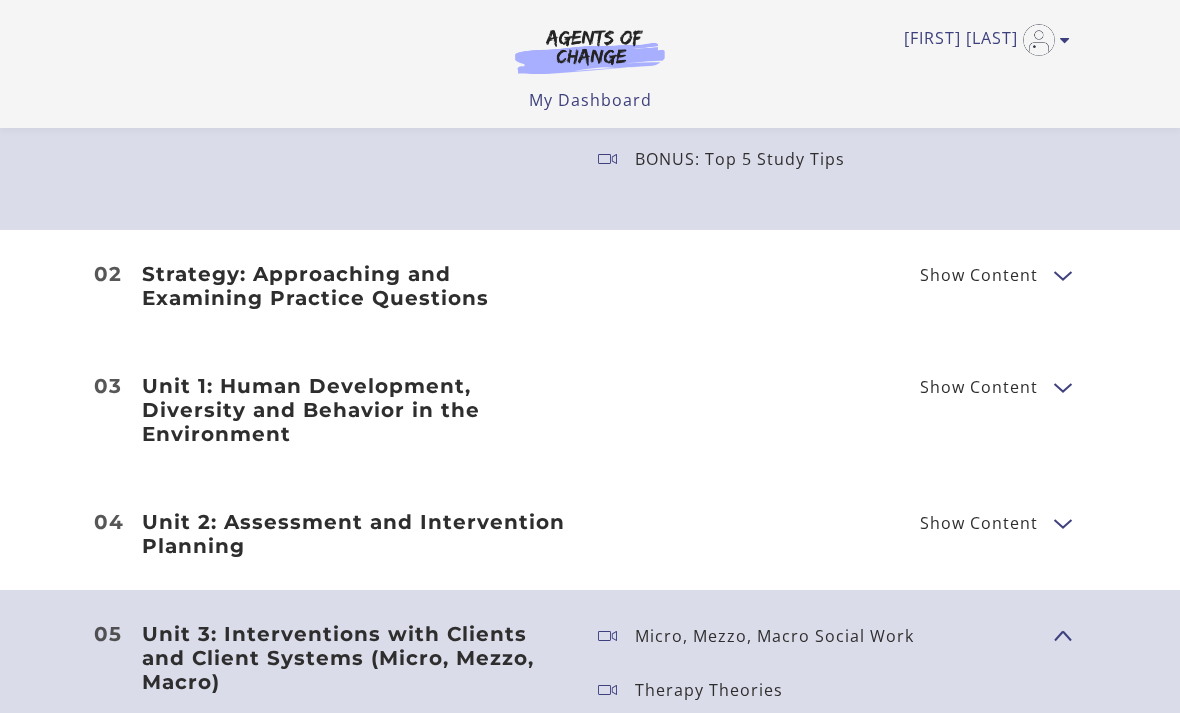 click on "Show Content" at bounding box center (979, 275) 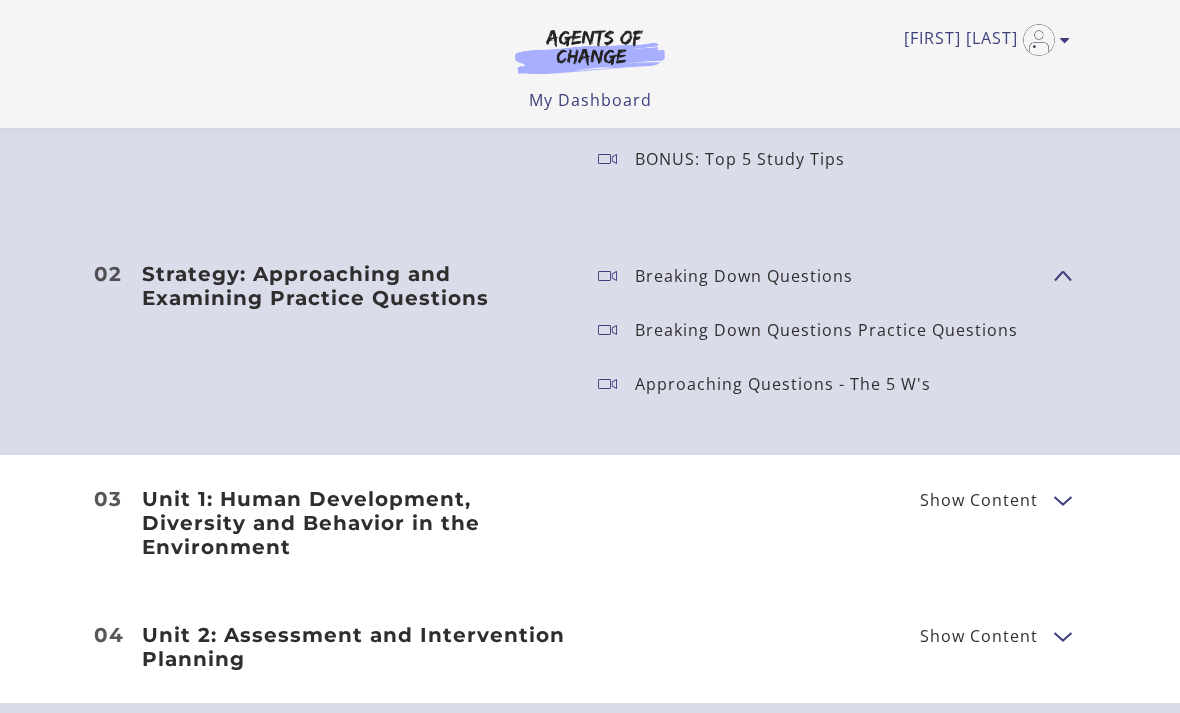 click at bounding box center (1062, 499) 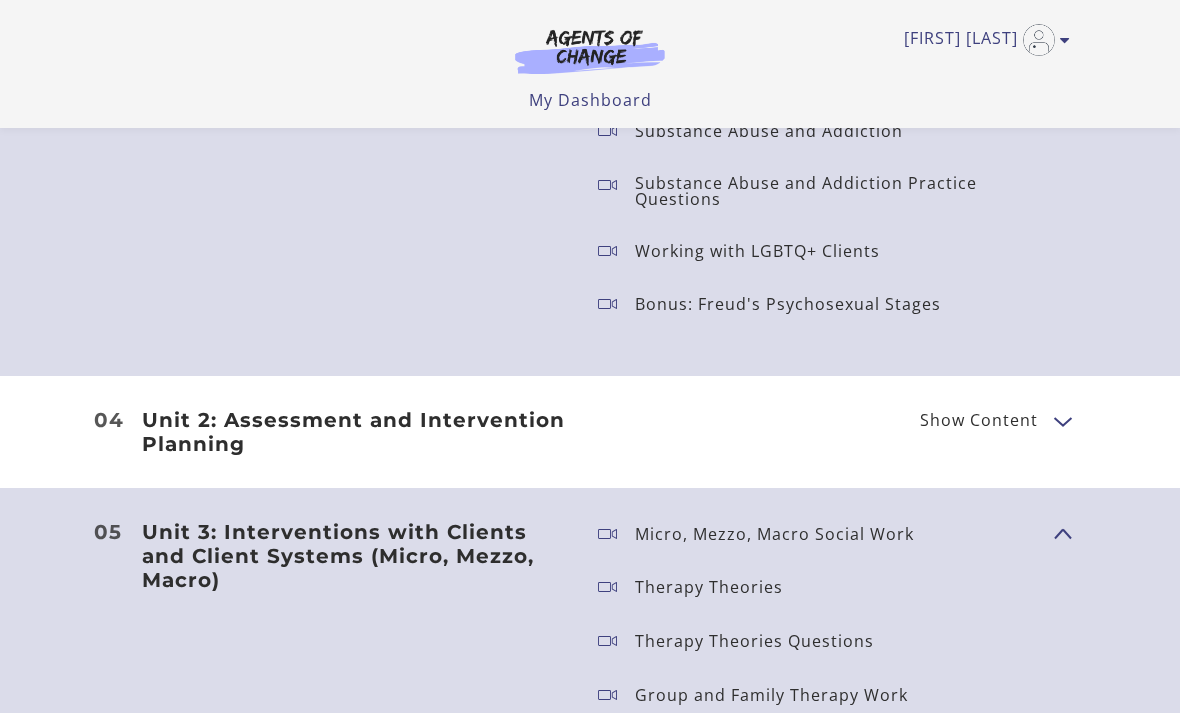 scroll, scrollTop: 3396, scrollLeft: 0, axis: vertical 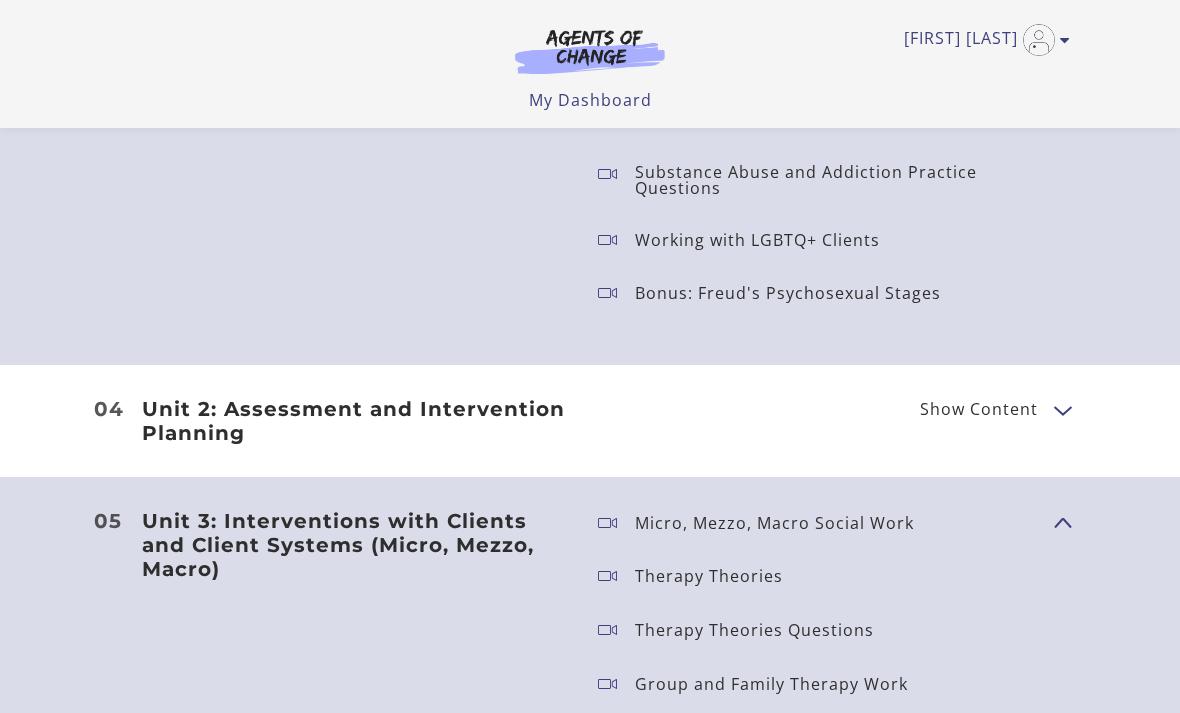 click at bounding box center (1062, 409) 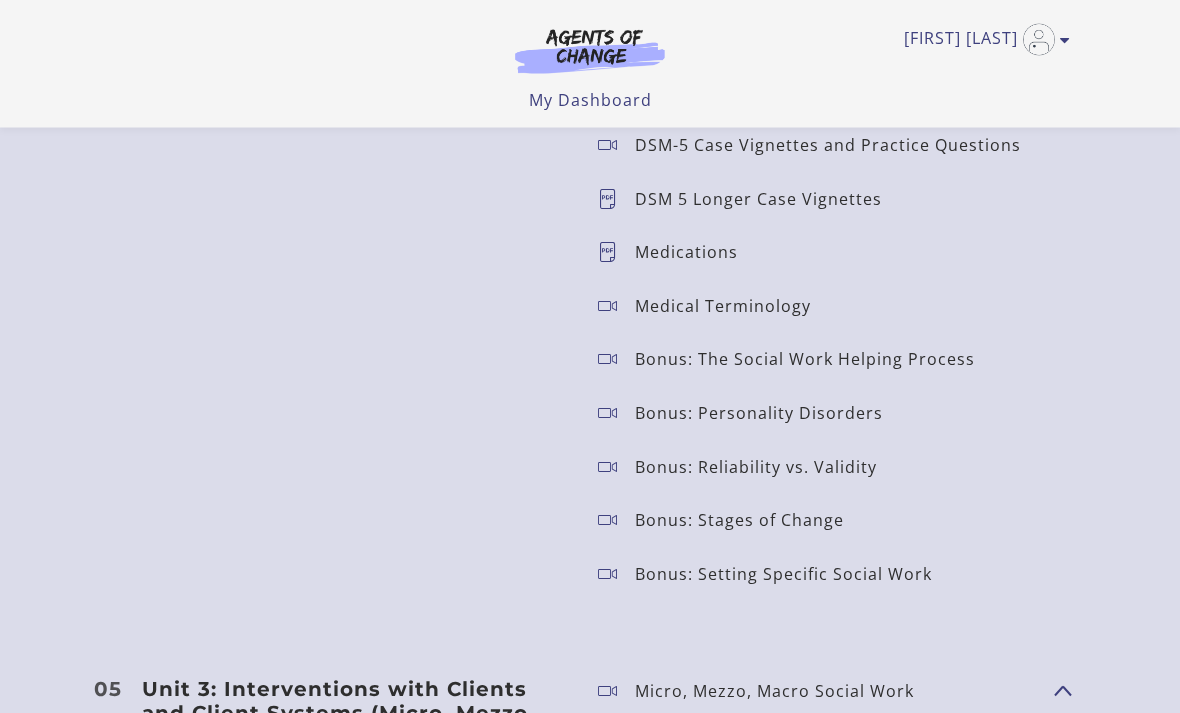 scroll, scrollTop: 4151, scrollLeft: 0, axis: vertical 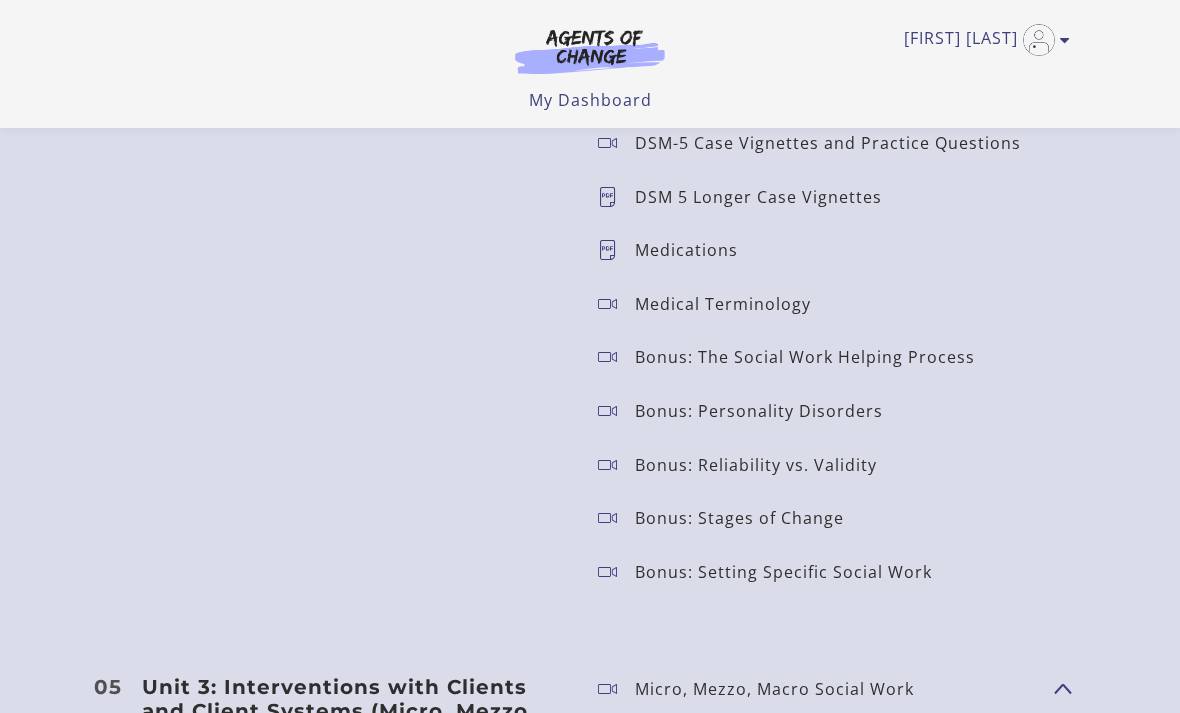 click at bounding box center (616, 250) 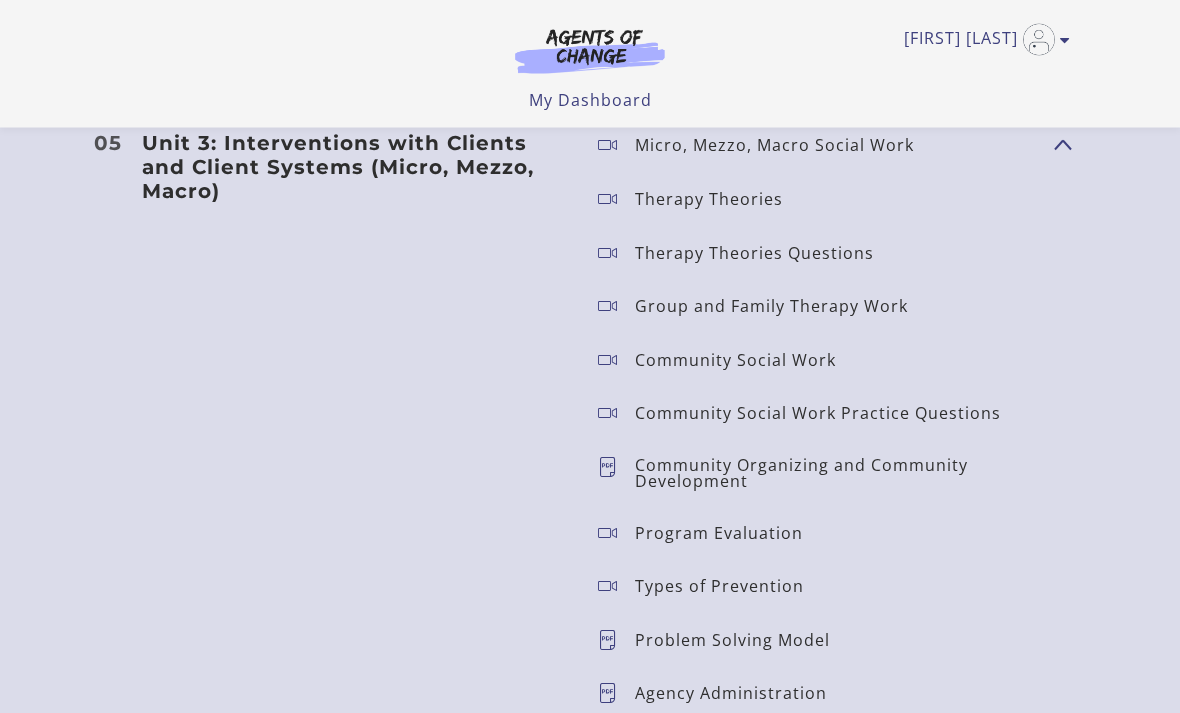 scroll, scrollTop: 4695, scrollLeft: 0, axis: vertical 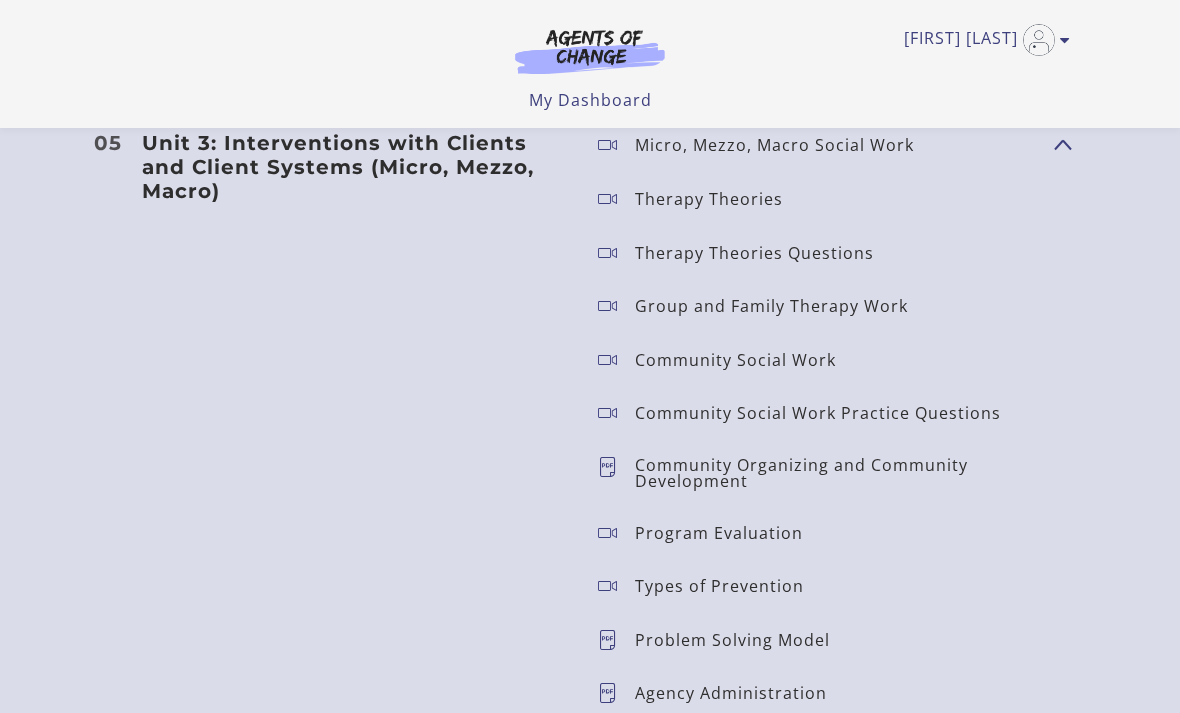 click on "Micro, Mezzo, Macro Social Work
Therapy Theories
Therapy Theories Questions" at bounding box center [810, 432] 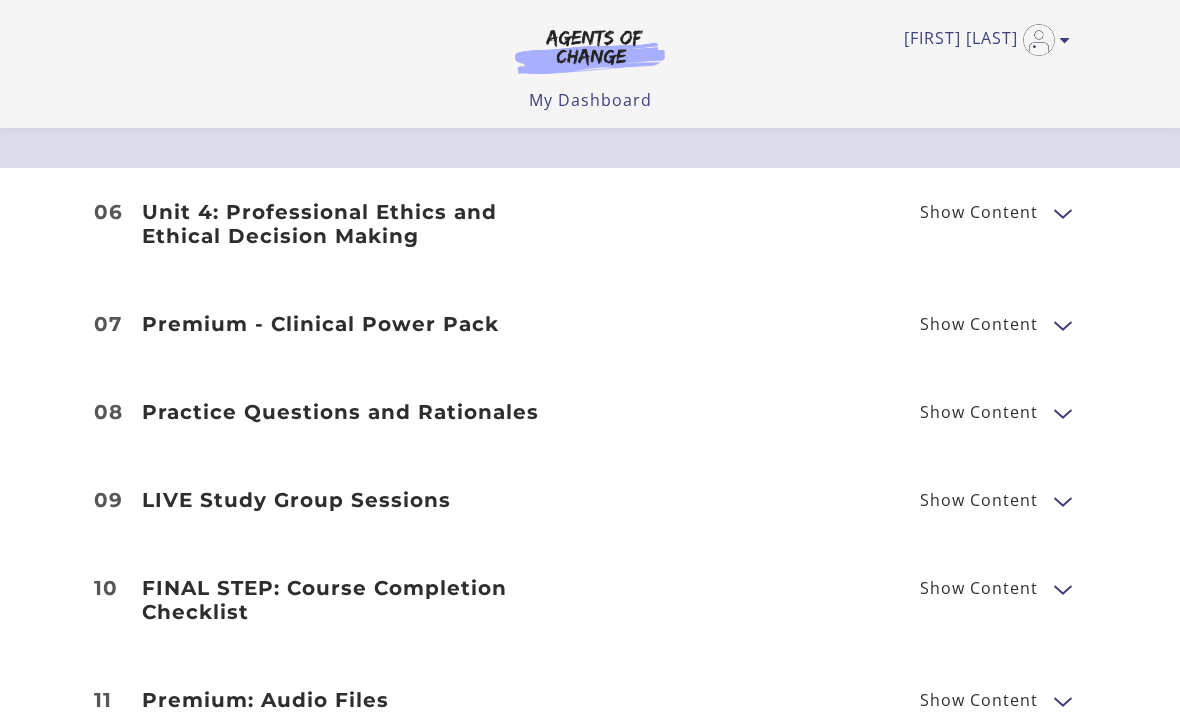 scroll, scrollTop: 5289, scrollLeft: 0, axis: vertical 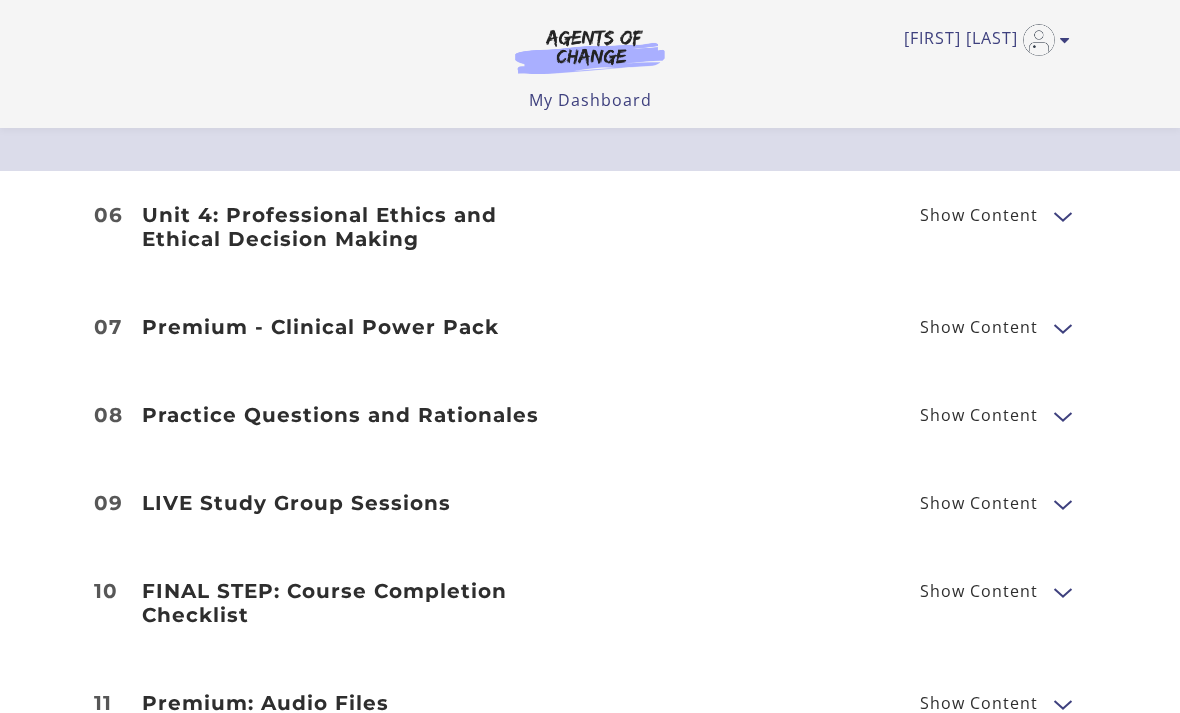 click on "Show Content" at bounding box center (979, 215) 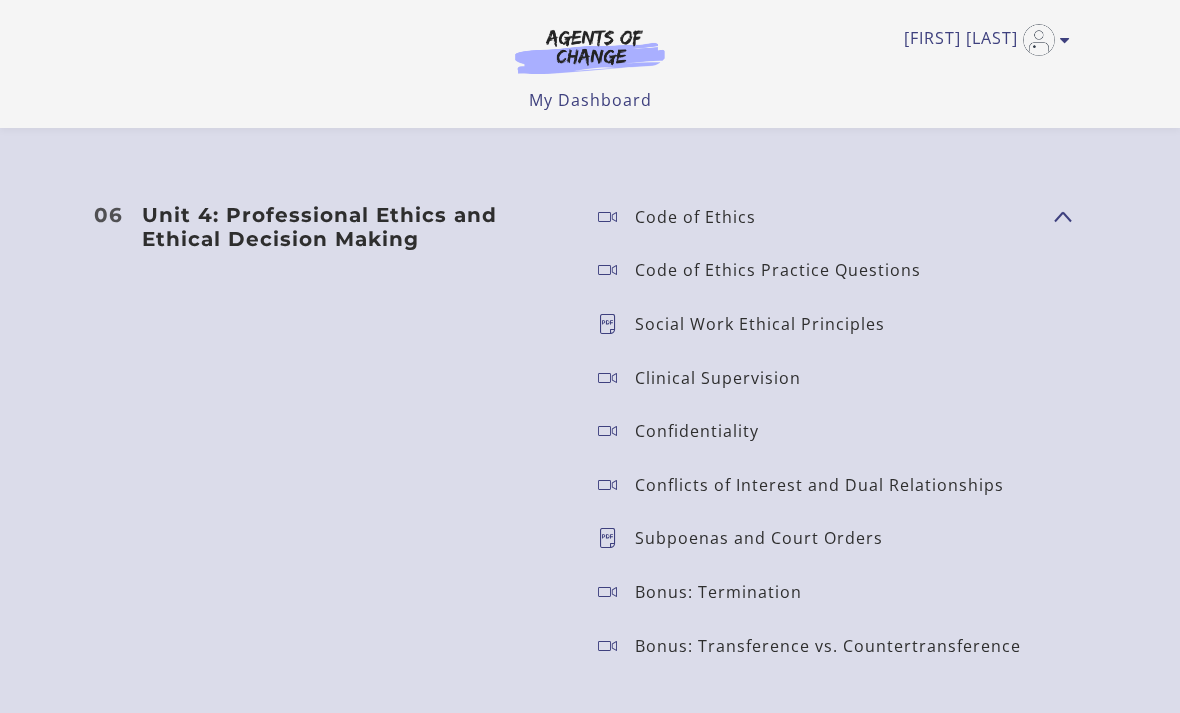 click on "Social Work Ethical Principles" at bounding box center (768, 324) 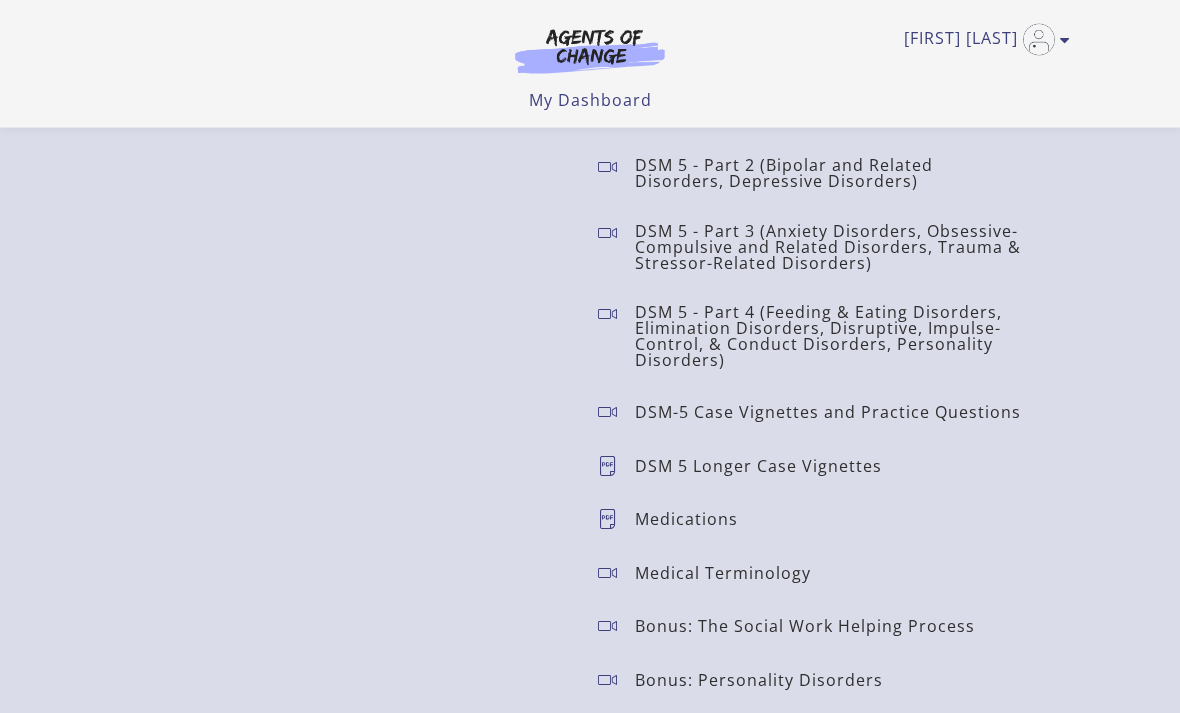 click at bounding box center (1039, 40) 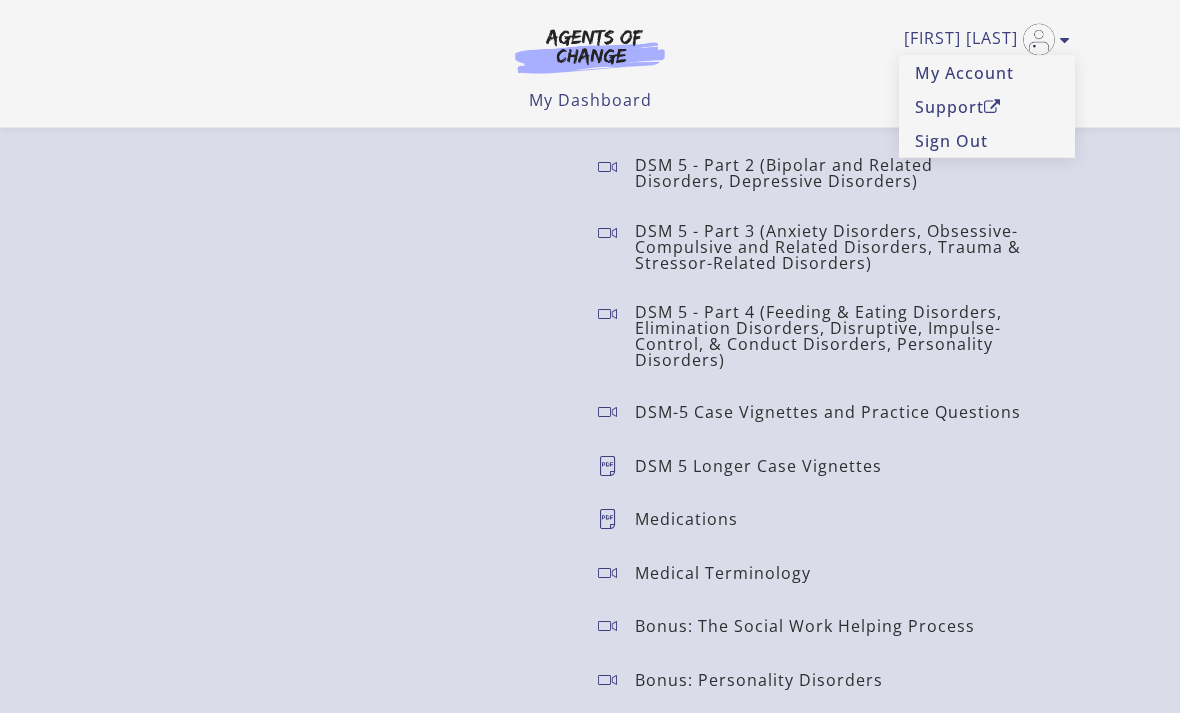 scroll, scrollTop: 3882, scrollLeft: 0, axis: vertical 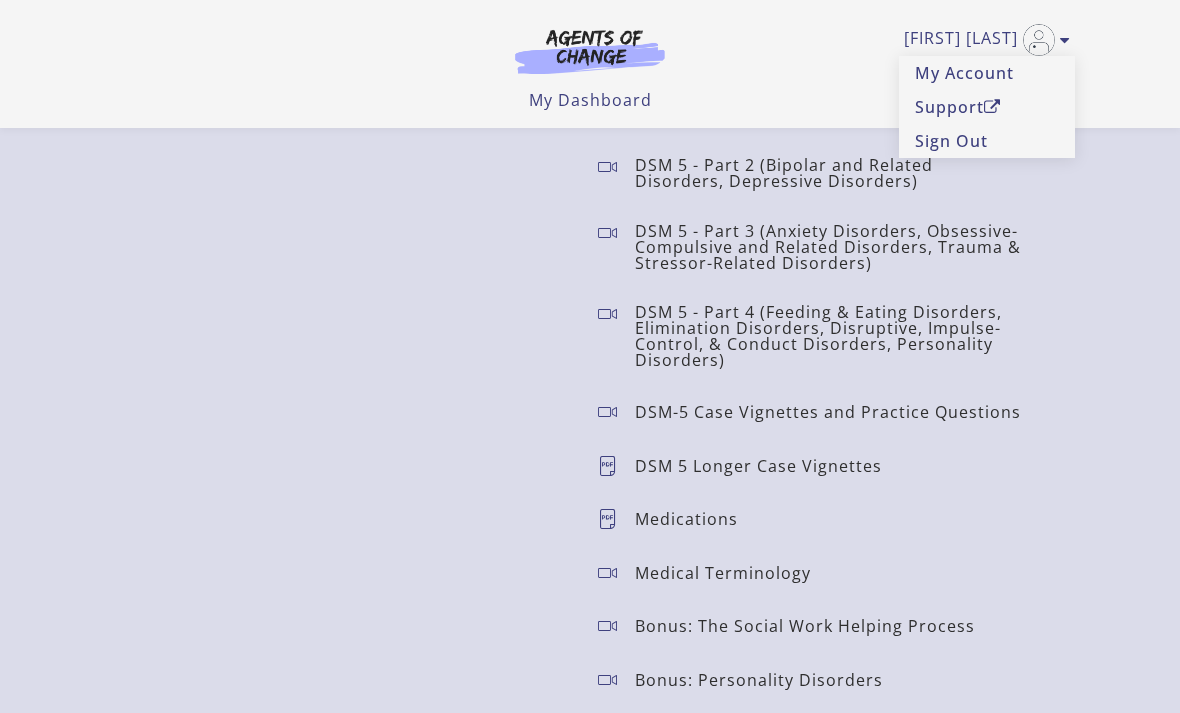click on "My Dashboard" at bounding box center (590, 100) 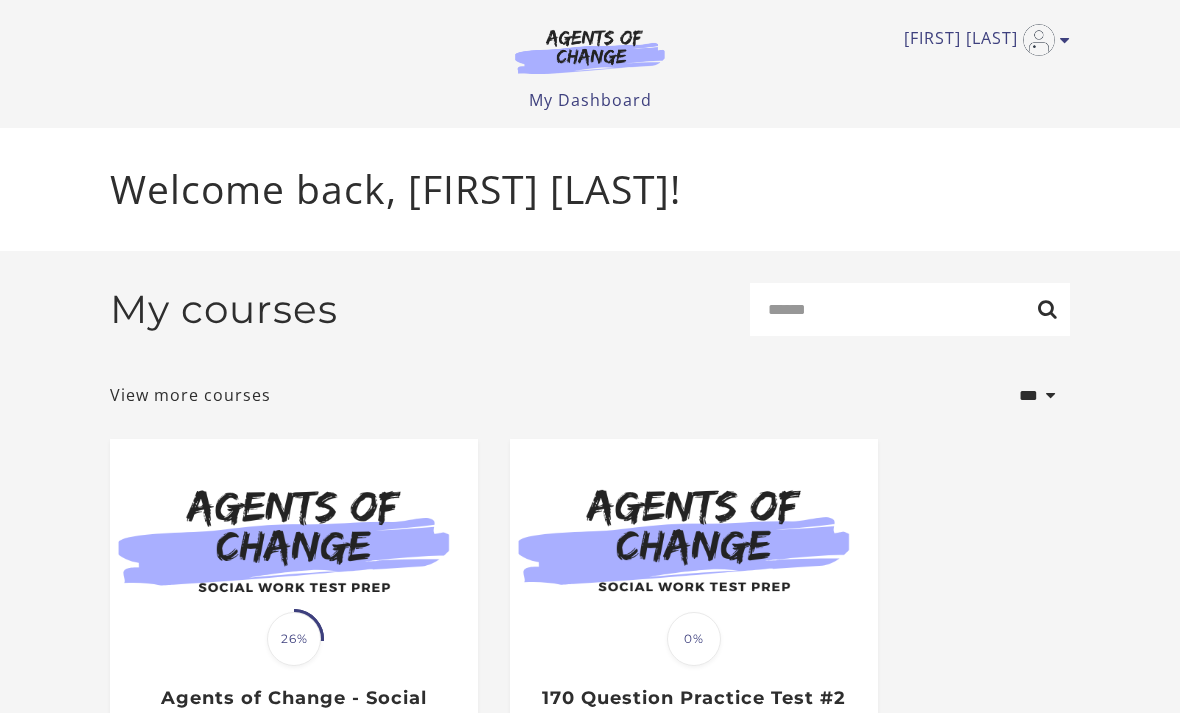 scroll, scrollTop: 0, scrollLeft: 0, axis: both 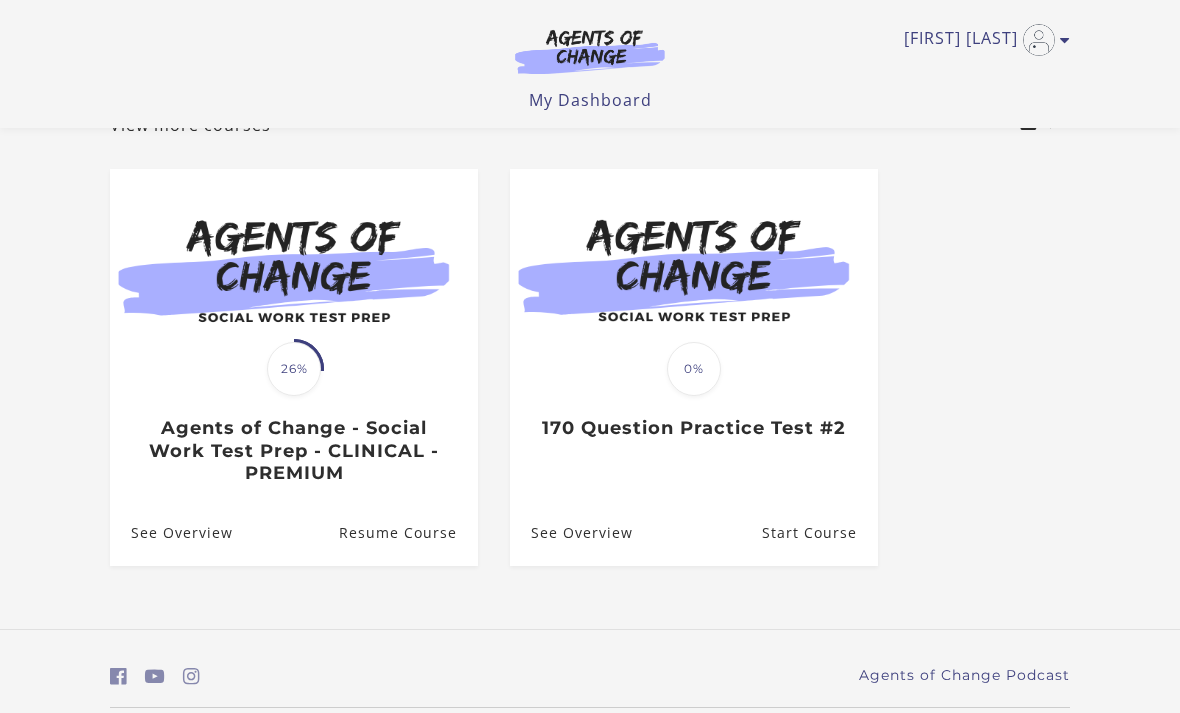 click on "Resume Course" at bounding box center (408, 532) 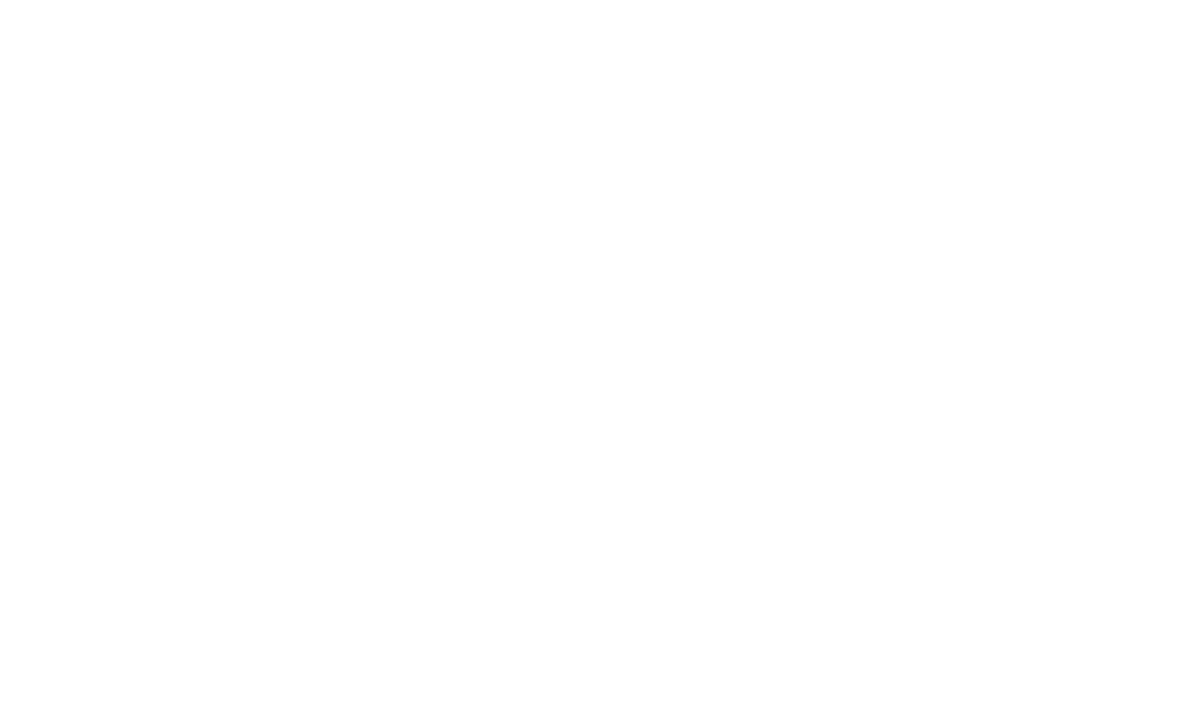 scroll, scrollTop: 0, scrollLeft: 0, axis: both 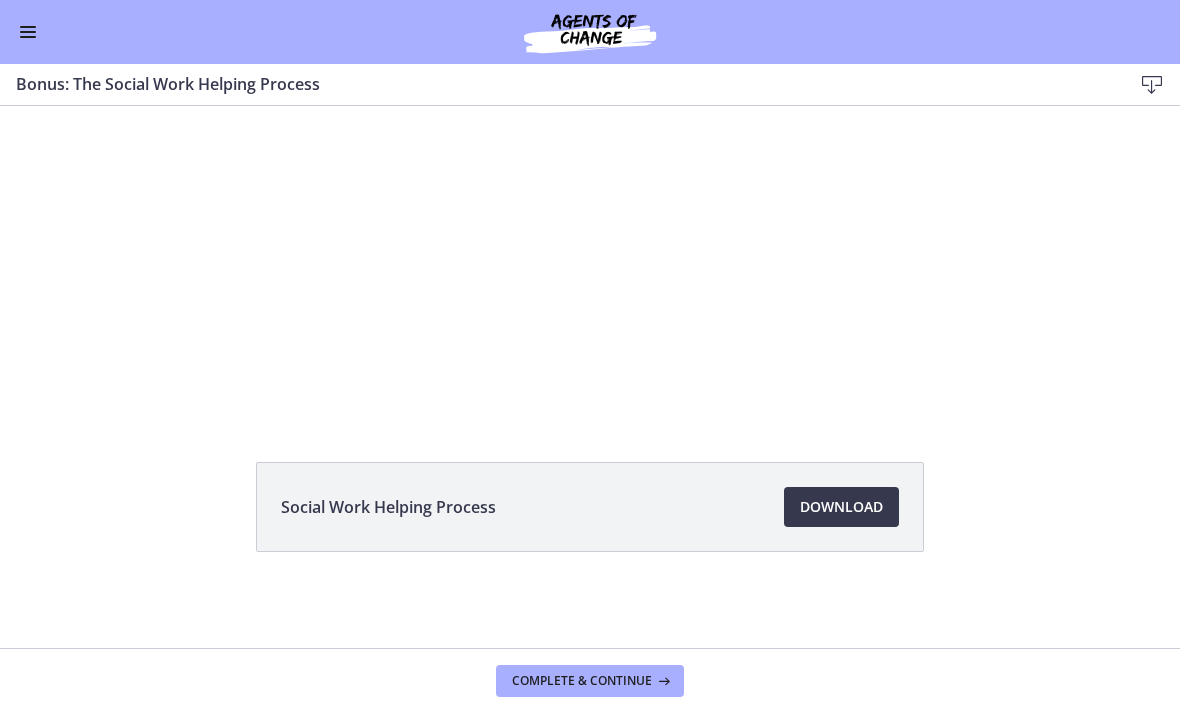 click at bounding box center [28, 32] 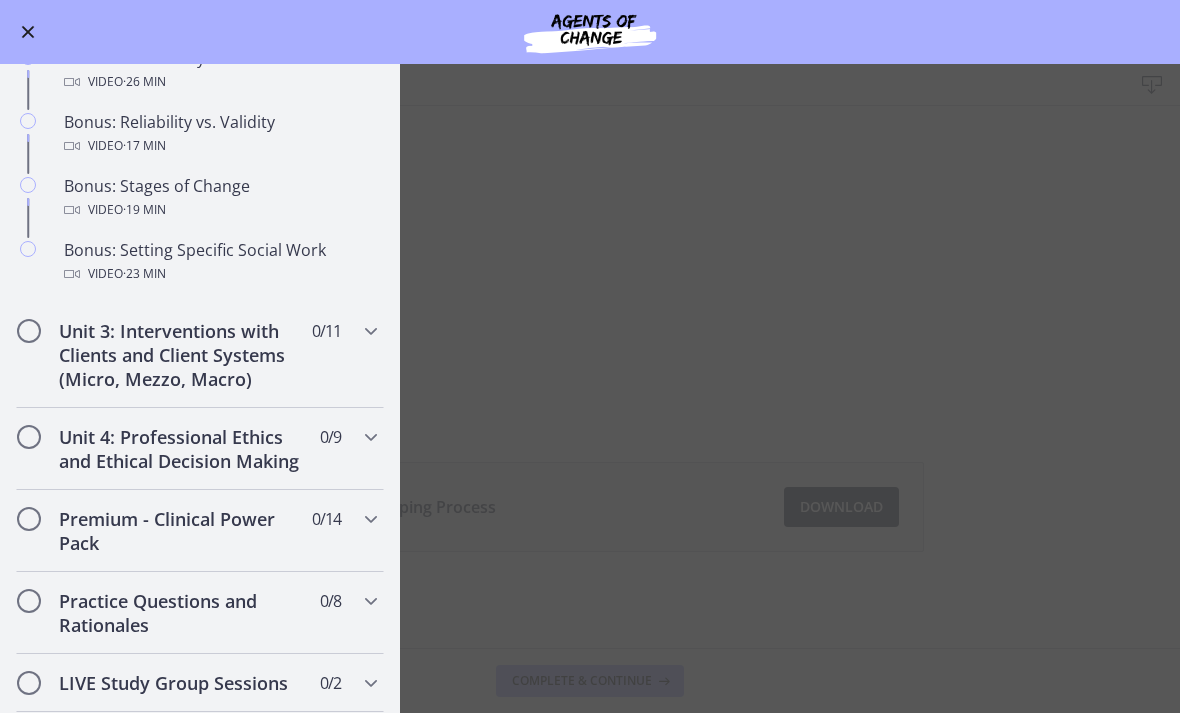 scroll, scrollTop: 1711, scrollLeft: 0, axis: vertical 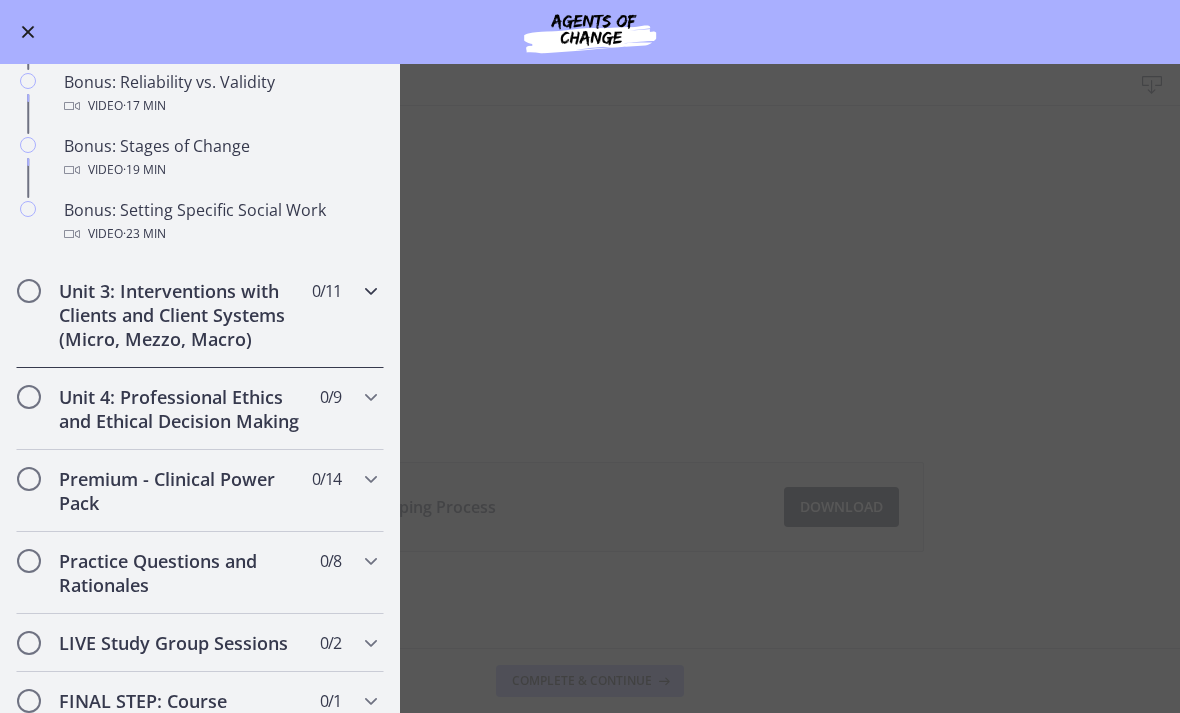 click on "Unit 3: Interventions with Clients and Client Systems (Micro, Mezzo, Macro)" at bounding box center [181, 315] 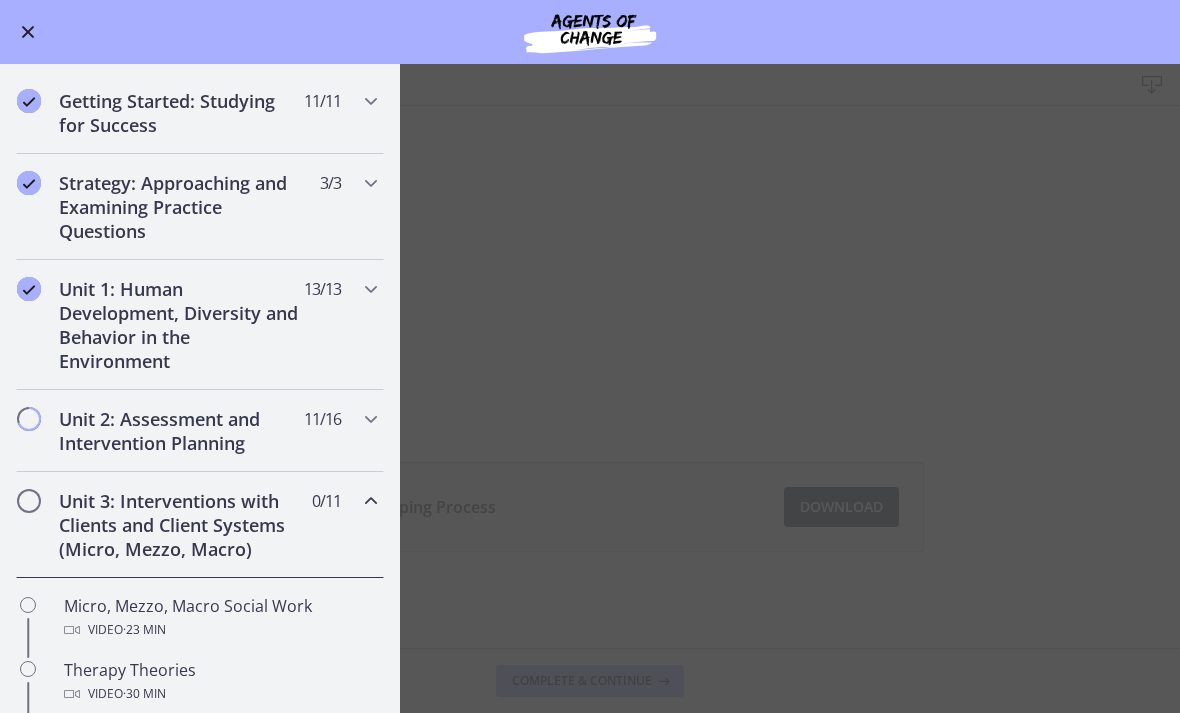 scroll, scrollTop: 226, scrollLeft: 0, axis: vertical 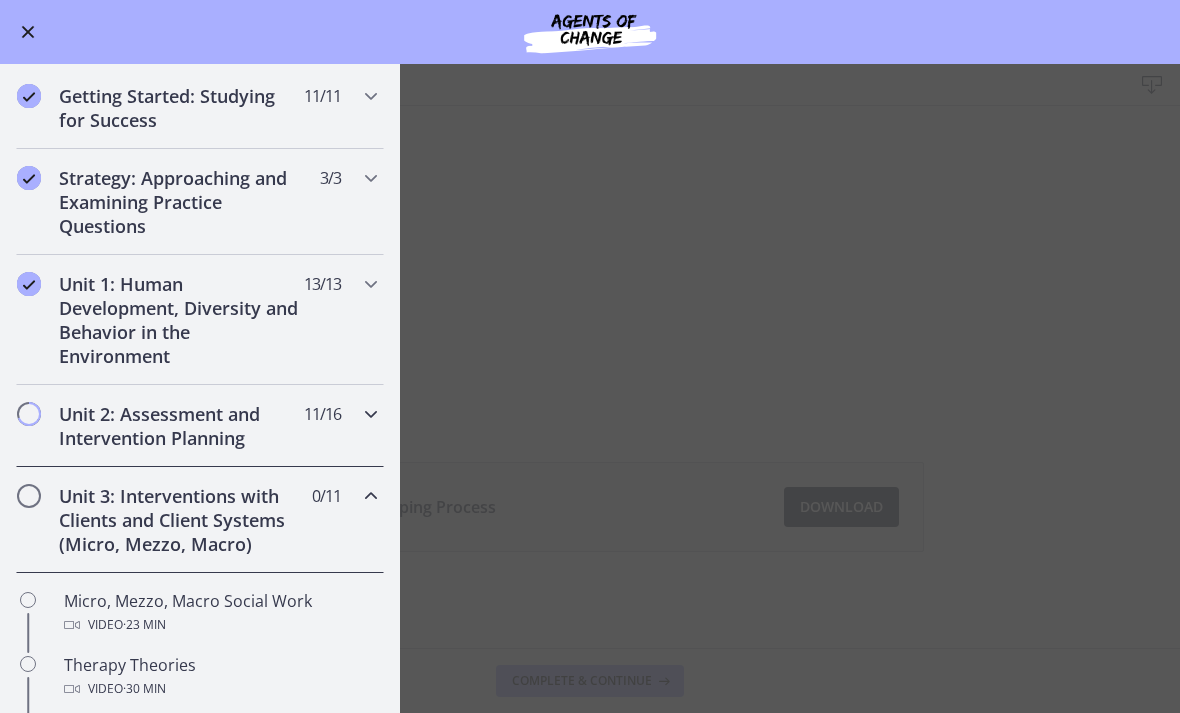 click on "Unit 2: Assessment and Intervention Planning" at bounding box center [181, 426] 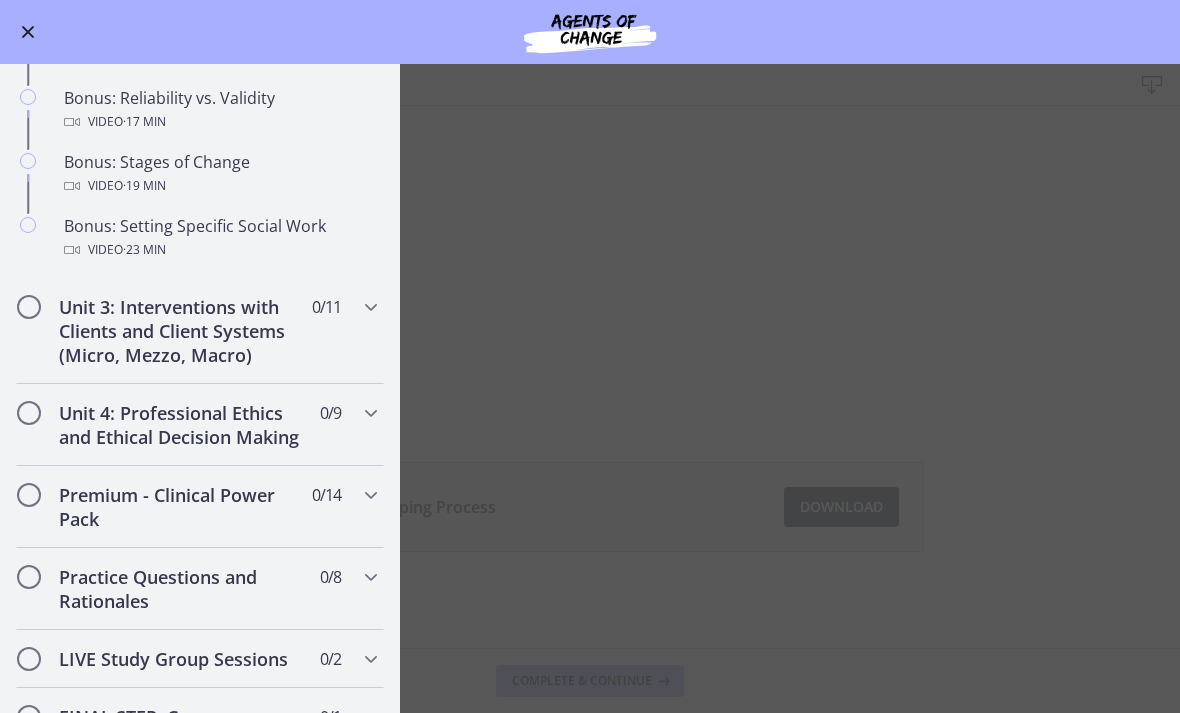 scroll, scrollTop: 1696, scrollLeft: 0, axis: vertical 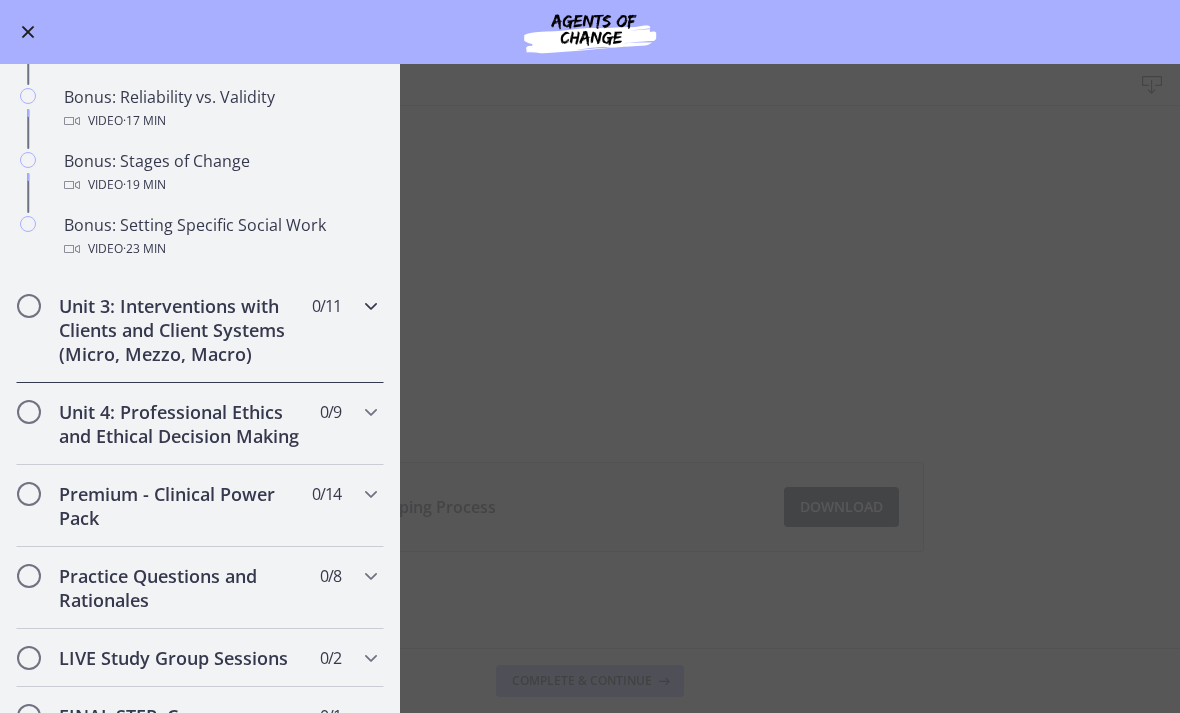 click on "Unit 3: Interventions with Clients and Client Systems (Micro, Mezzo, Macro)" at bounding box center [181, 330] 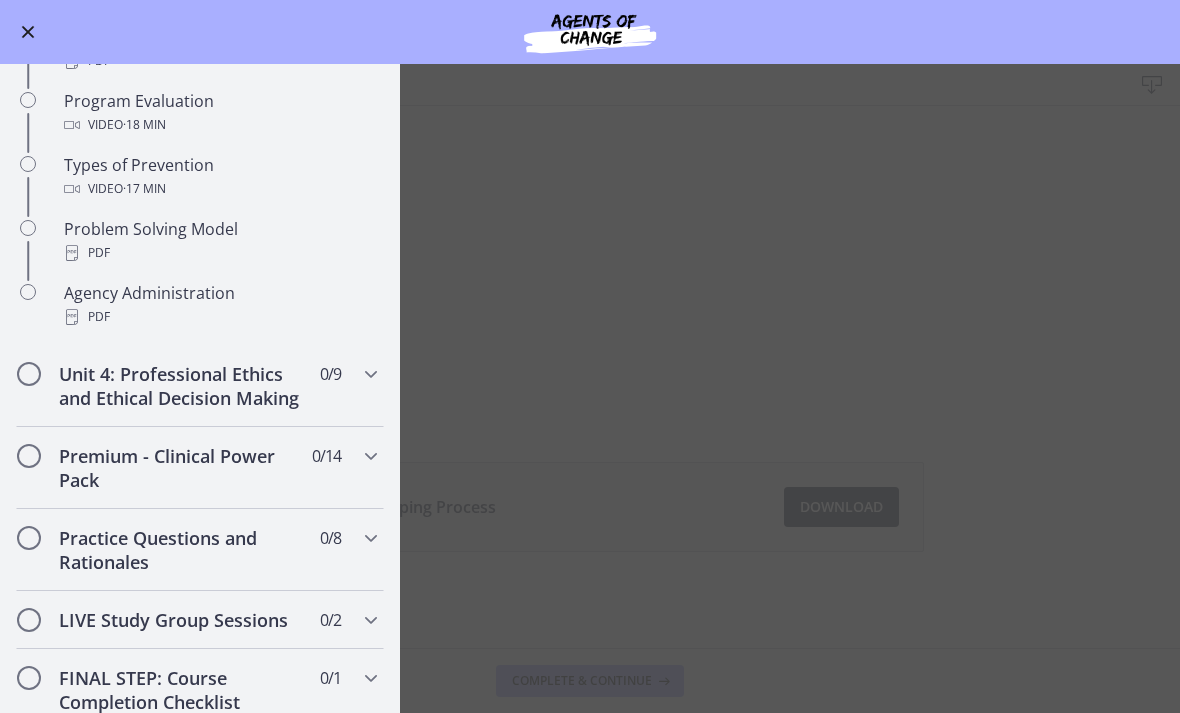 scroll, scrollTop: 1220, scrollLeft: 0, axis: vertical 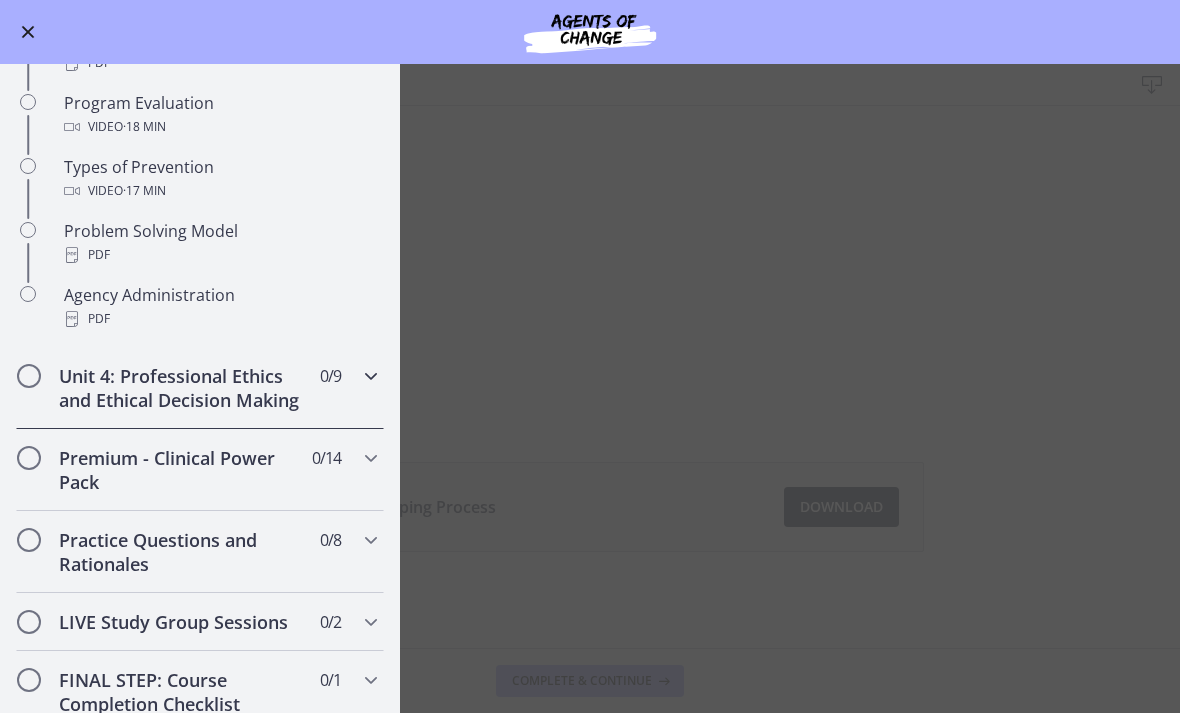click on "Unit 4: Professional Ethics and Ethical Decision Making" at bounding box center (181, 388) 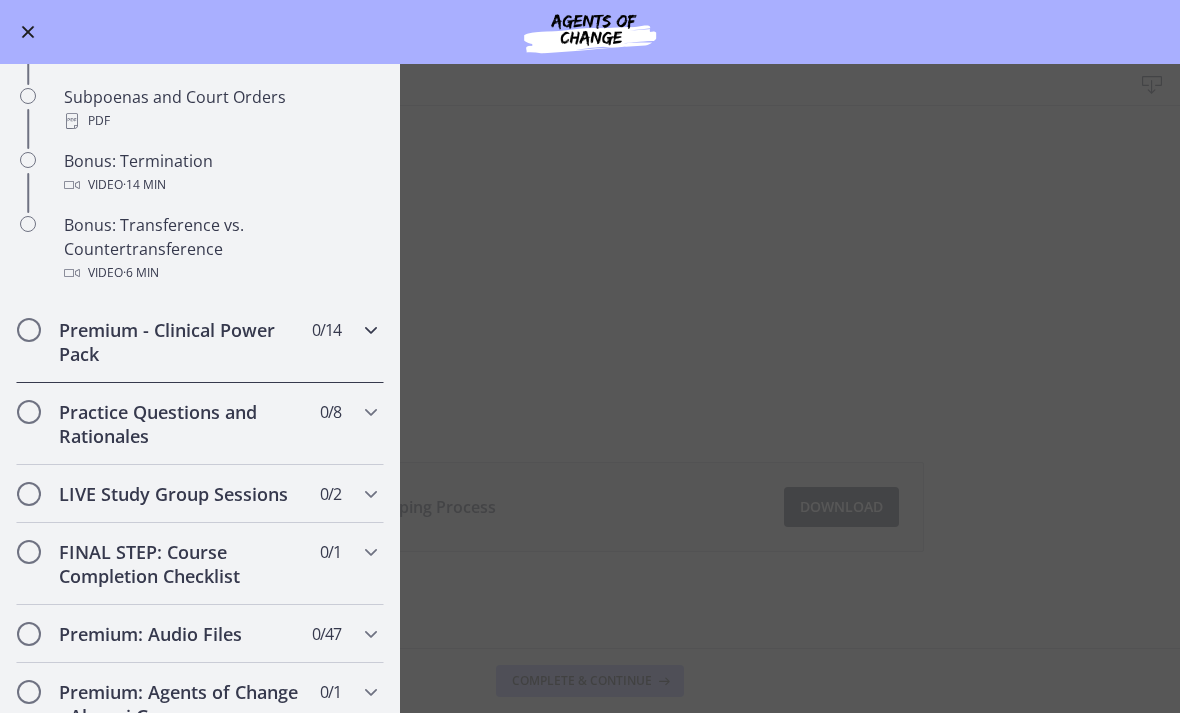 click on "Premium - Clinical Power Pack" at bounding box center [181, 342] 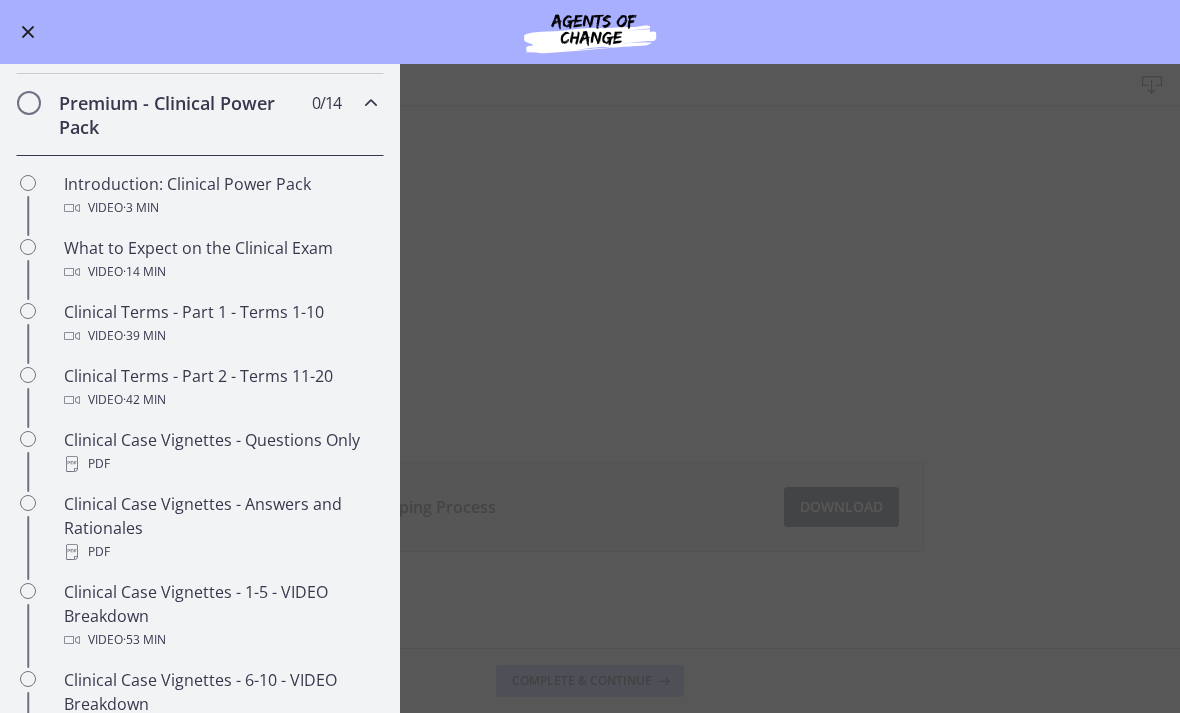 scroll, scrollTop: 777, scrollLeft: 0, axis: vertical 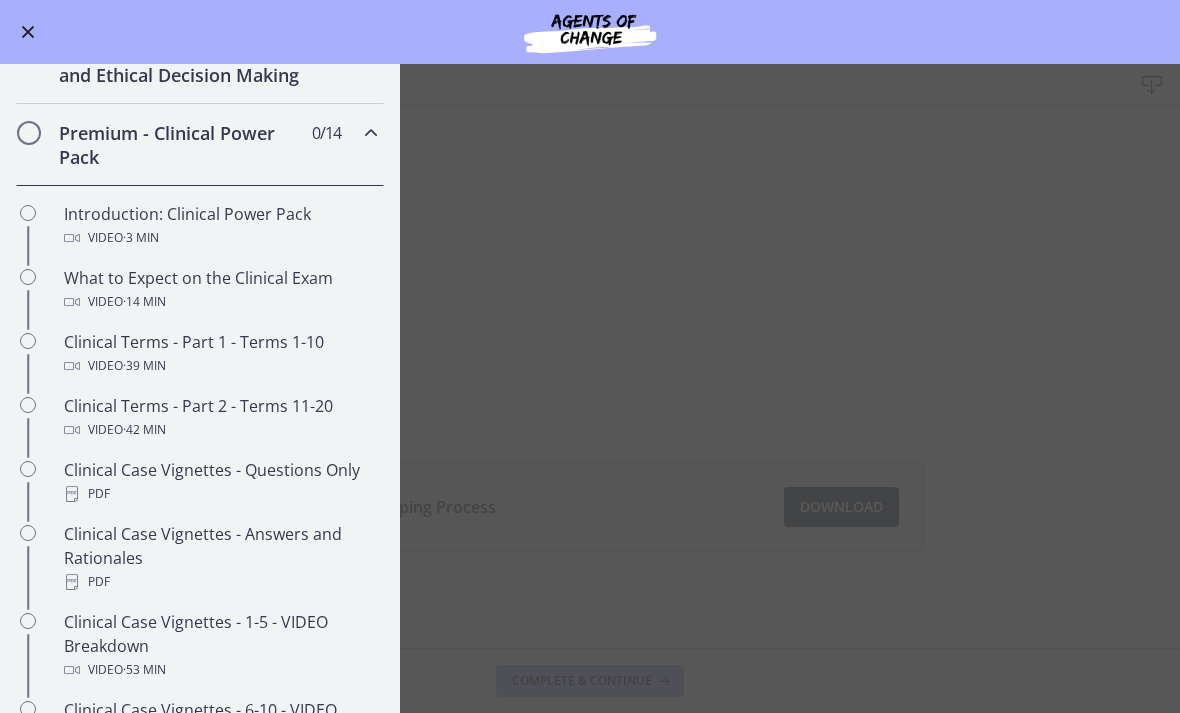 click on "What to Expect on the Clinical Exam
Video
·  14 min" at bounding box center (220, 290) 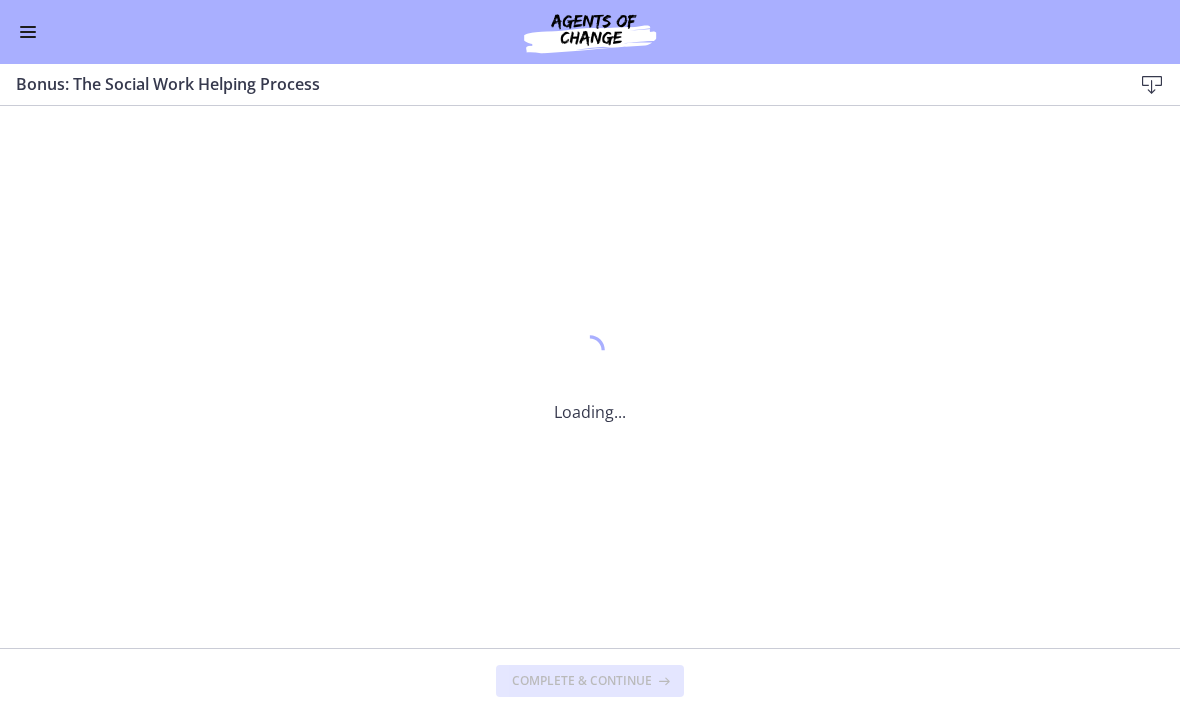 scroll, scrollTop: 0, scrollLeft: 0, axis: both 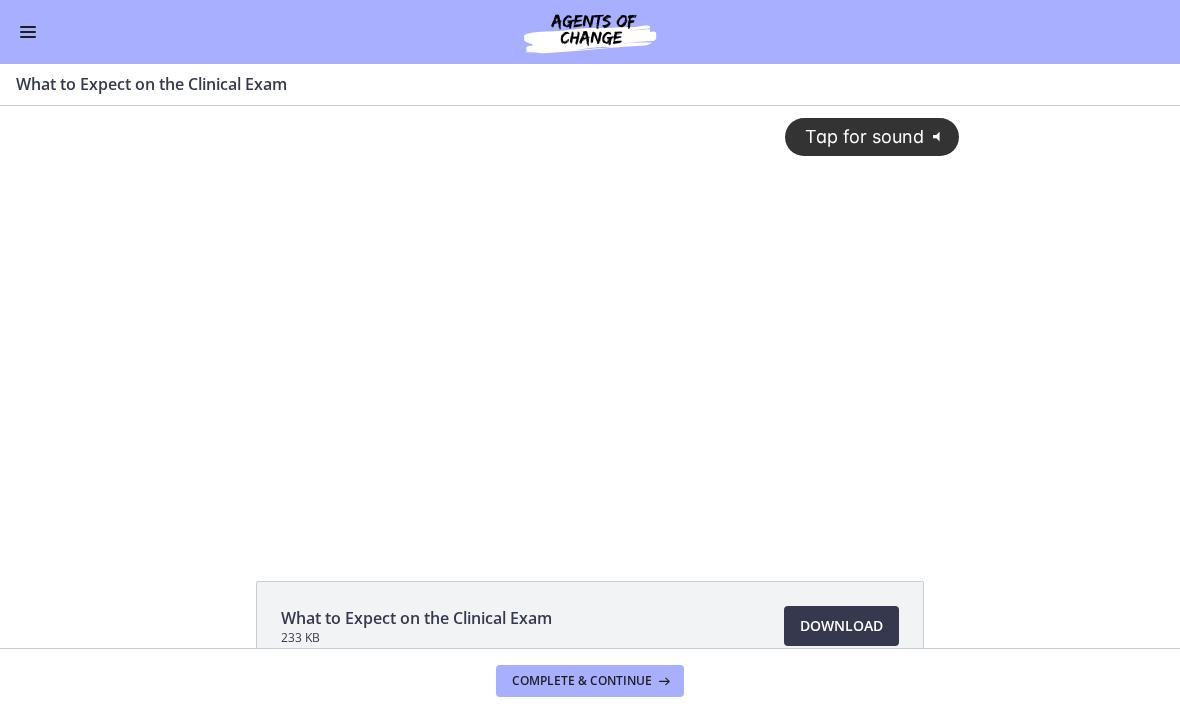 click on "Download
Opens in a new window" at bounding box center (841, 626) 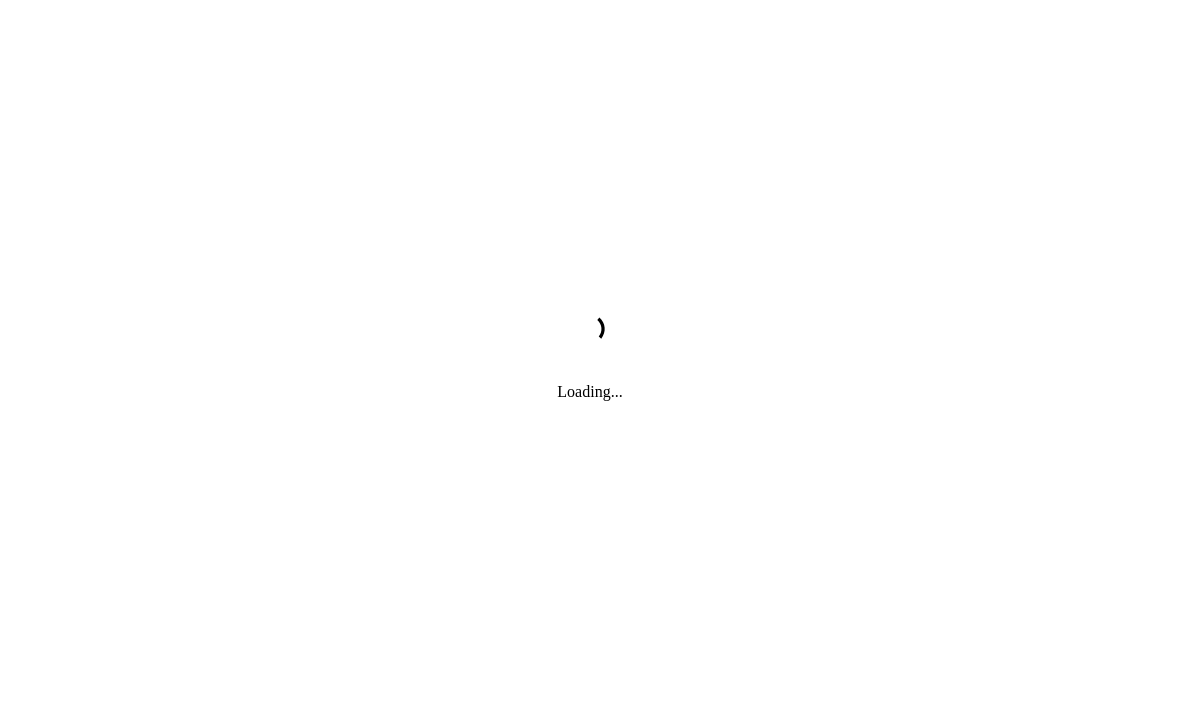 scroll, scrollTop: 0, scrollLeft: 0, axis: both 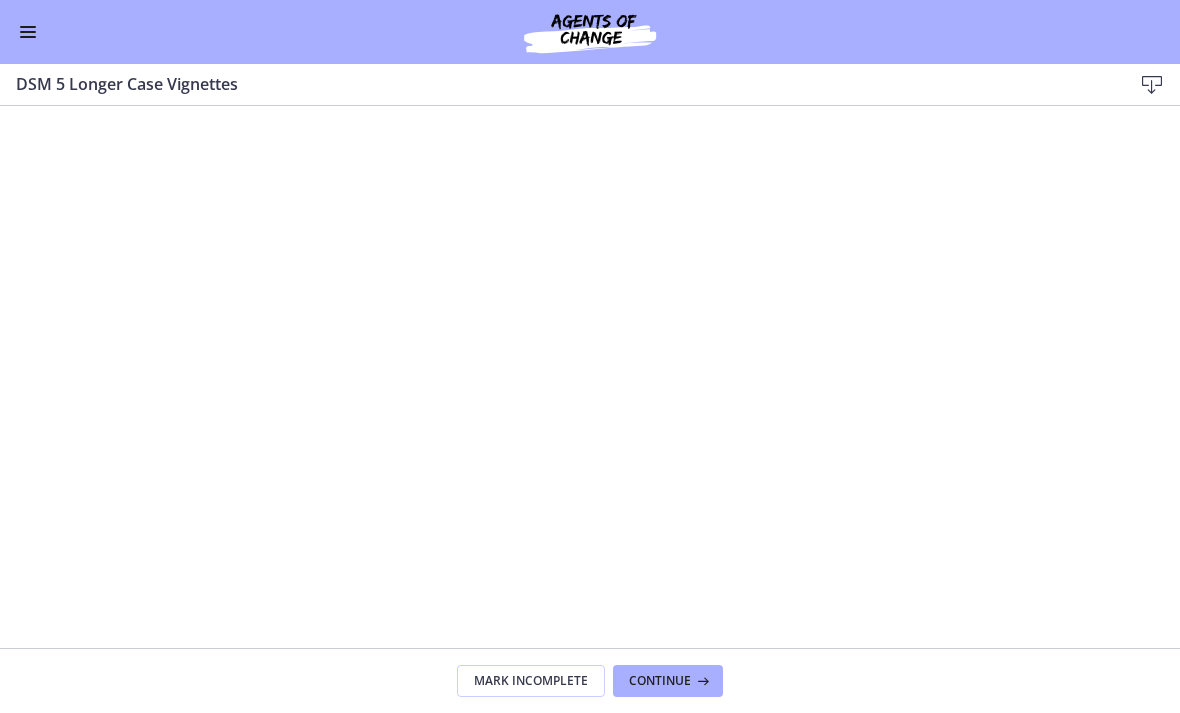 click at bounding box center [28, 32] 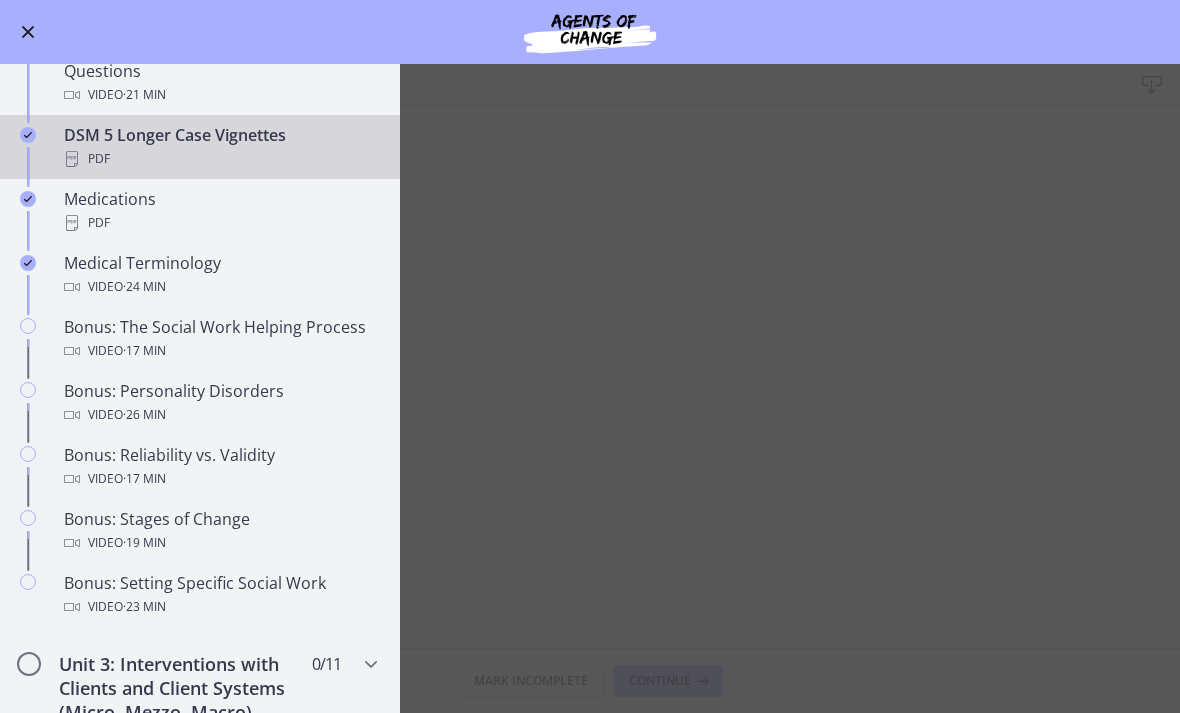 scroll, scrollTop: 1347, scrollLeft: 0, axis: vertical 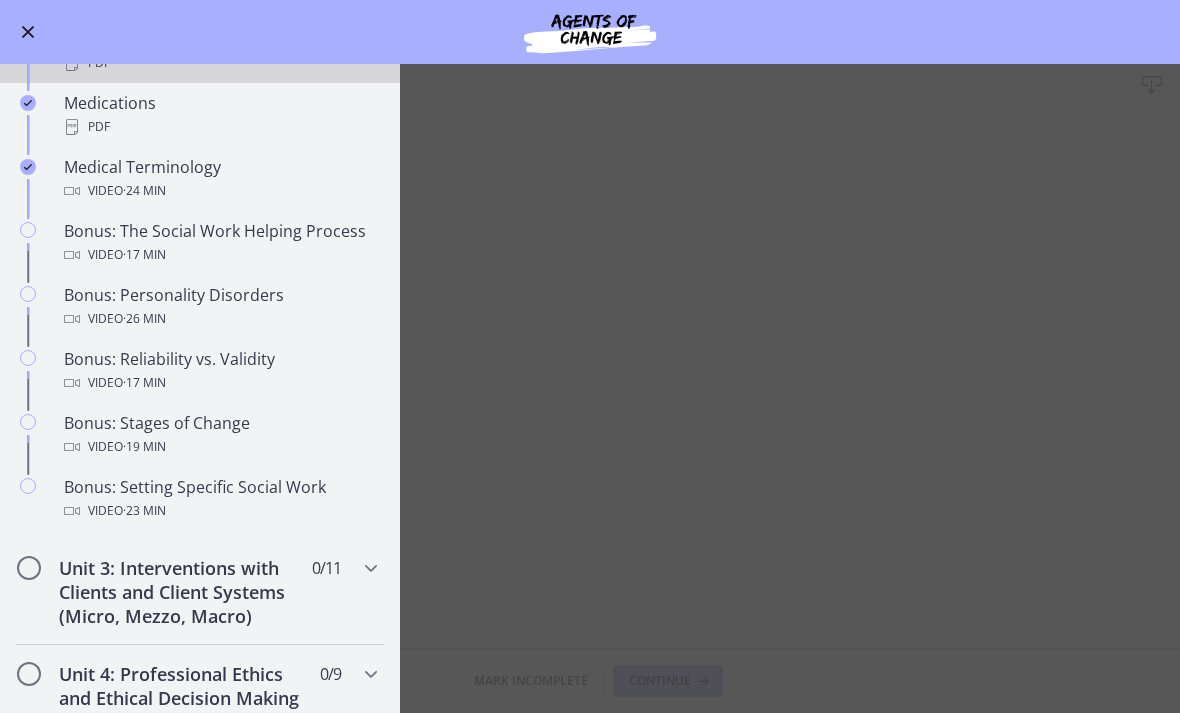click on "DSM 5 Longer Case Vignettes
Download
Enable fullscreen
Mark Incomplete
Continue" at bounding box center (590, 388) 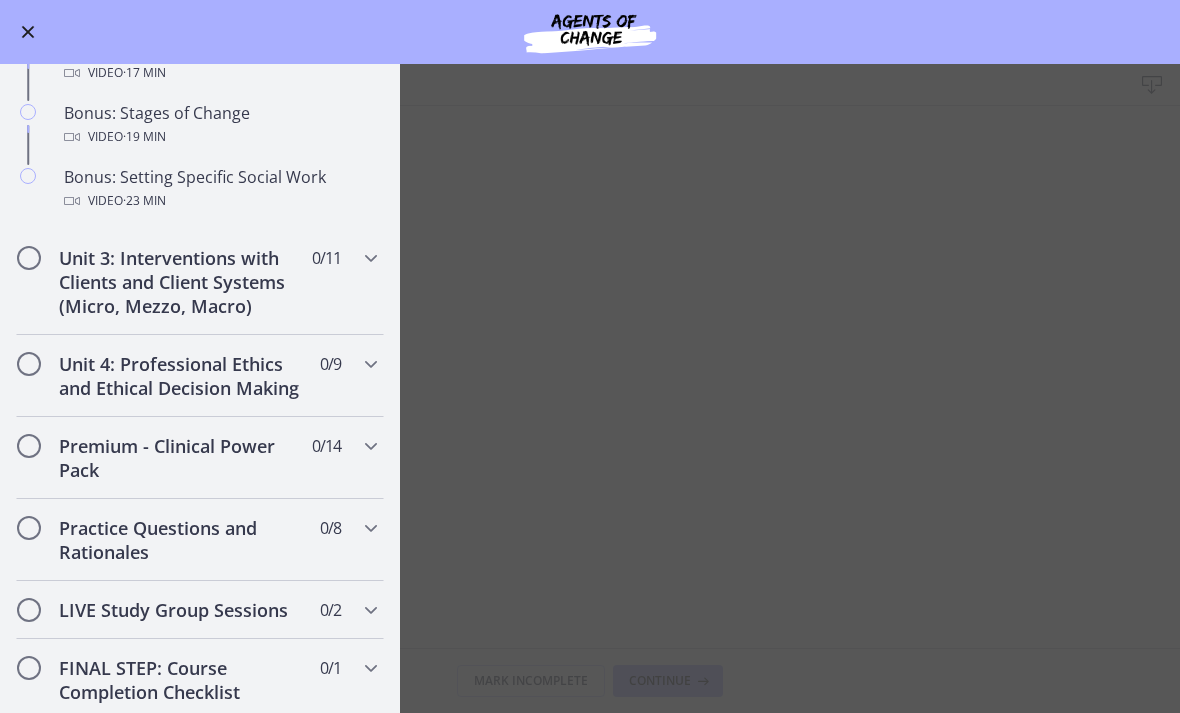 scroll, scrollTop: 1745, scrollLeft: 0, axis: vertical 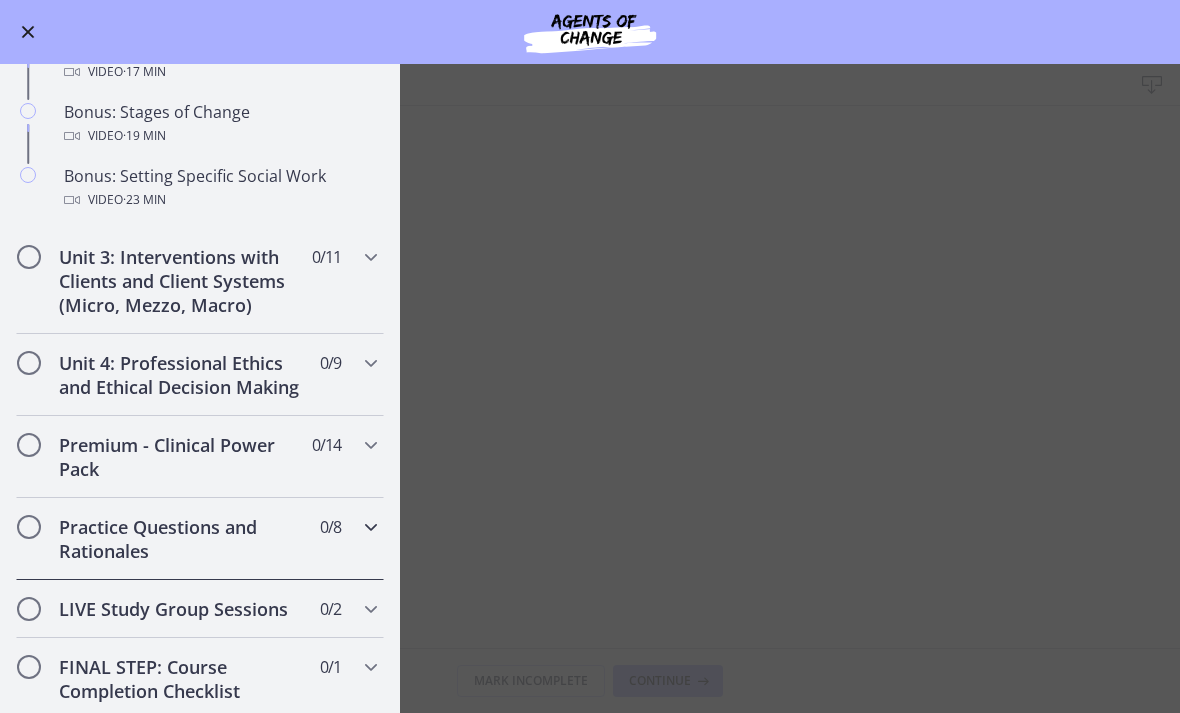 click on "Practice Questions and Rationales" at bounding box center (181, 539) 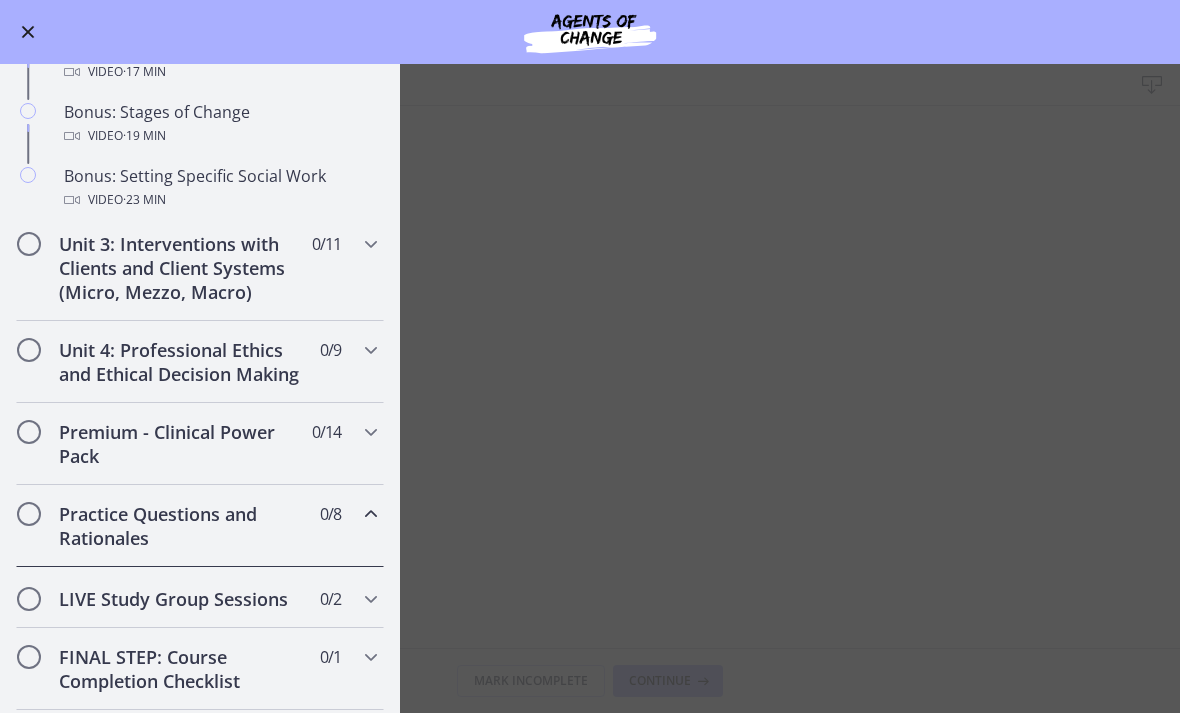 scroll, scrollTop: 1481, scrollLeft: 0, axis: vertical 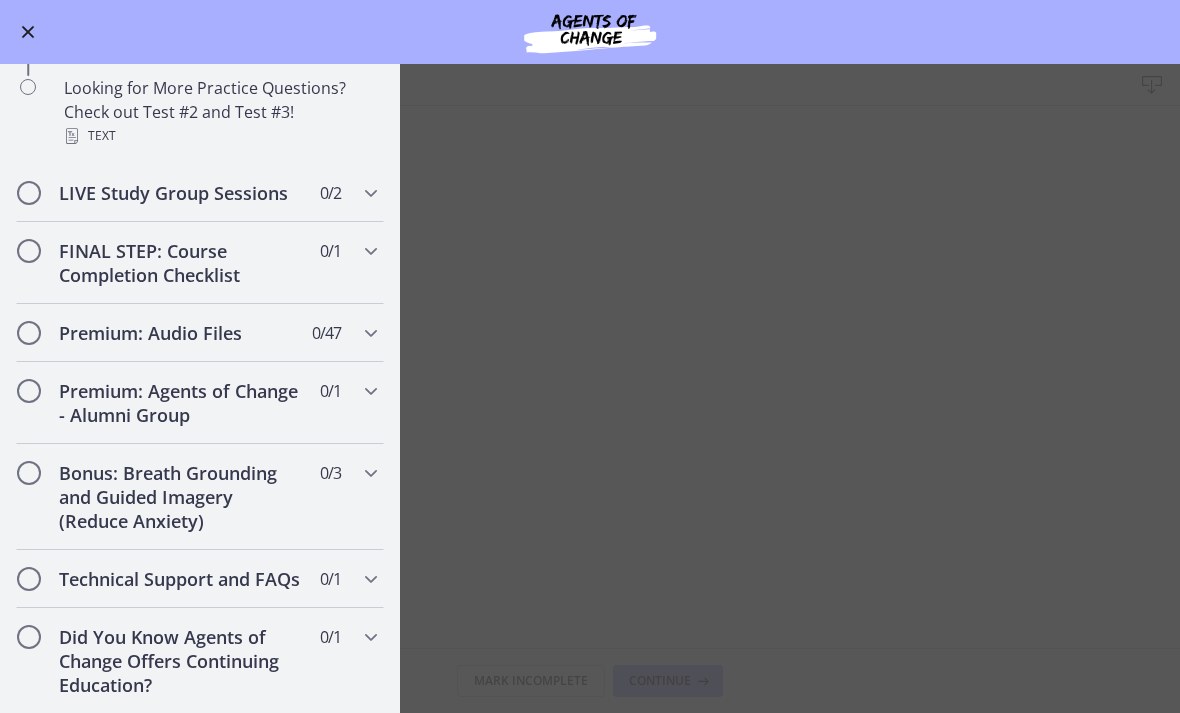 click at bounding box center (28, 32) 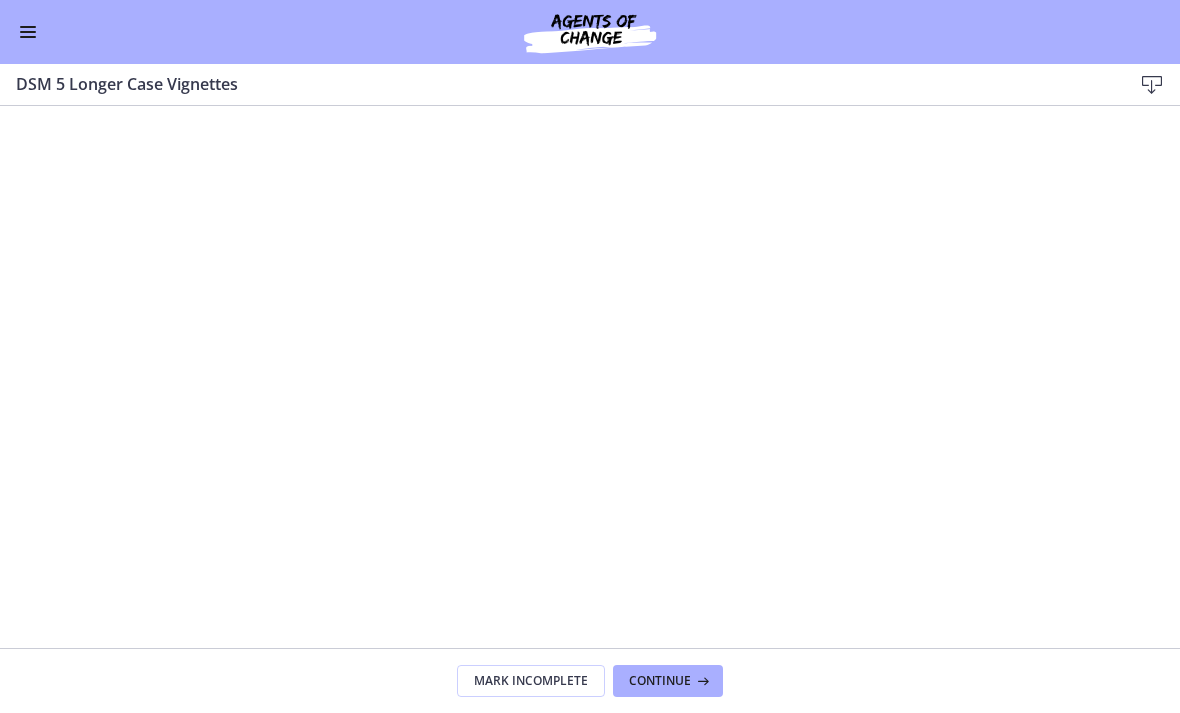 click at bounding box center (28, 32) 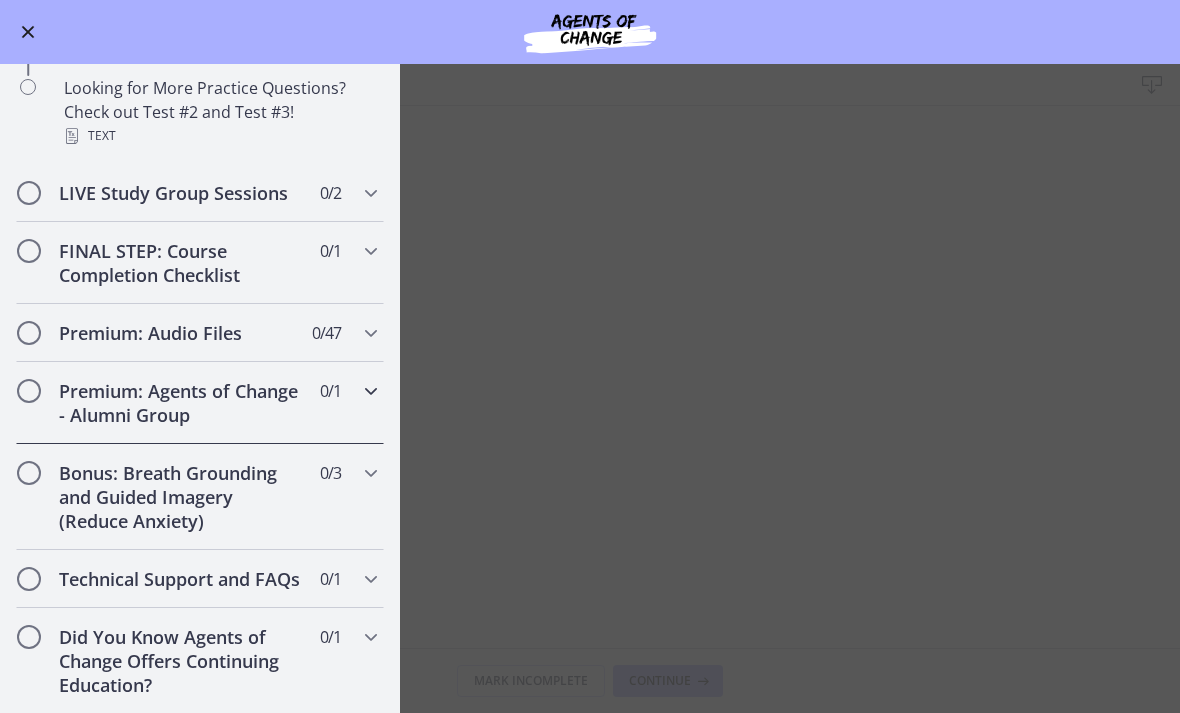 click on "Premium: Agents of Change - Alumni Group" at bounding box center [181, 403] 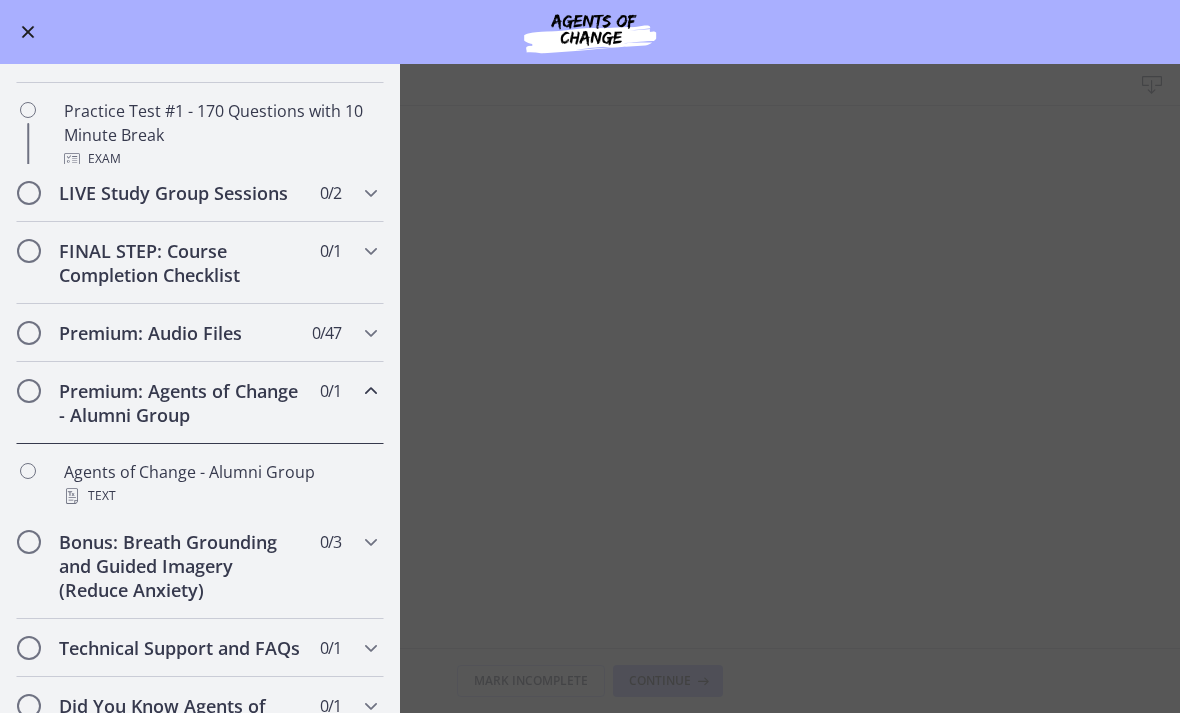 scroll, scrollTop: 962, scrollLeft: 0, axis: vertical 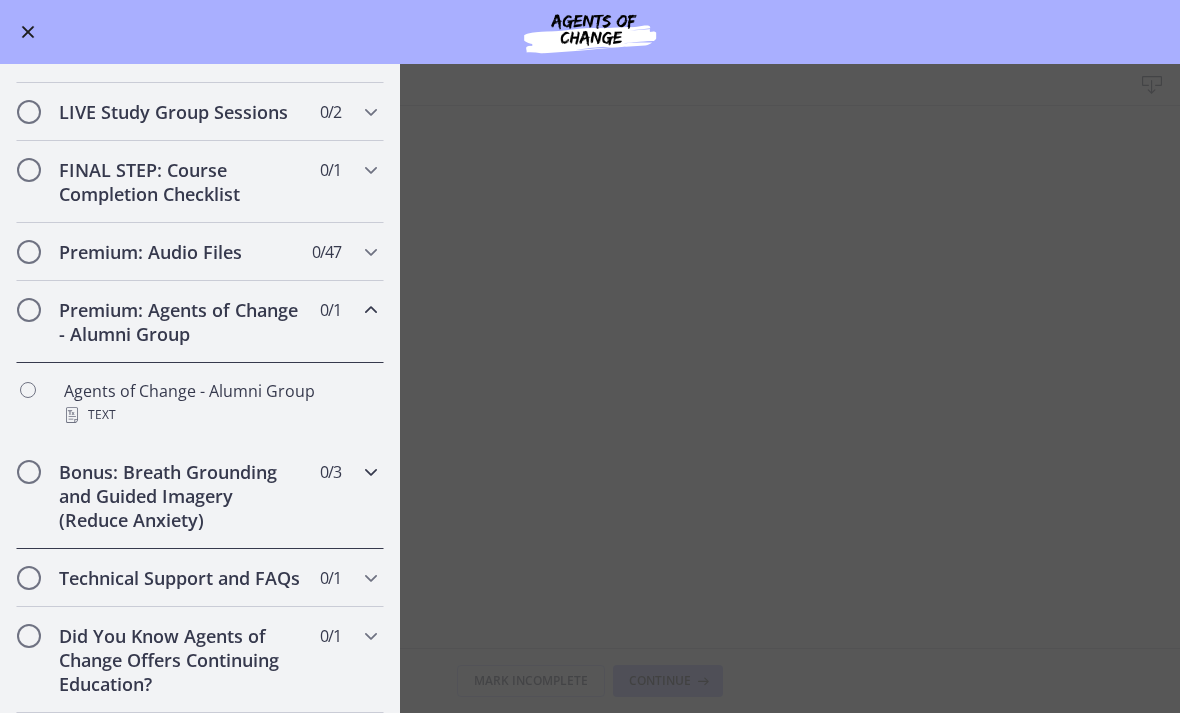 click on "Bonus: Breath Grounding and Guided Imagery (Reduce Anxiety)" at bounding box center [181, 496] 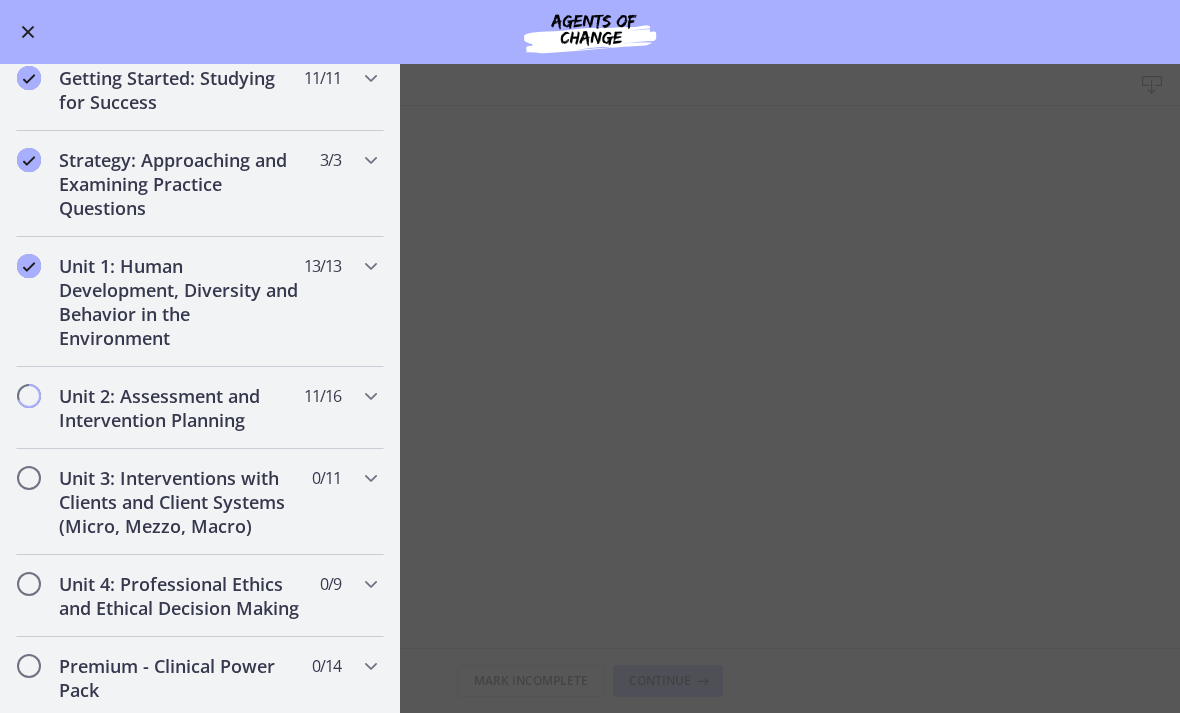 scroll, scrollTop: 243, scrollLeft: 0, axis: vertical 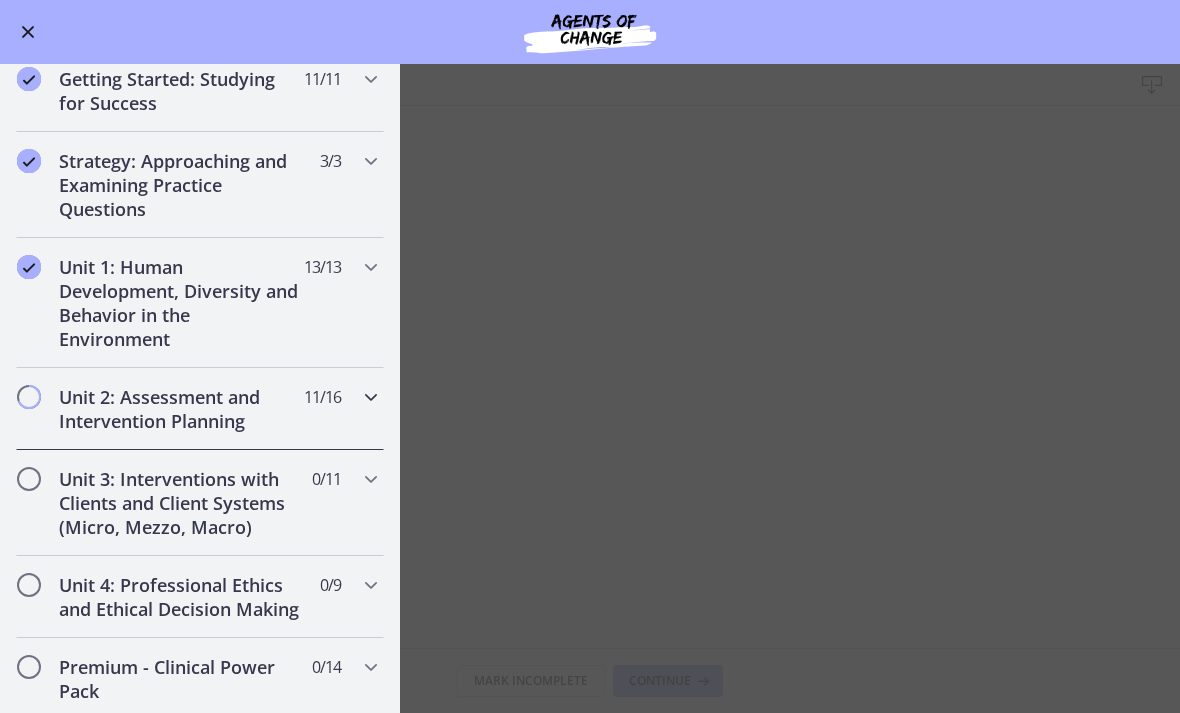 click on "Unit 2: Assessment and Intervention Planning" at bounding box center [181, 409] 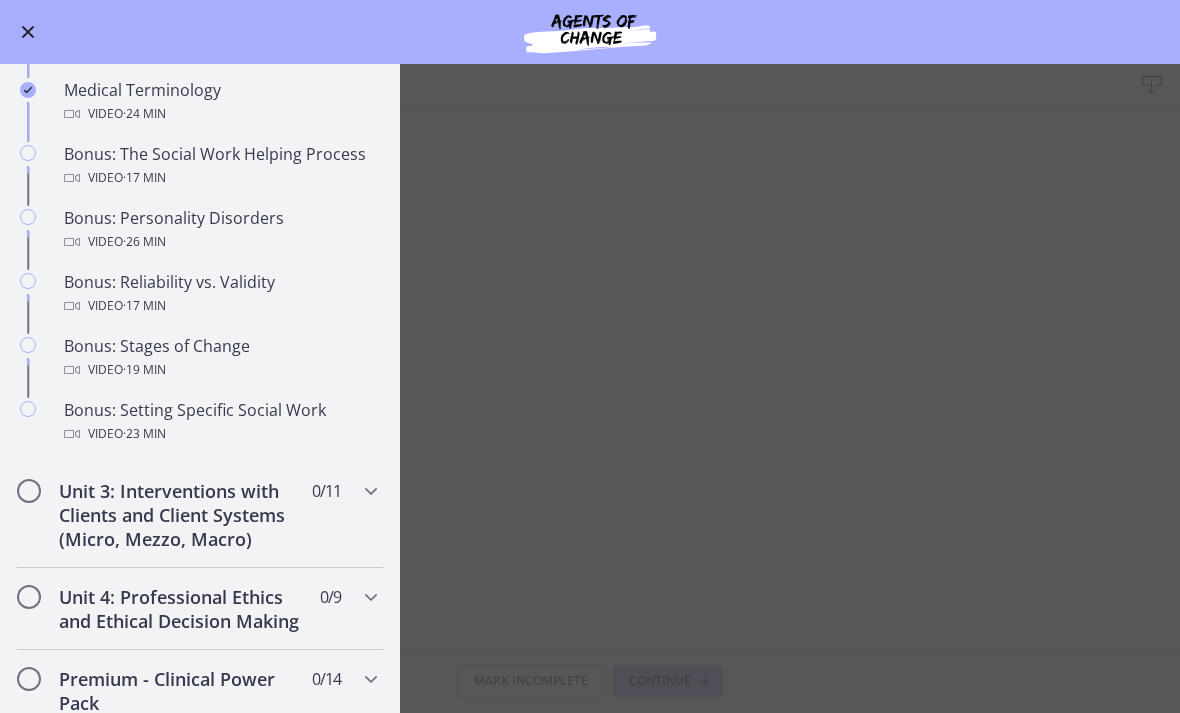 scroll, scrollTop: 1512, scrollLeft: 0, axis: vertical 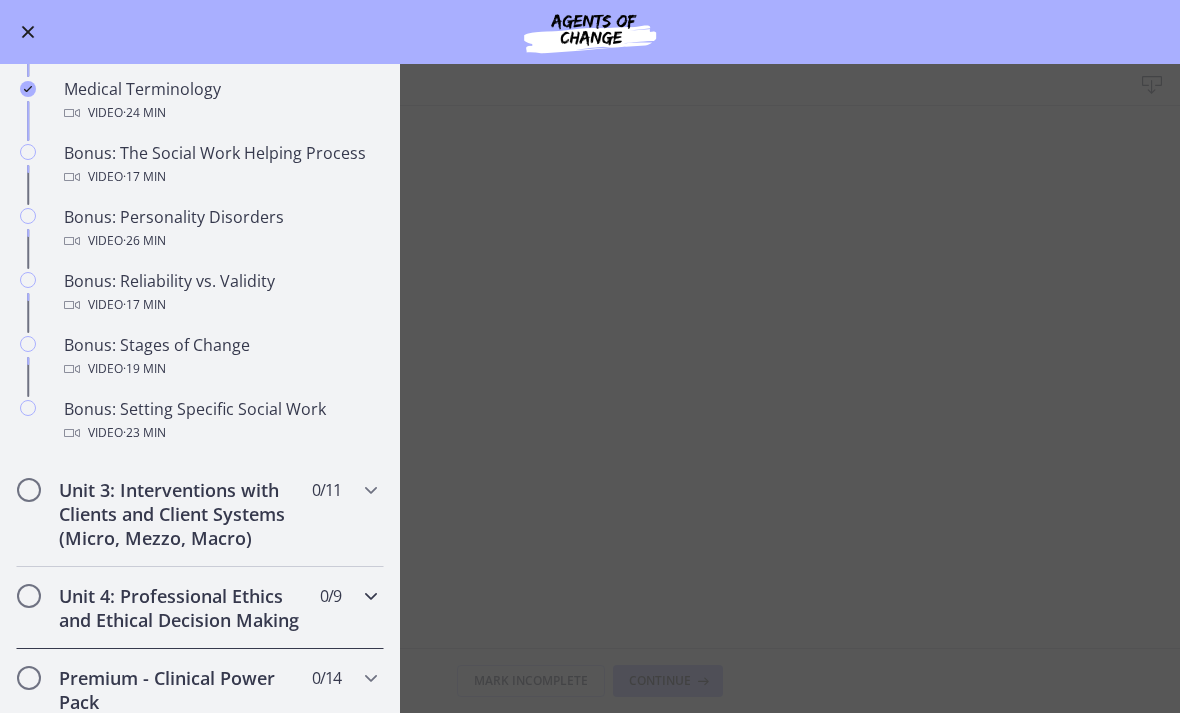 click at bounding box center [29, 596] 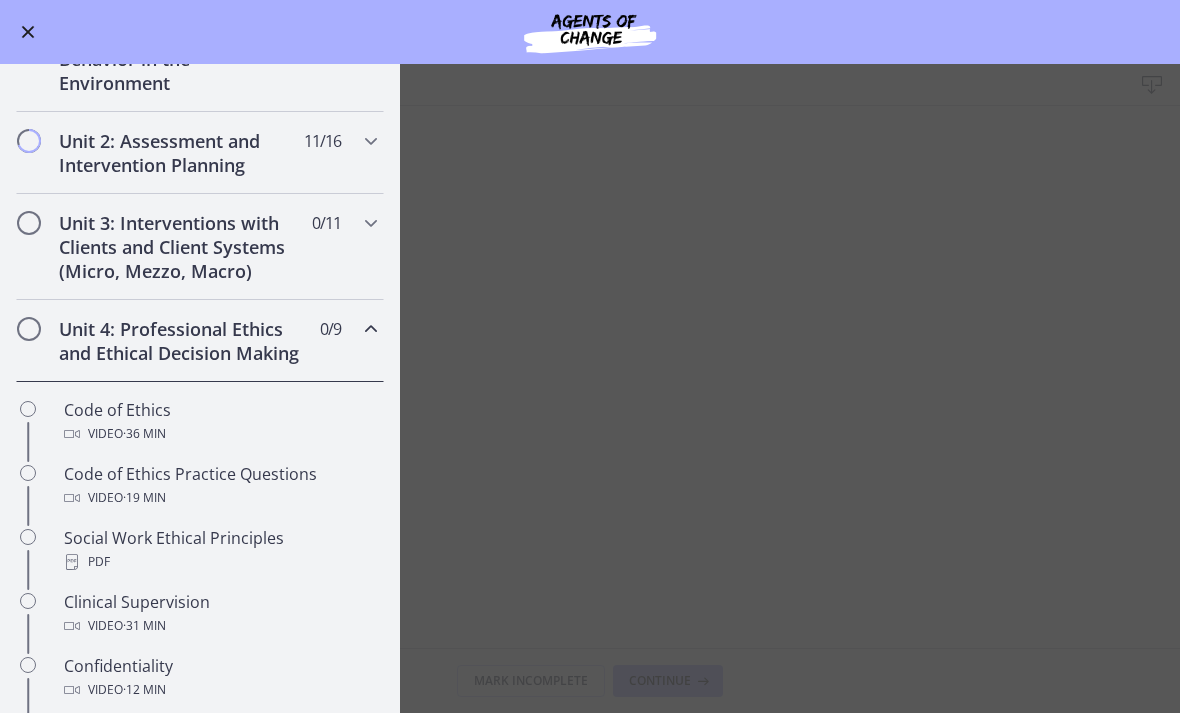 scroll, scrollTop: 498, scrollLeft: 0, axis: vertical 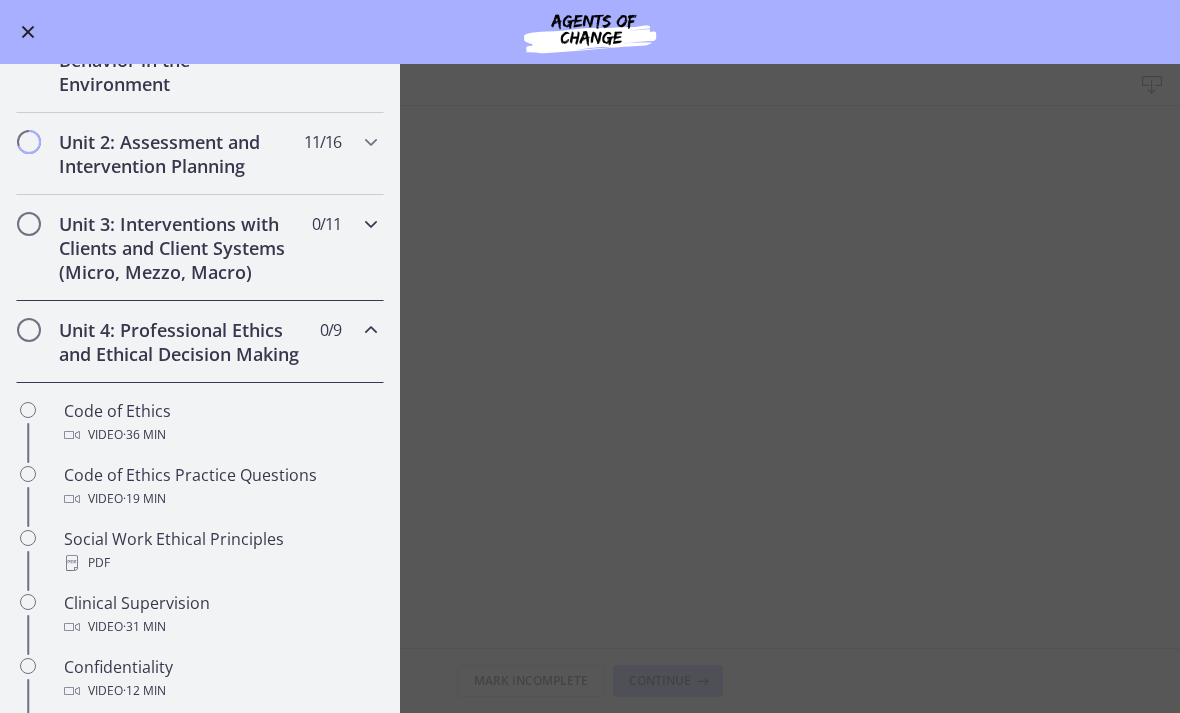 click at bounding box center [29, 224] 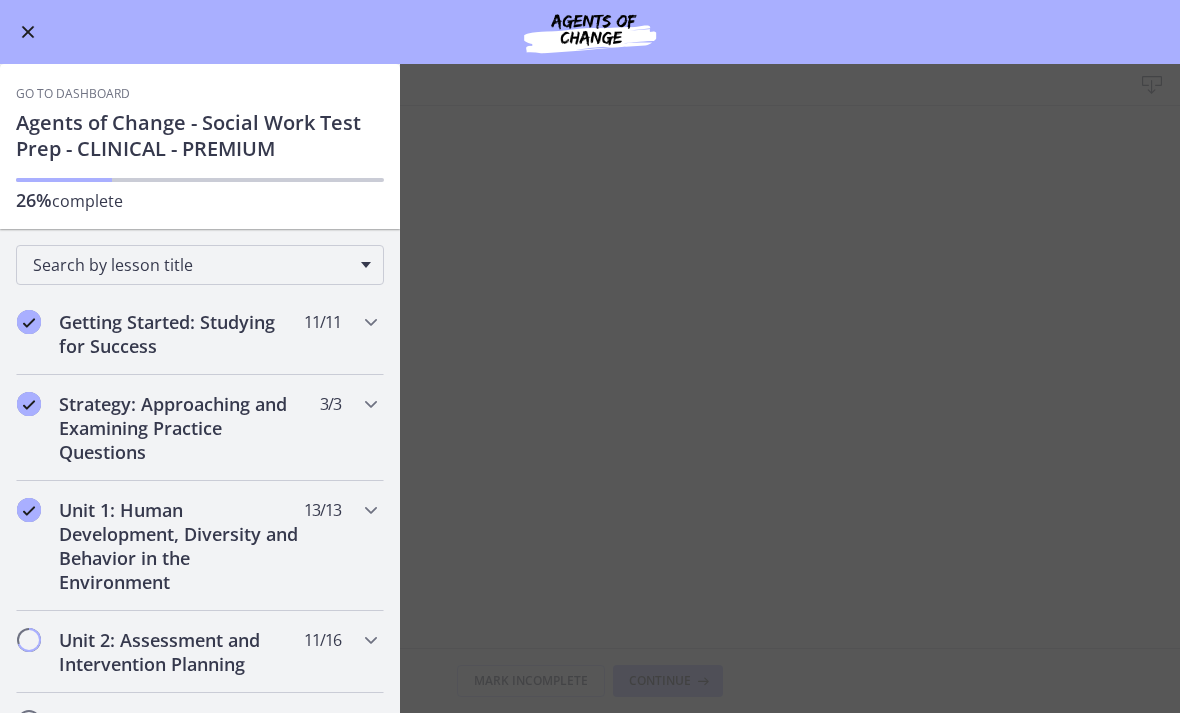 scroll, scrollTop: 0, scrollLeft: 0, axis: both 